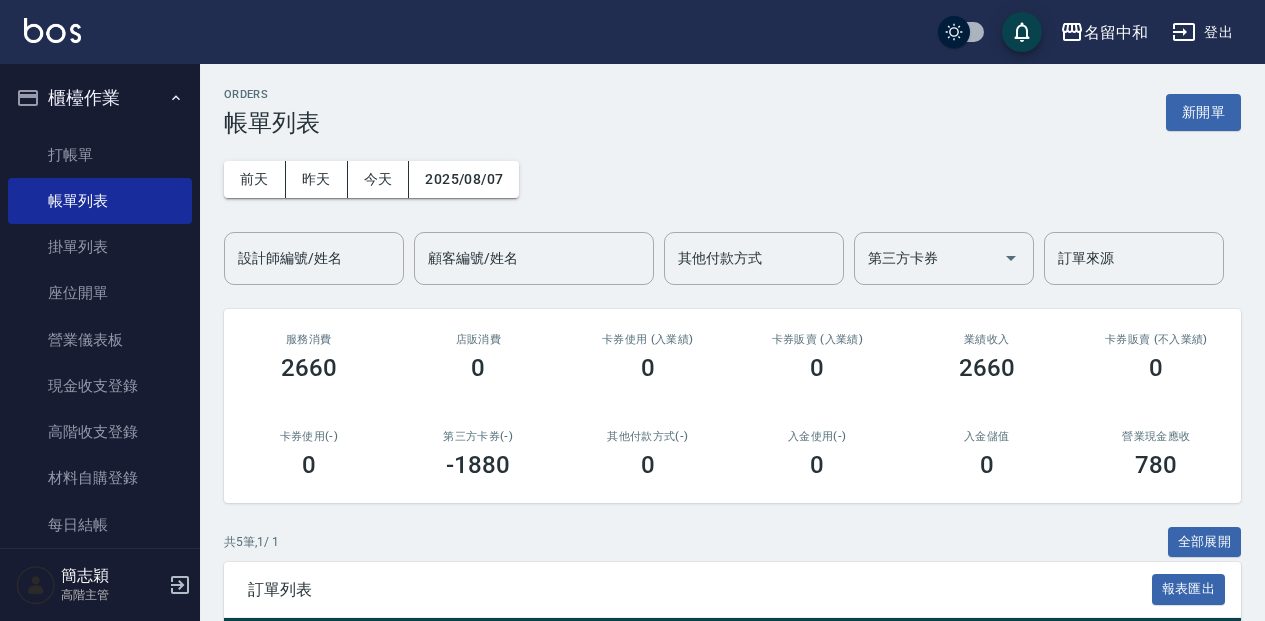 scroll, scrollTop: 0, scrollLeft: 0, axis: both 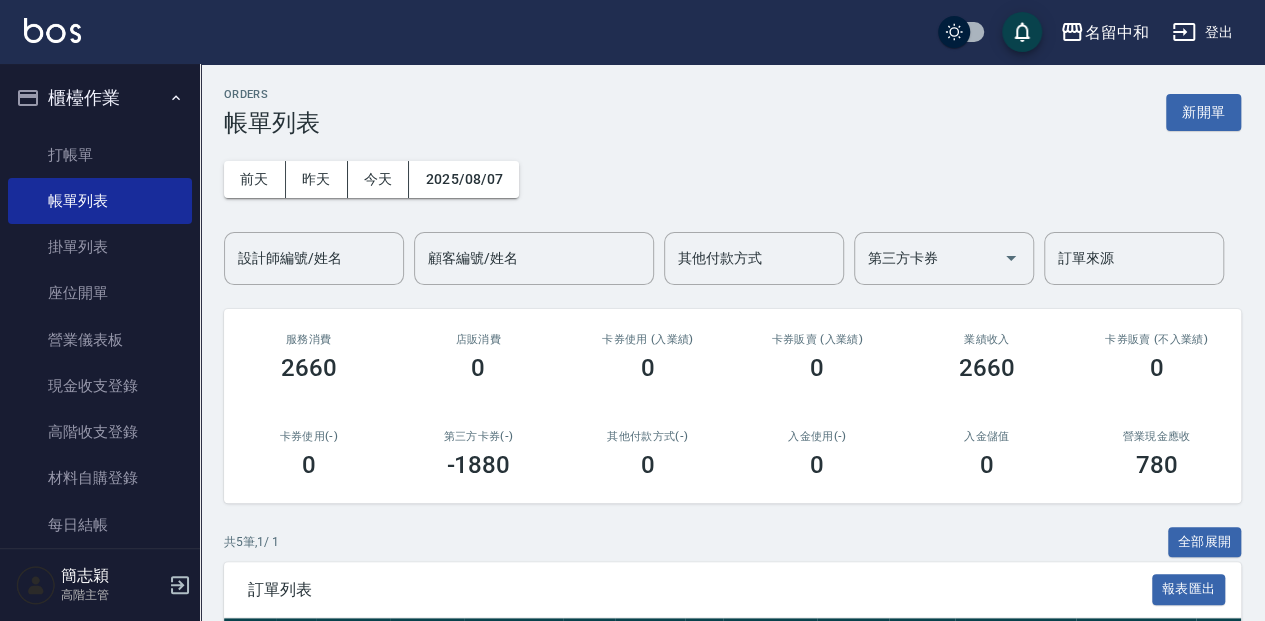click on "打帳單 帳單列表 掛單列表 座位開單 營業儀表板 現金收支登錄 高階收支登錄 材料自購登錄 每日結帳 排班表 現場電腦打卡 掃碼打卡" at bounding box center (100, 409) 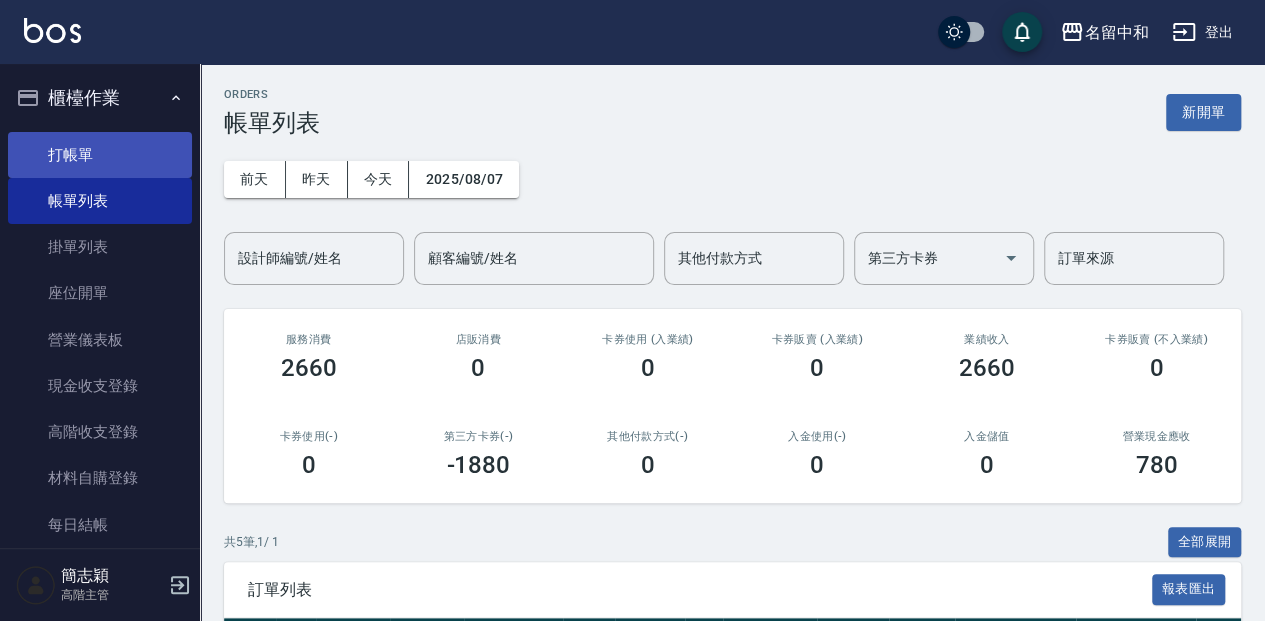 click on "打帳單" at bounding box center [100, 155] 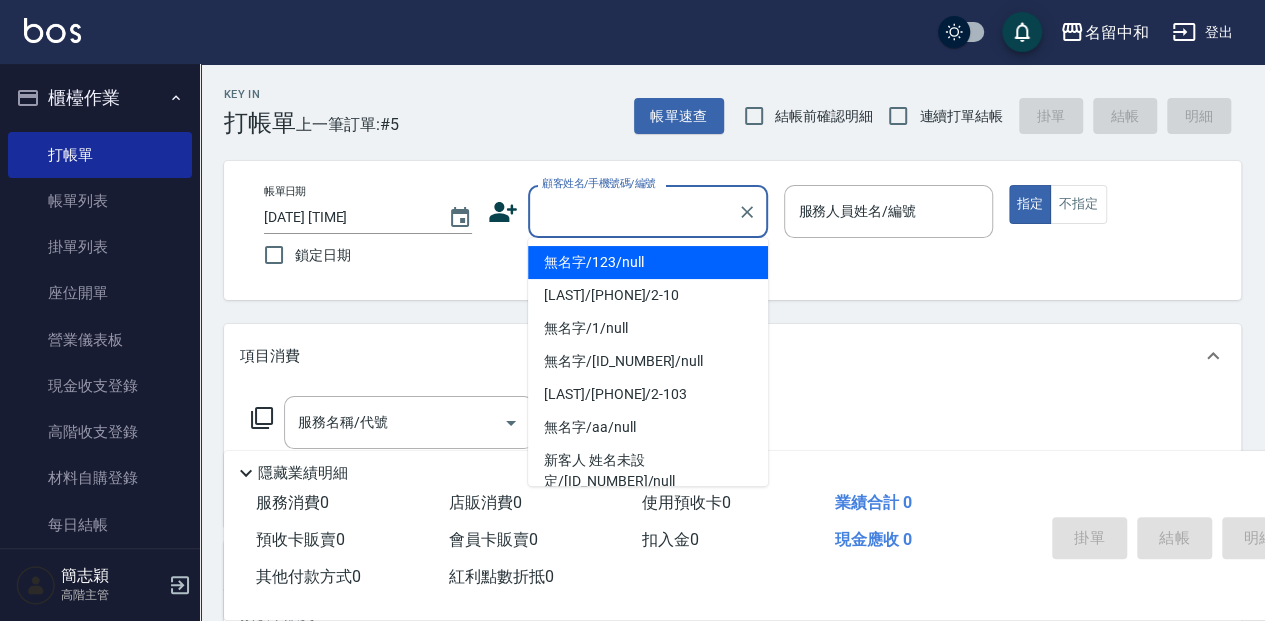 click on "顧客姓名/手機號碼/編號" at bounding box center (633, 211) 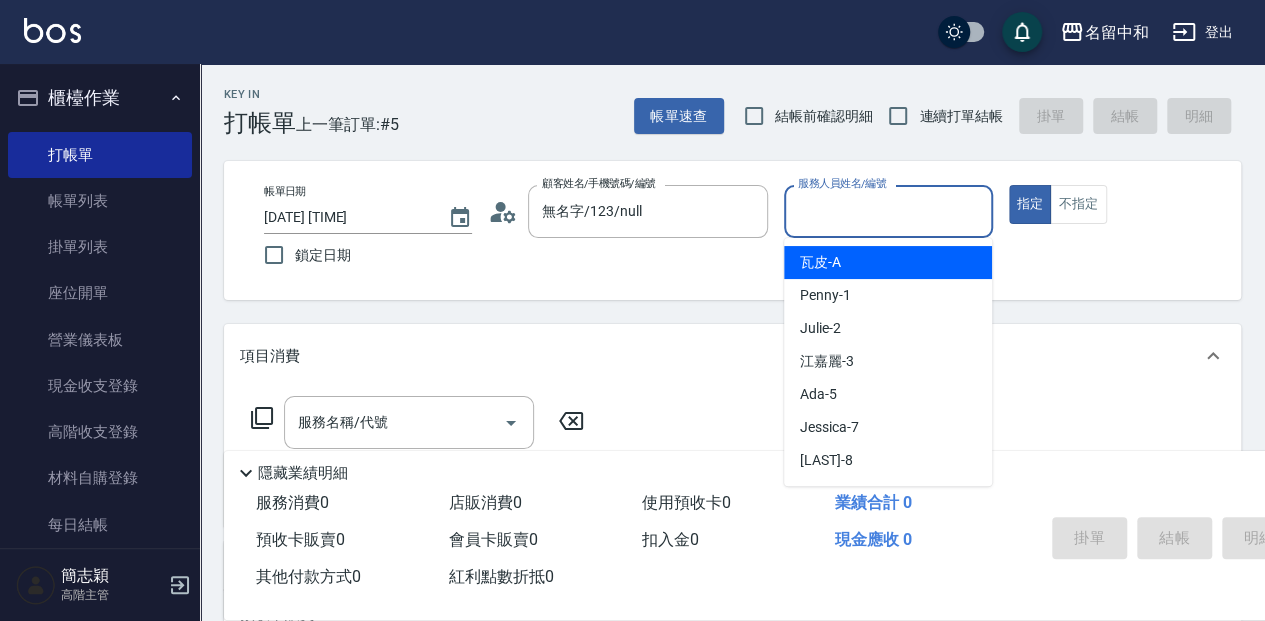click on "服務人員姓名/編號" at bounding box center [888, 211] 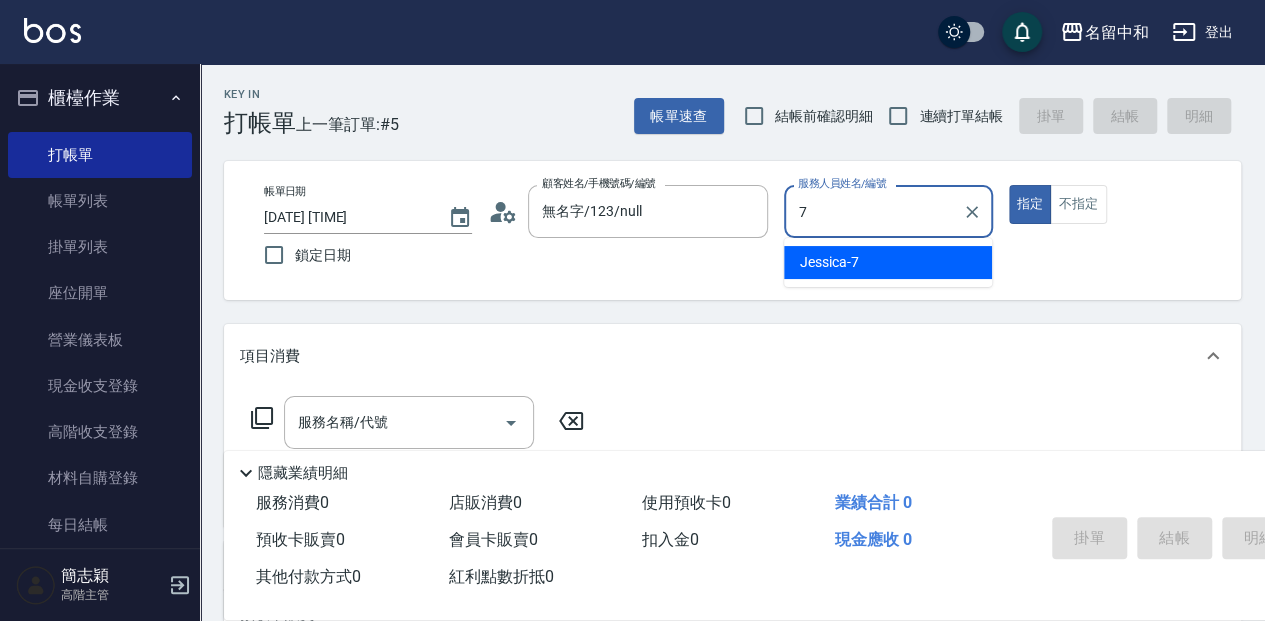 type on "Jessica-7" 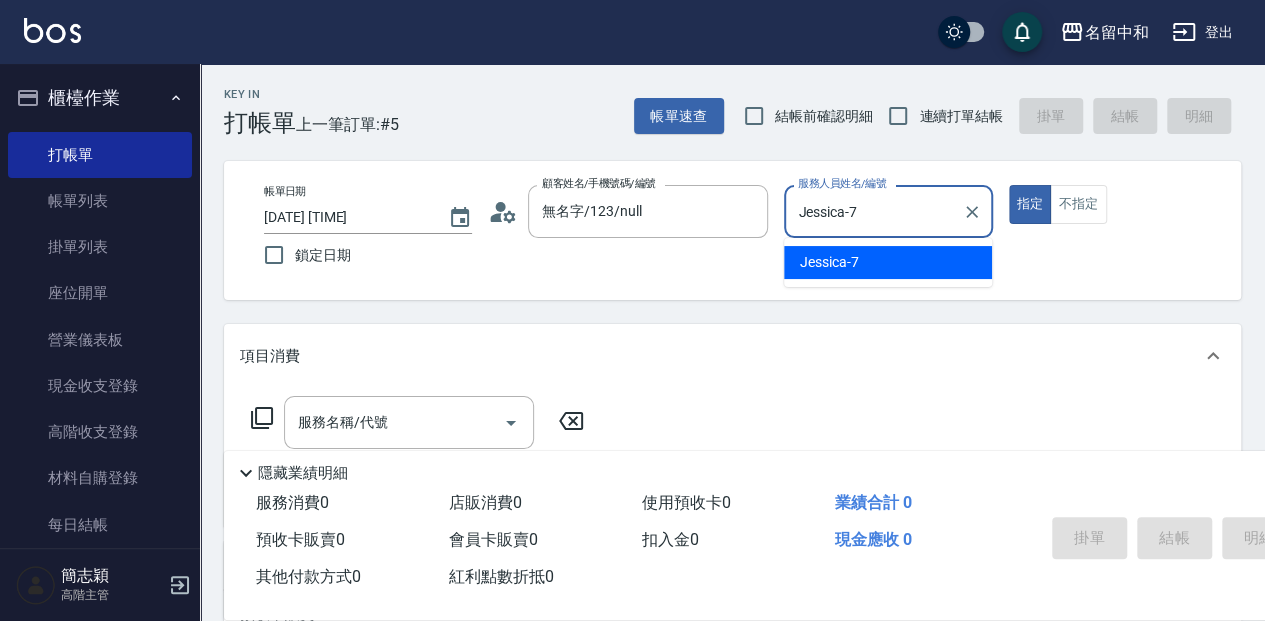 type on "true" 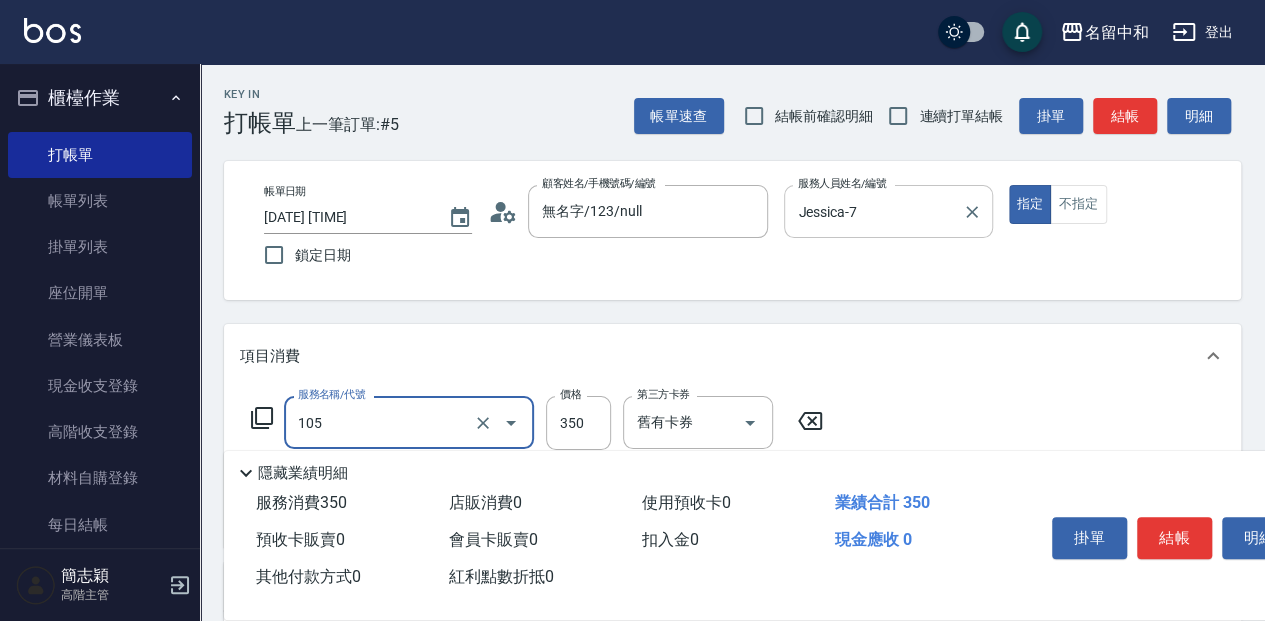 type on "新草本單次(105)" 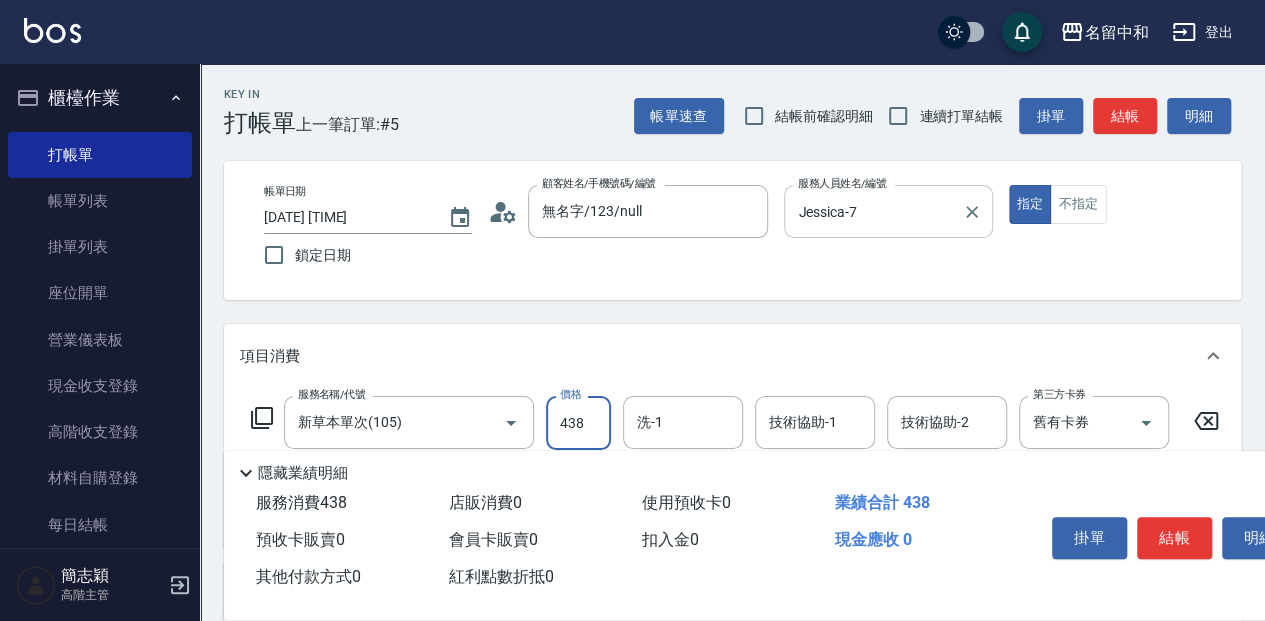 type on "438" 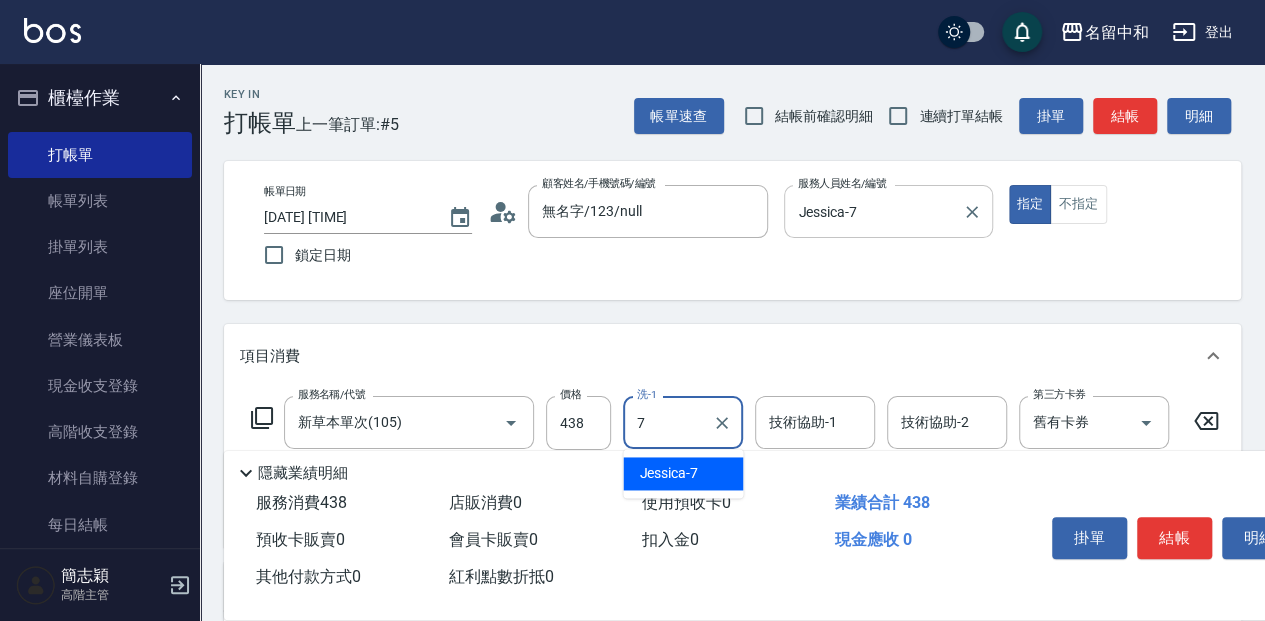 type on "Jessica-7" 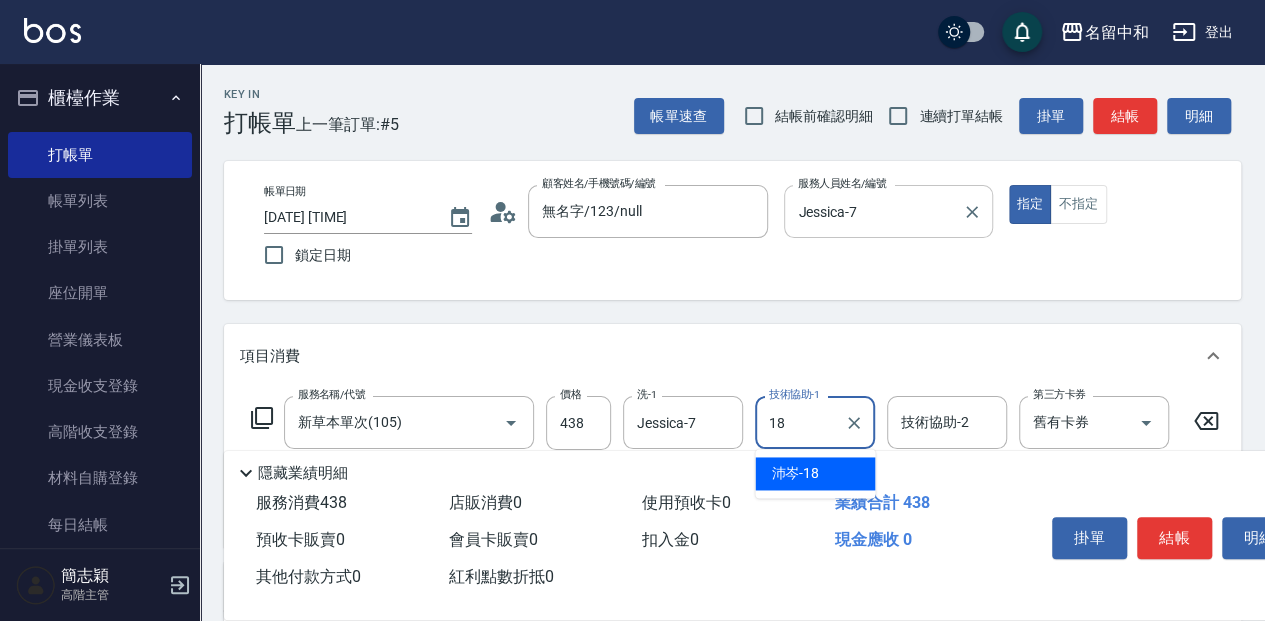 type on "沛岑-18" 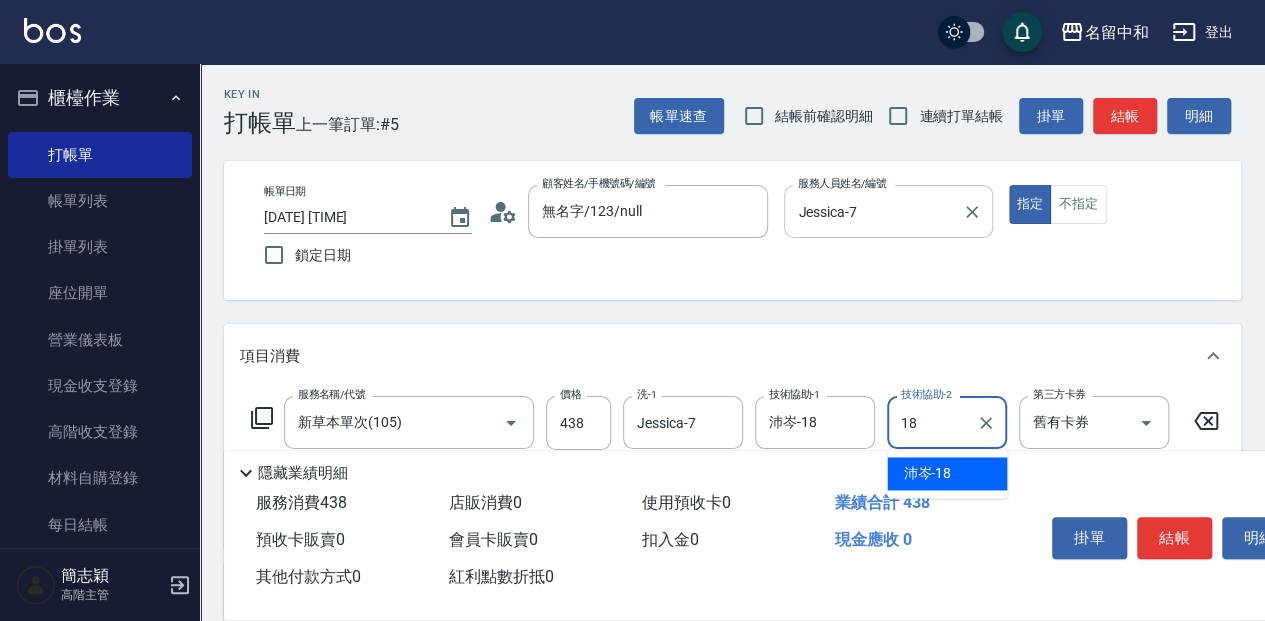 type on "沛岑-18" 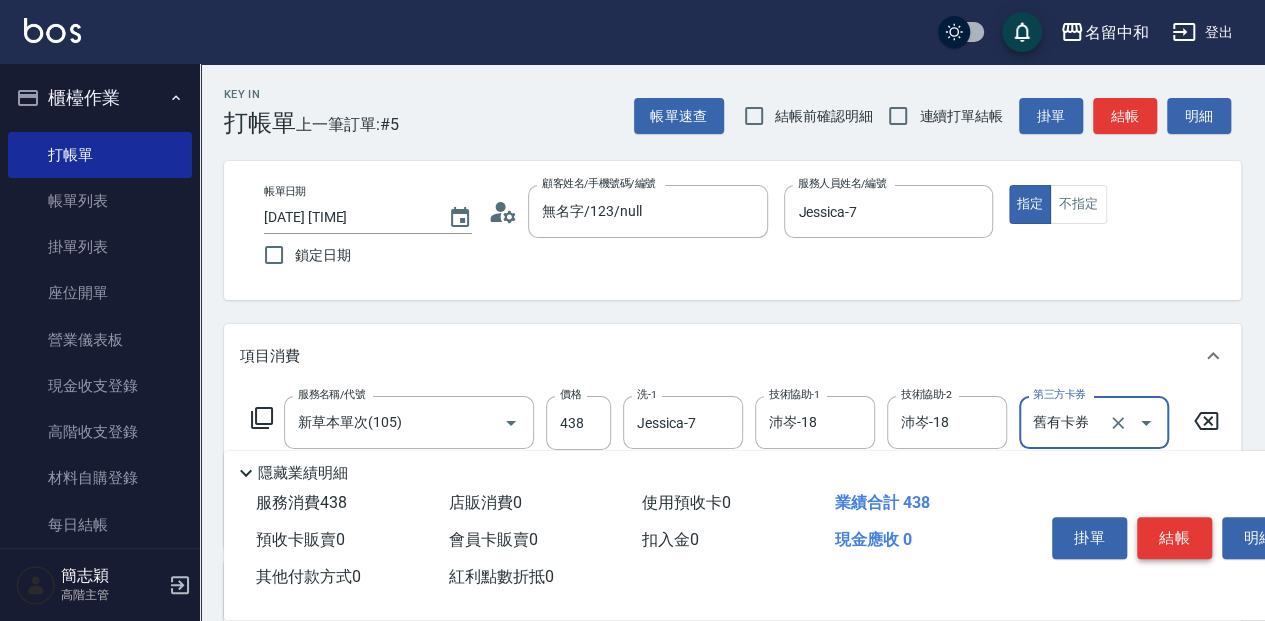 click on "結帳" at bounding box center (1174, 538) 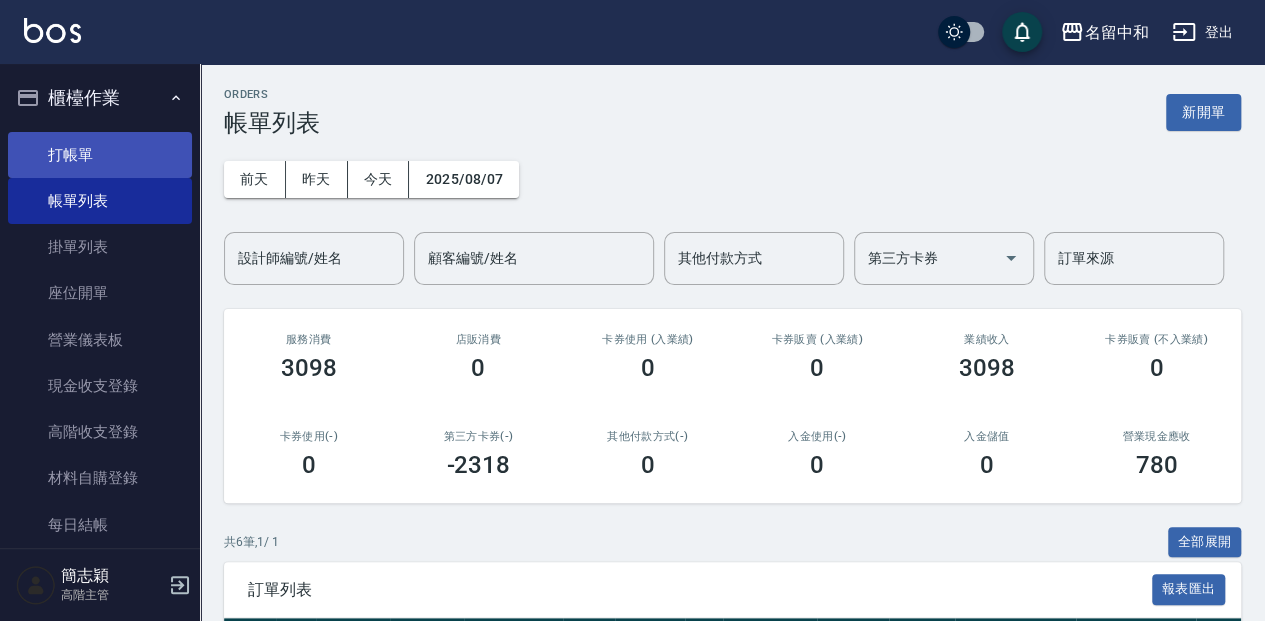 click on "打帳單" at bounding box center (100, 155) 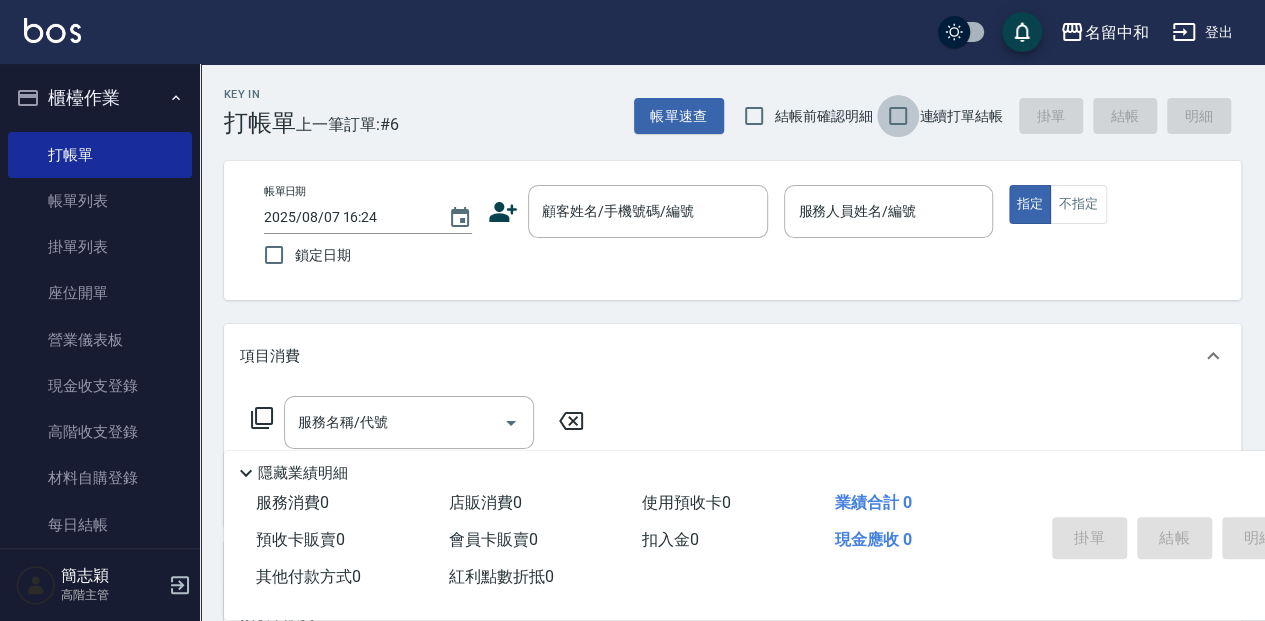 click on "連續打單結帳" at bounding box center [898, 116] 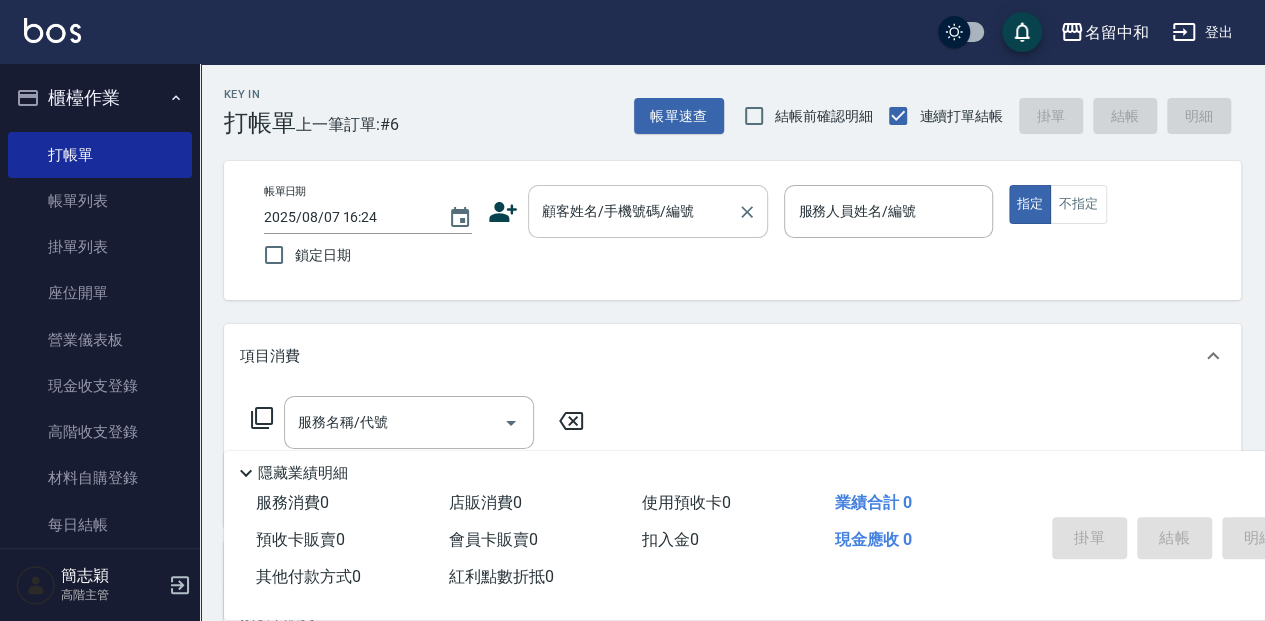 click on "顧客姓名/手機號碼/編號" at bounding box center (648, 211) 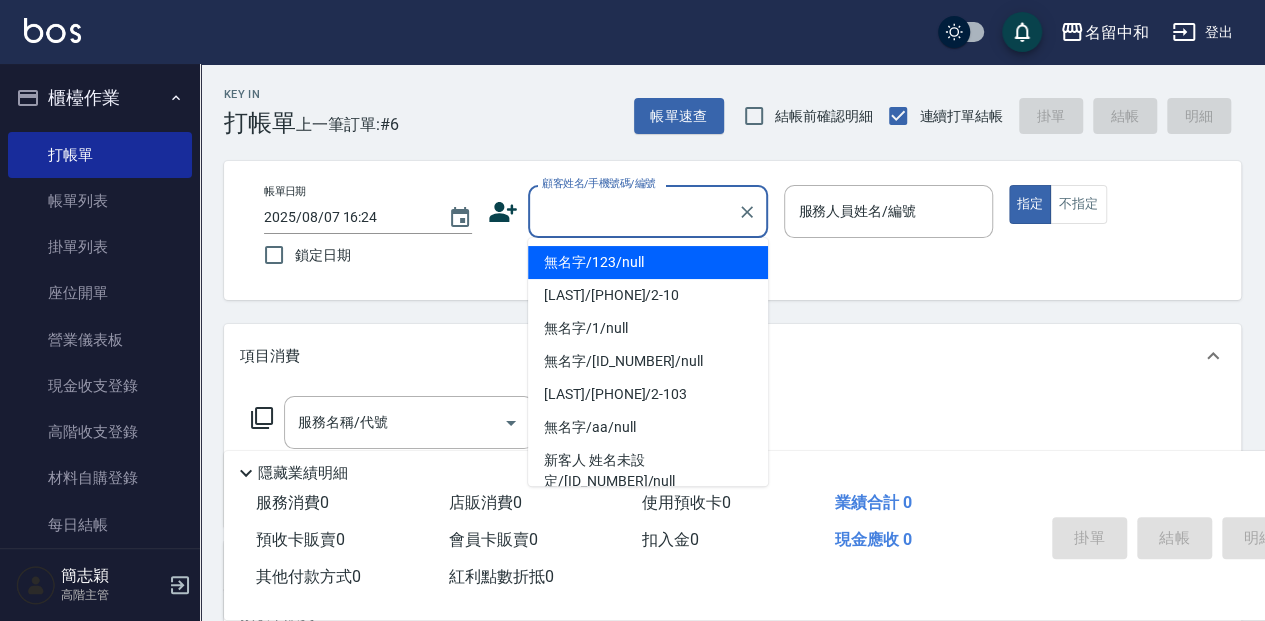 click on "無名字/123/null" at bounding box center (648, 262) 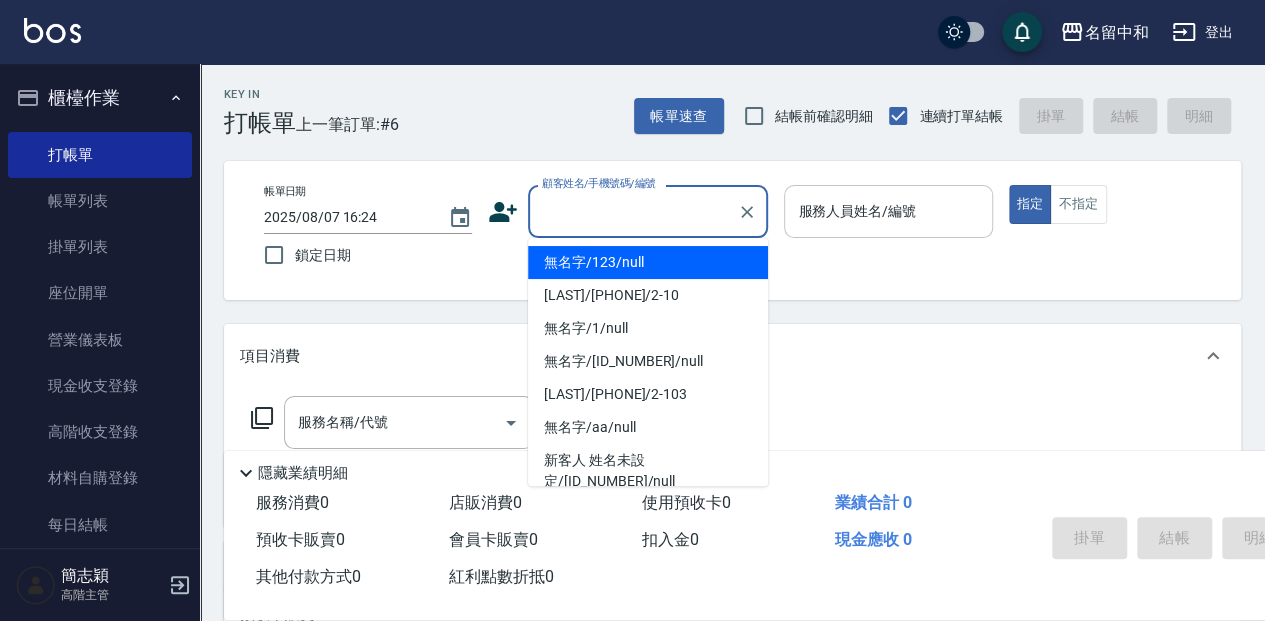 click on "服務人員姓名/編號" at bounding box center (888, 211) 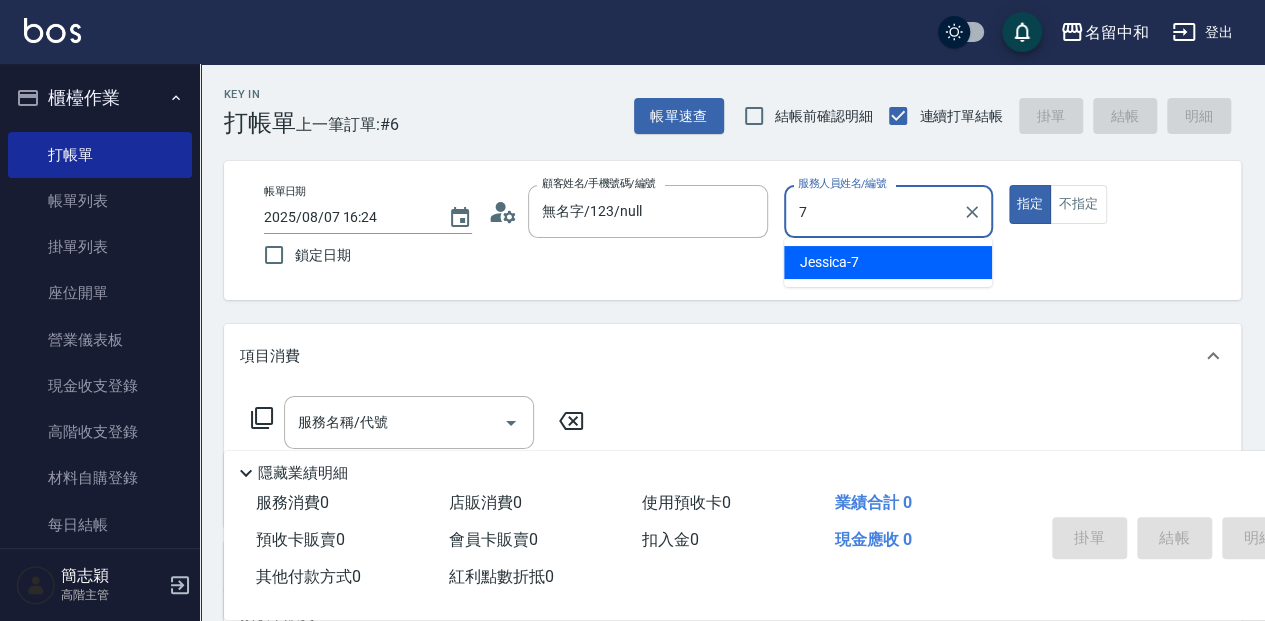type on "Jessica-7" 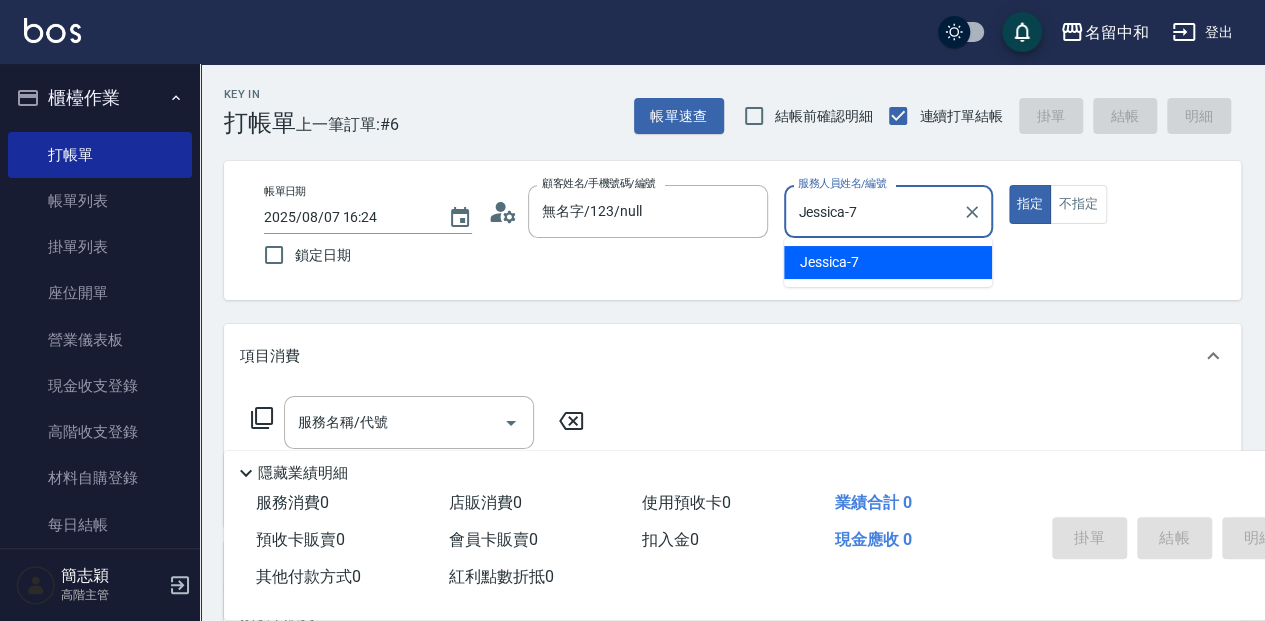 type on "true" 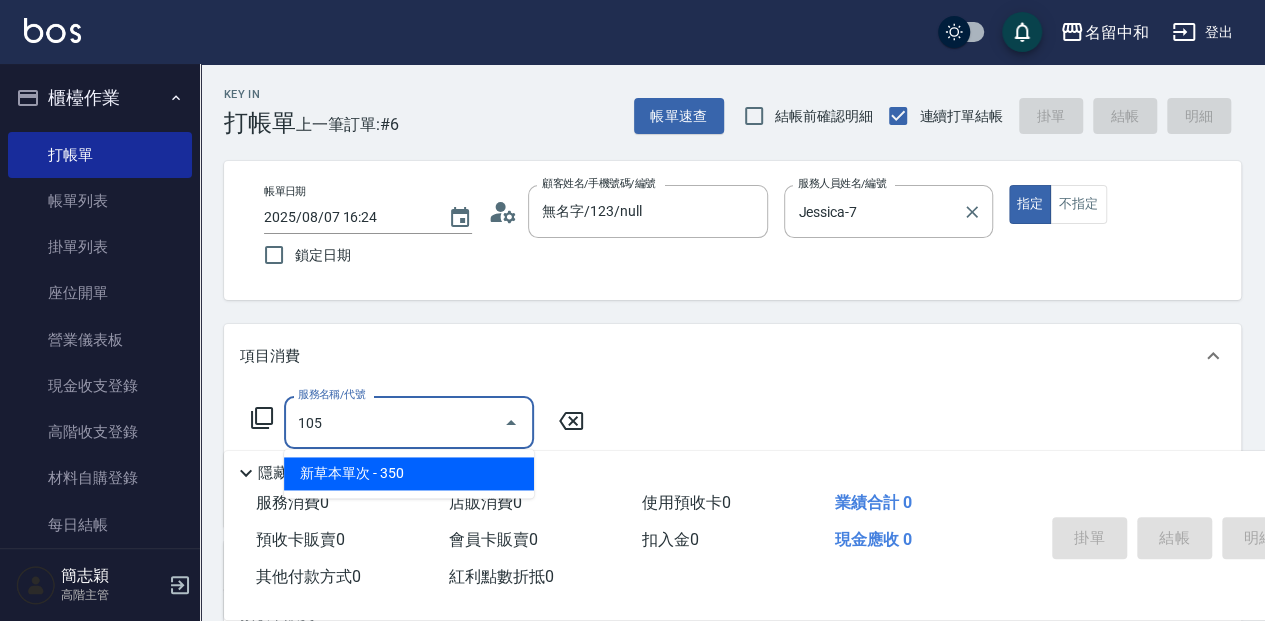 type on "新草本單次(105)" 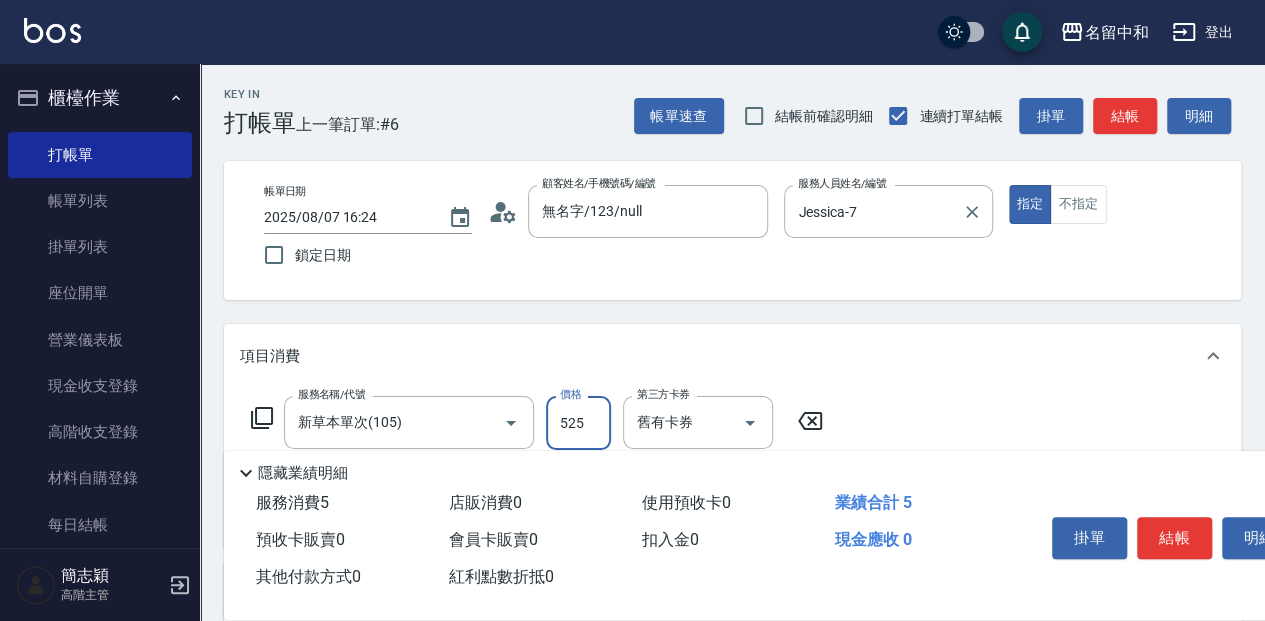 type on "525" 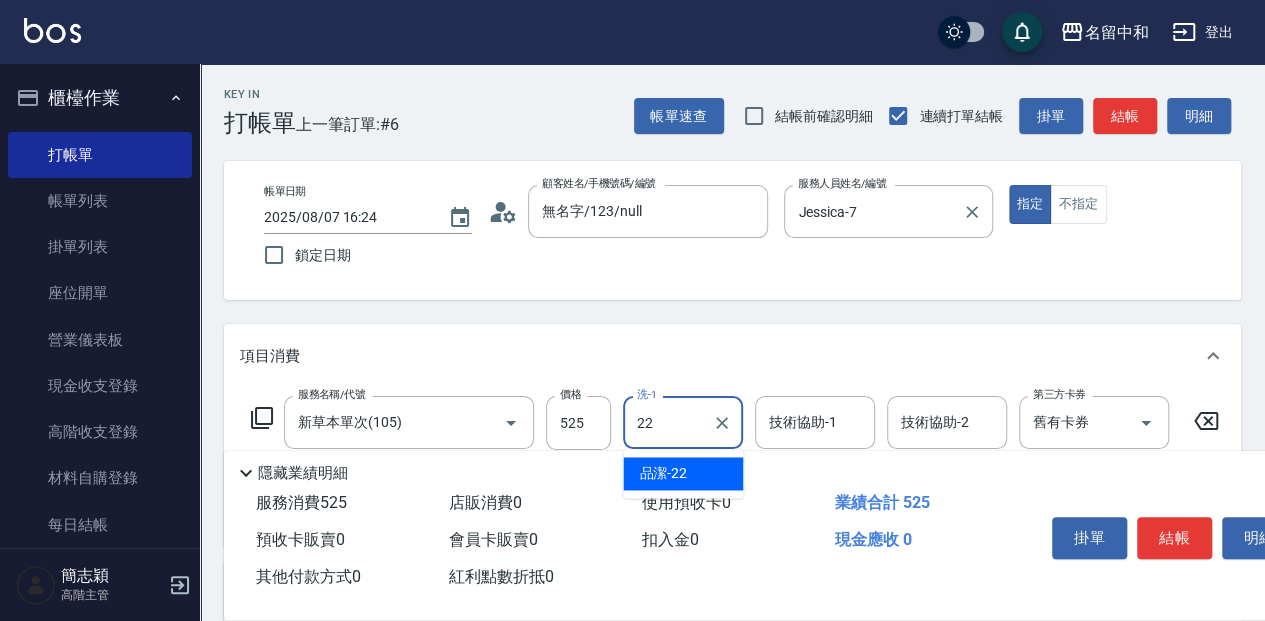 type on "品潔-22" 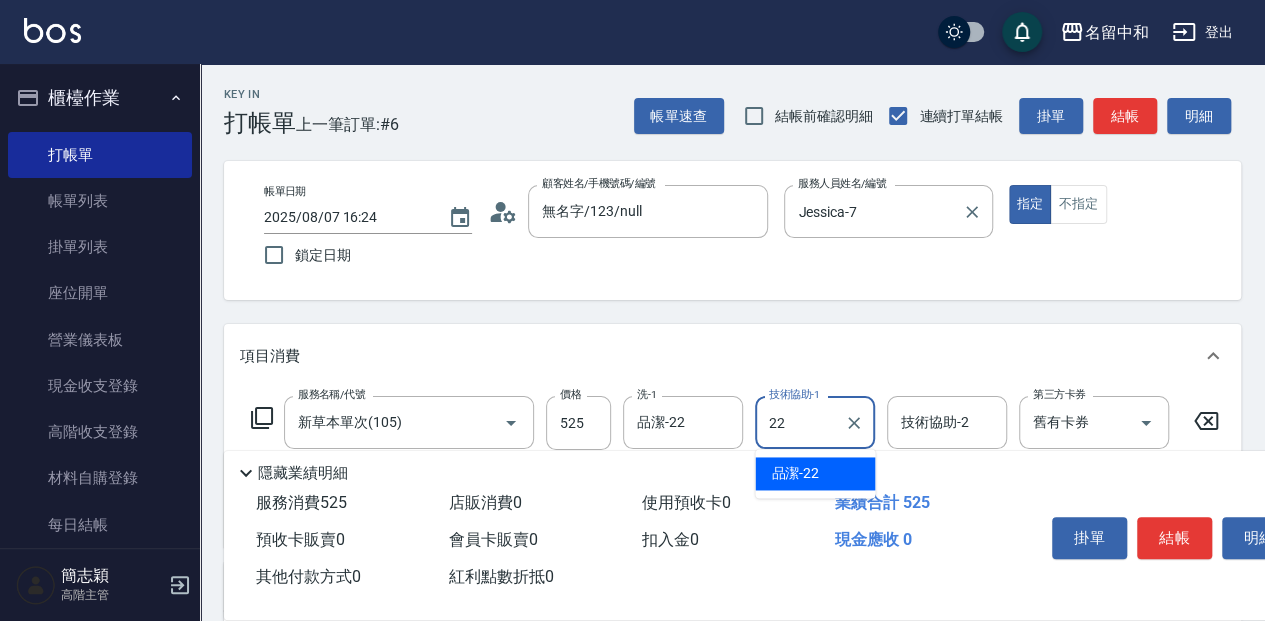 type on "品潔-22" 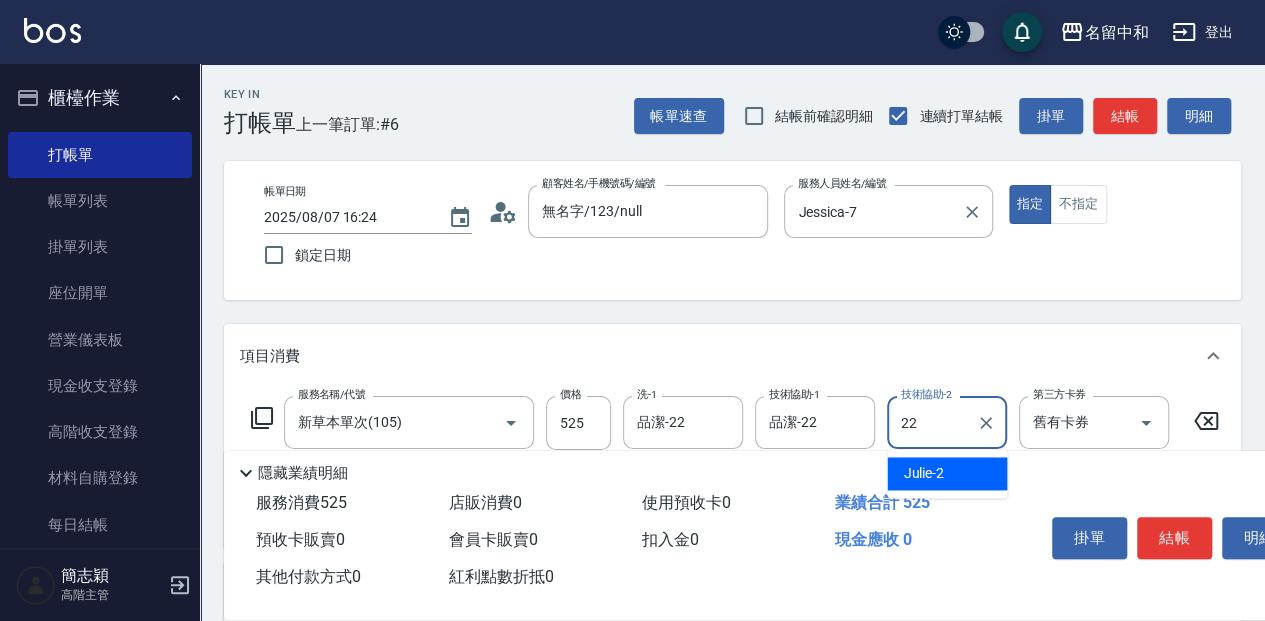 type on "品潔-22" 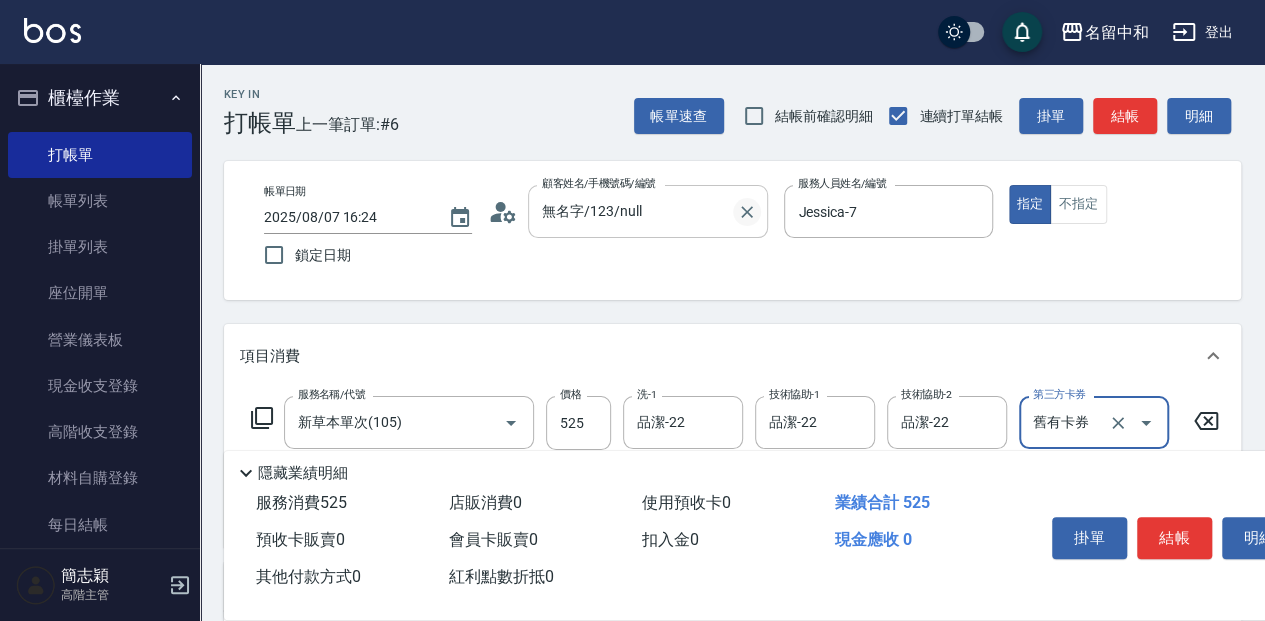 click 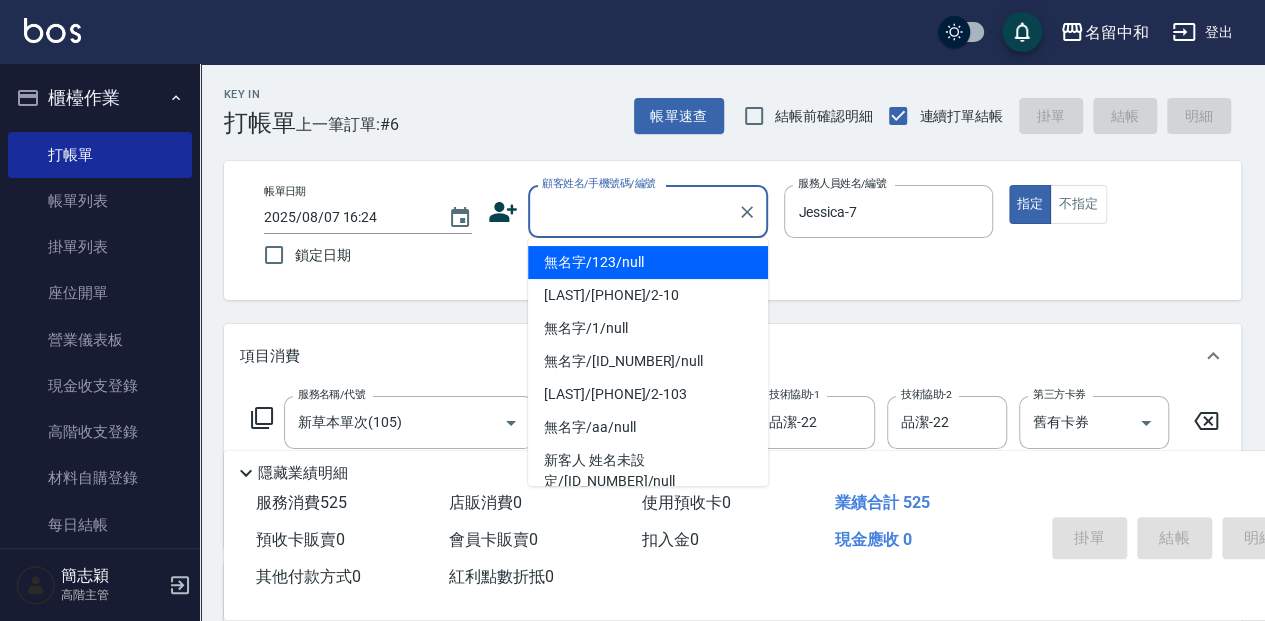 click on "顧客姓名/手機號碼/編號" at bounding box center [633, 211] 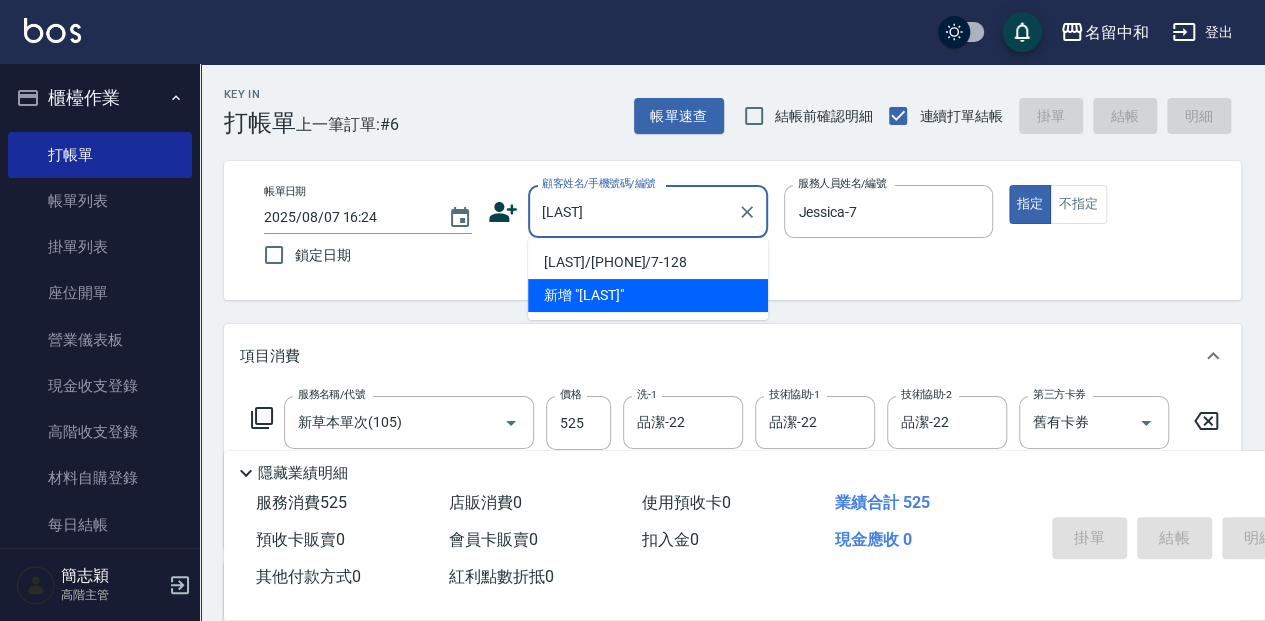 click on "[LAST]/[PHONE]/7-128" at bounding box center [648, 262] 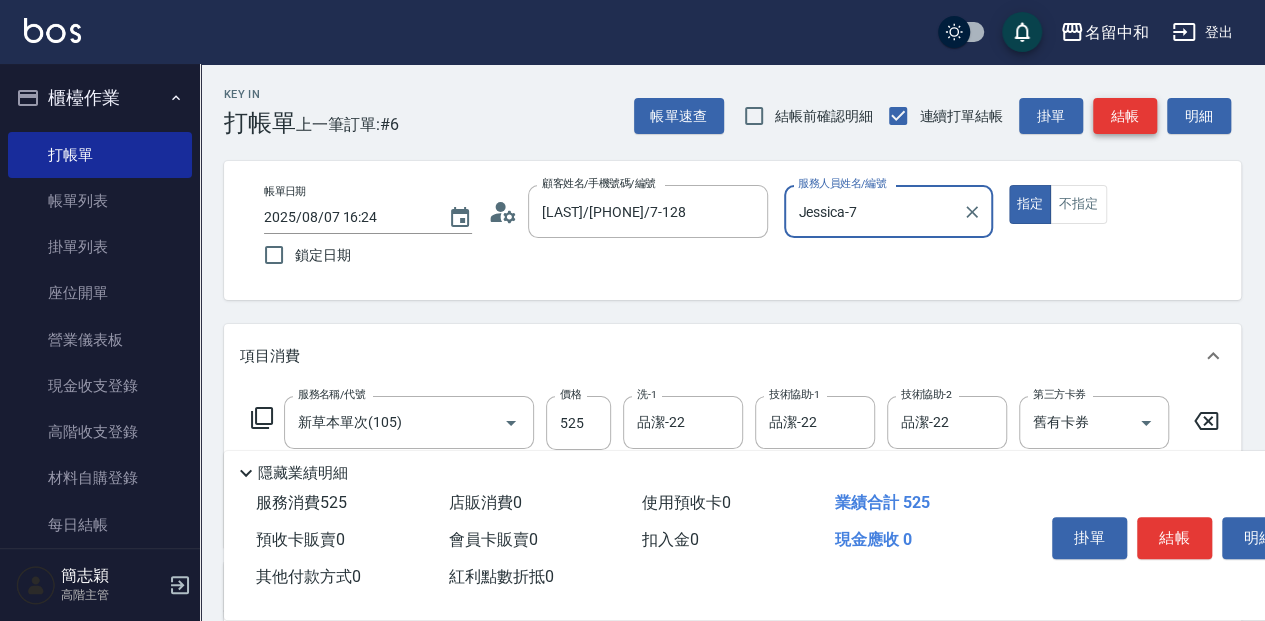 click on "結帳" at bounding box center (1125, 116) 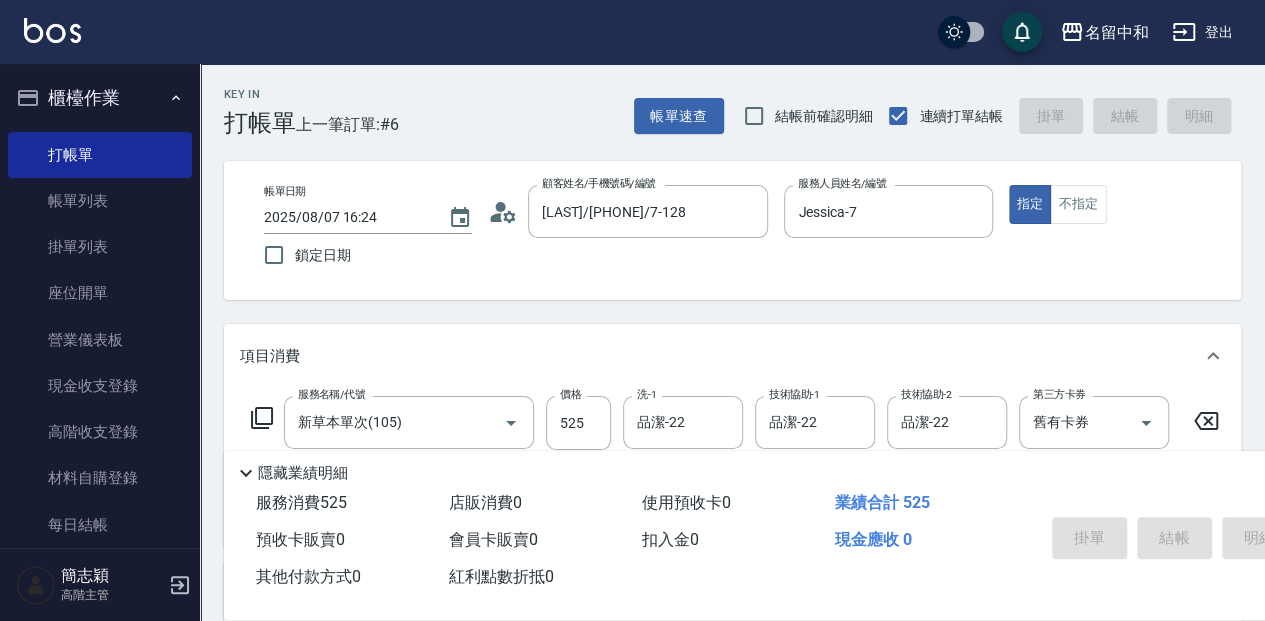 type on "[DATE] [TIME]" 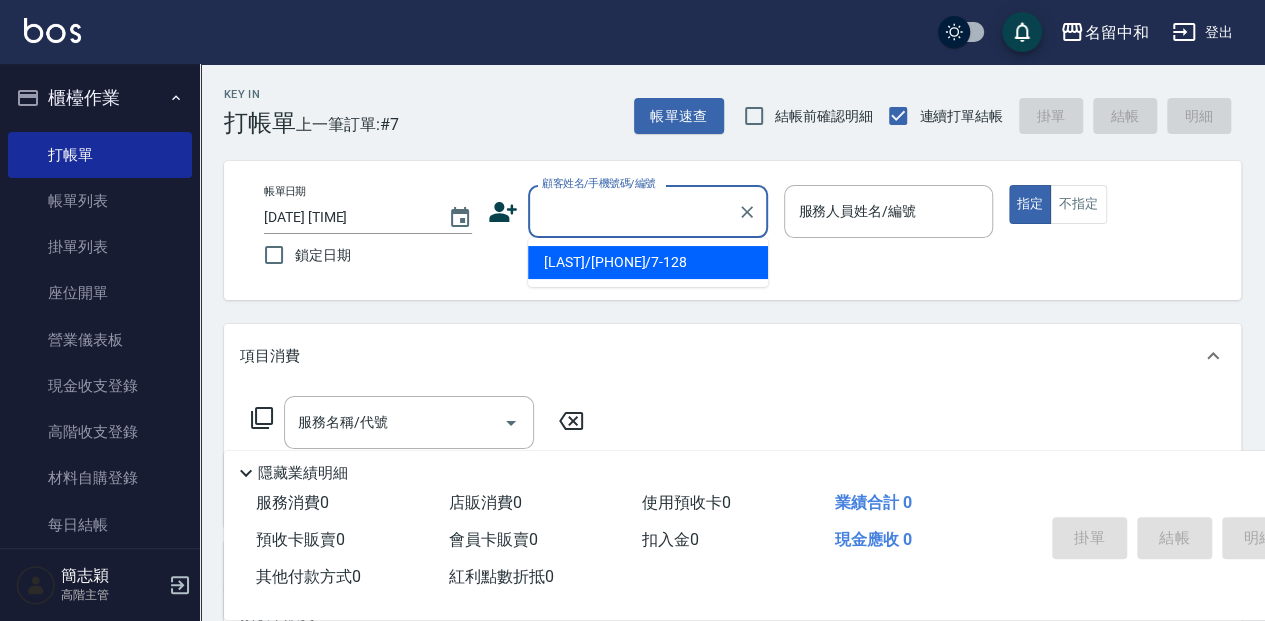 click on "顧客姓名/手機號碼/編號" at bounding box center [633, 211] 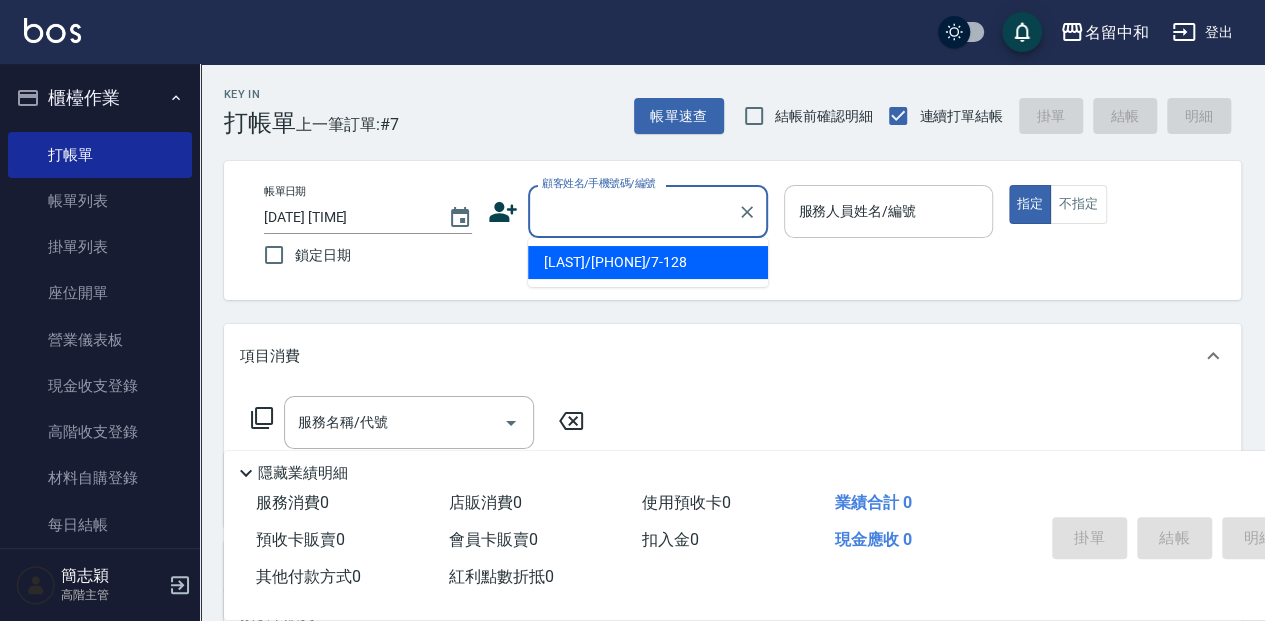 type on "[LAST]/[PHONE]/7-128" 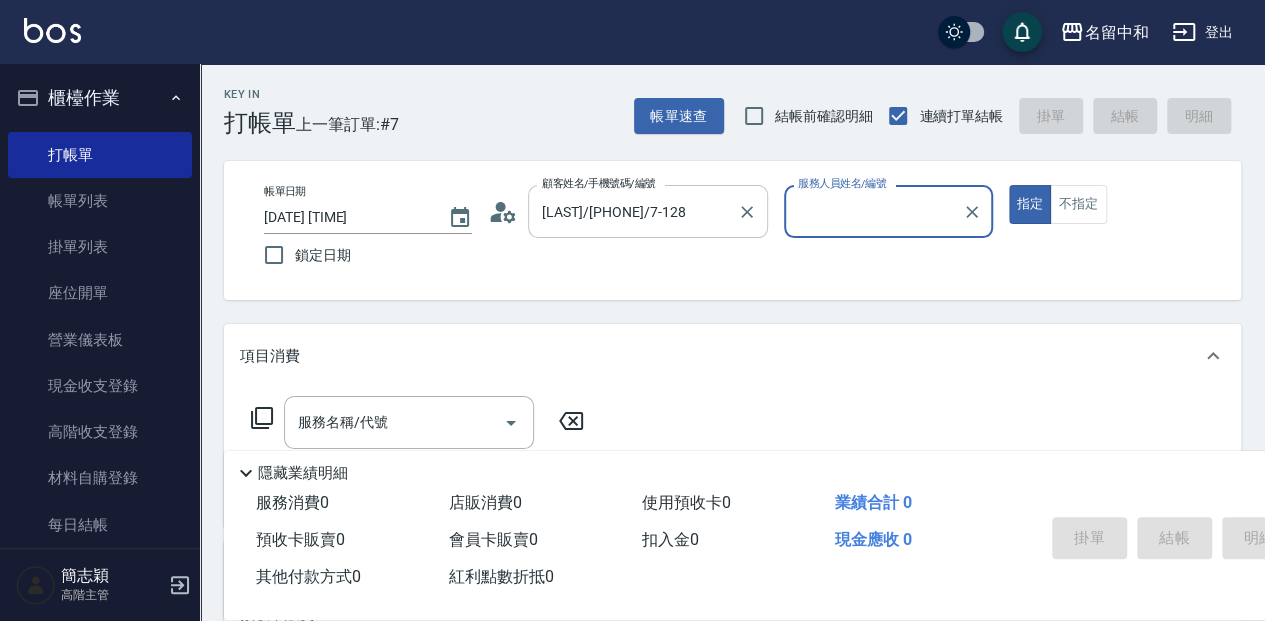 type on "Jessica-7" 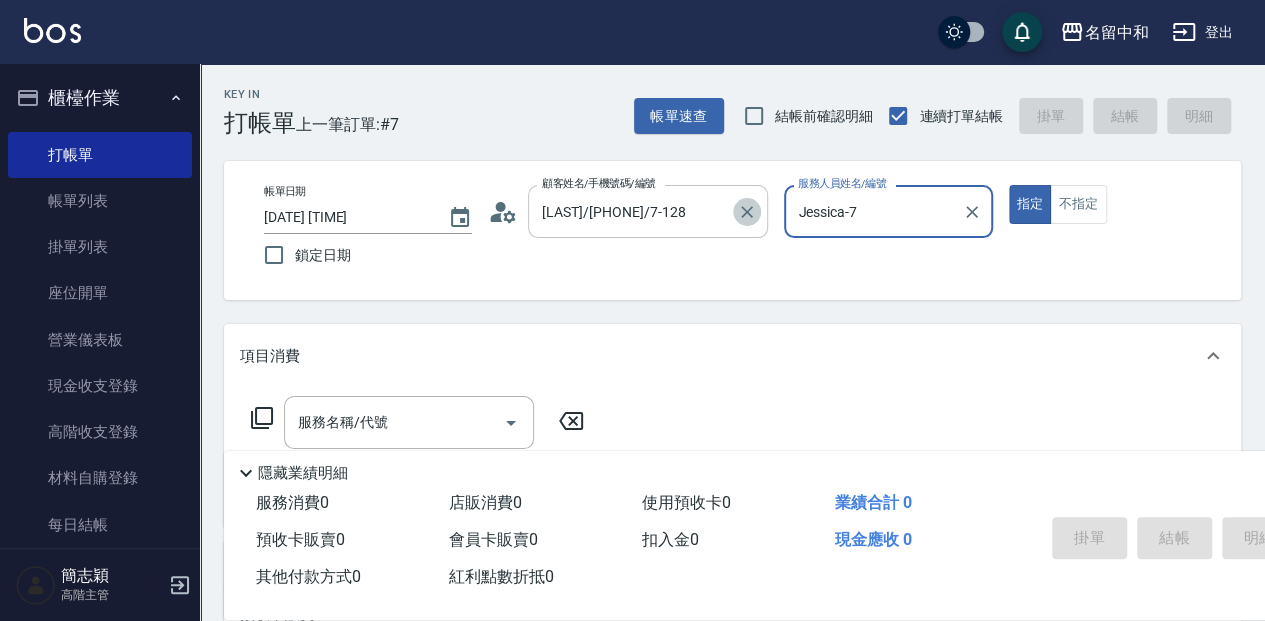 click 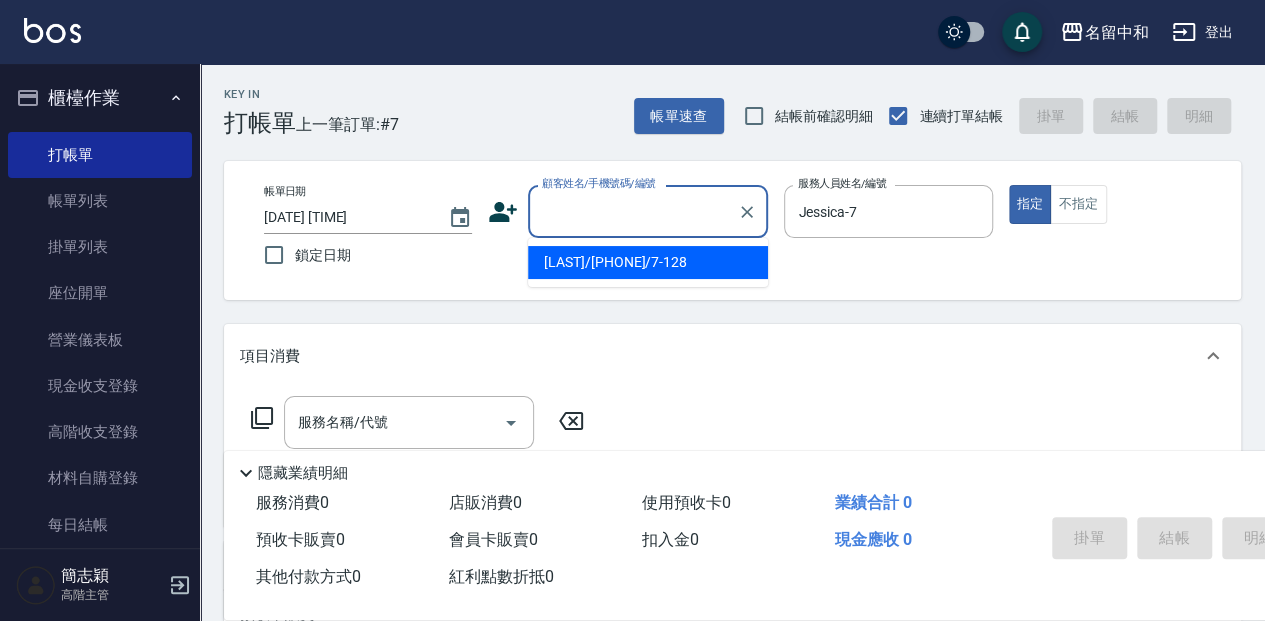 click on "顧客姓名/手機號碼/編號" at bounding box center (633, 211) 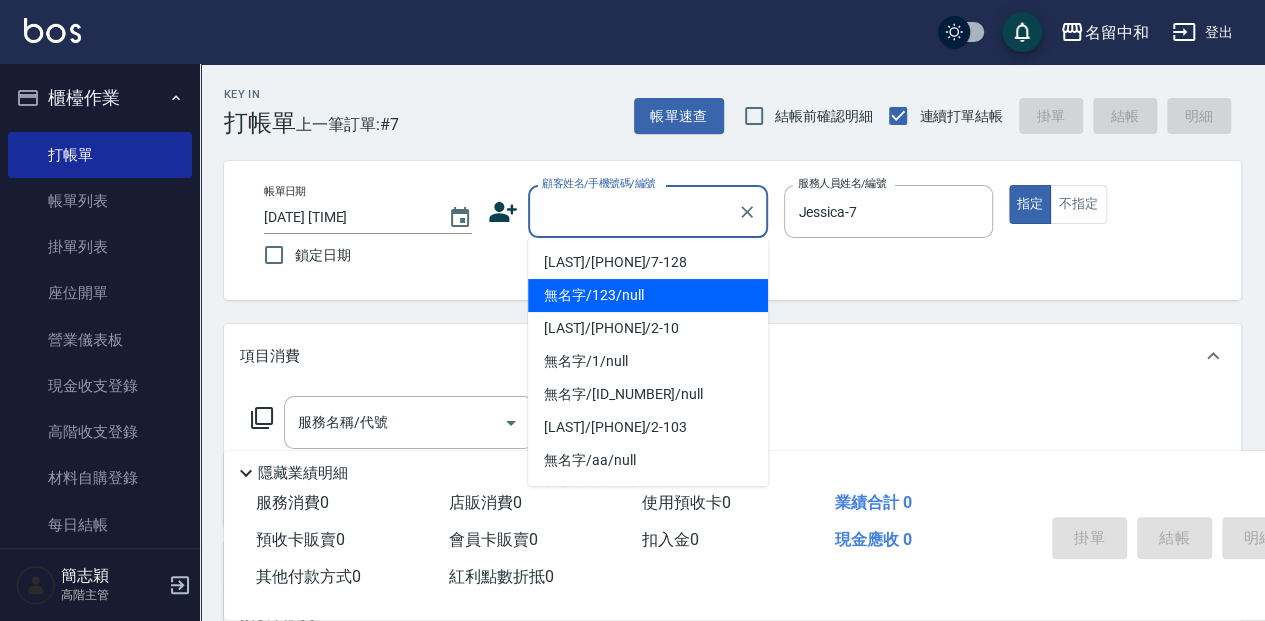 click on "無名字/123/null" at bounding box center (648, 295) 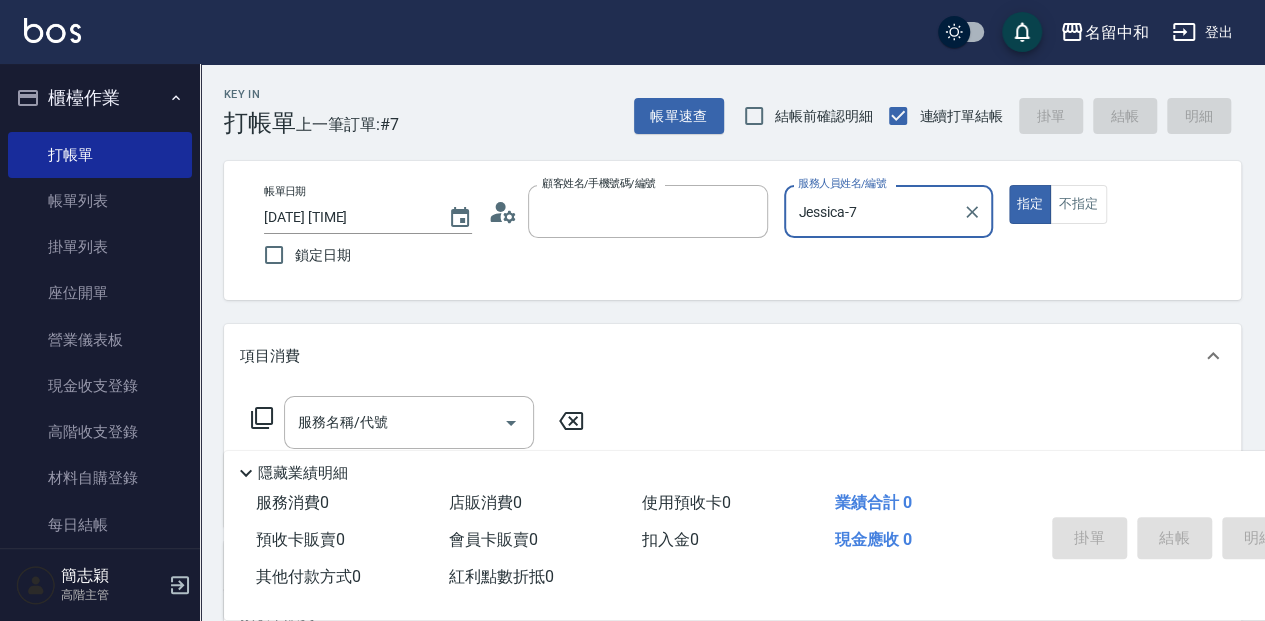 type on "無名字/123/null" 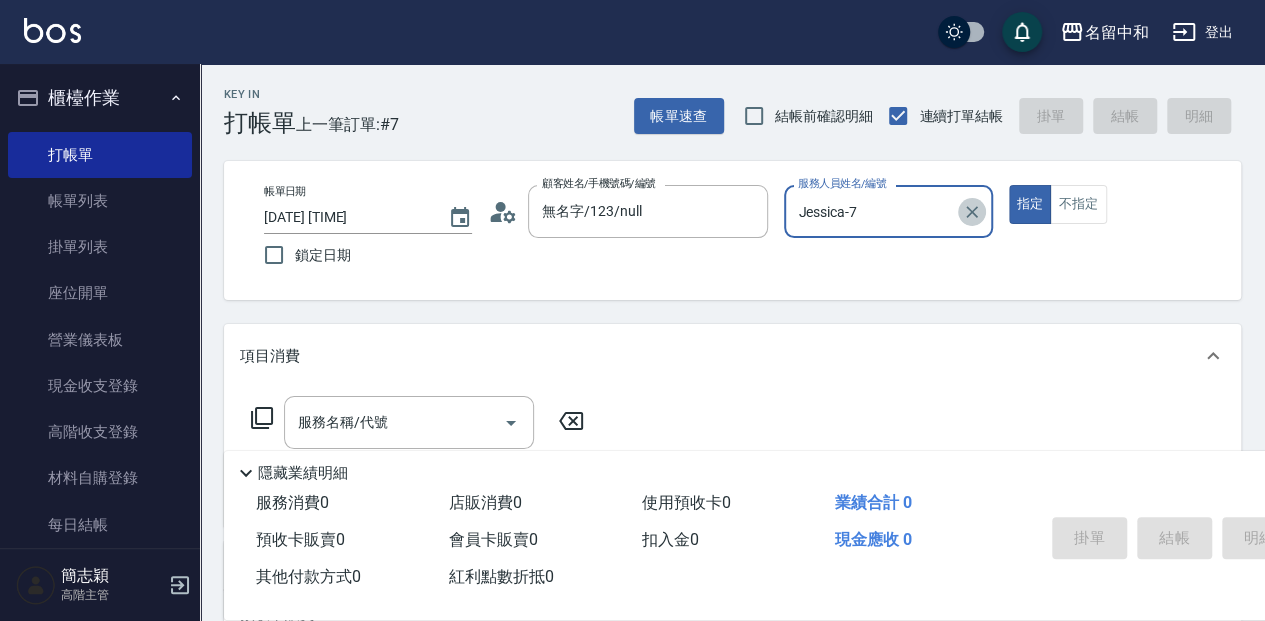 click 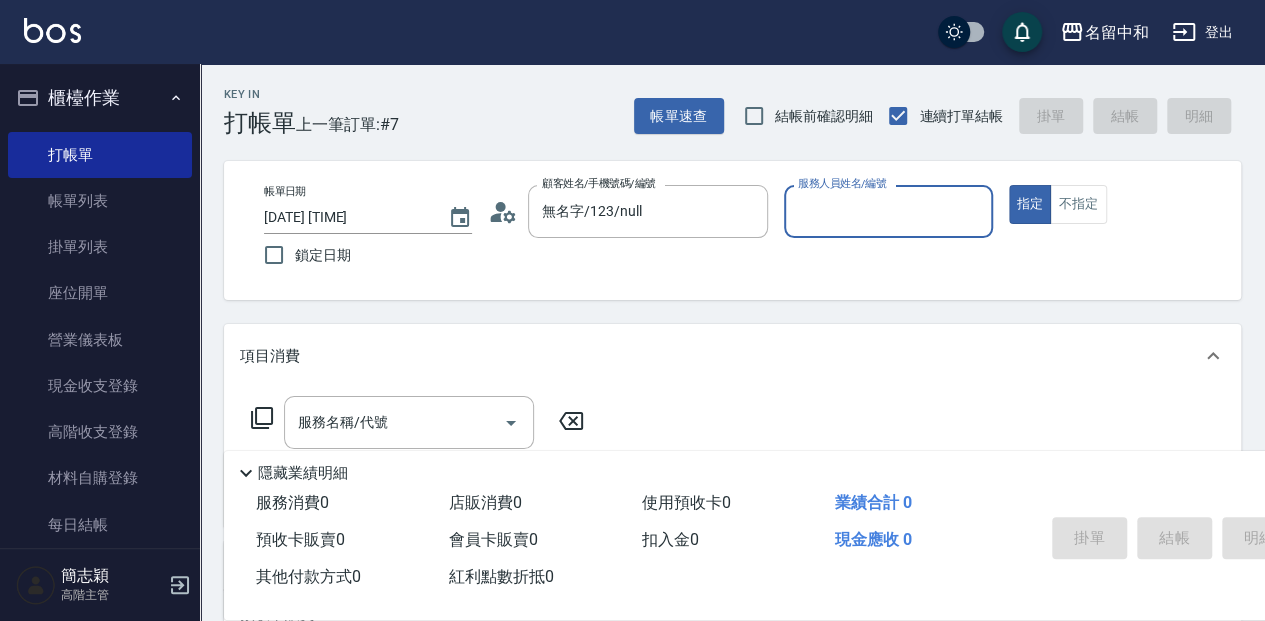 click on "服務人員姓名/編號" at bounding box center [888, 211] 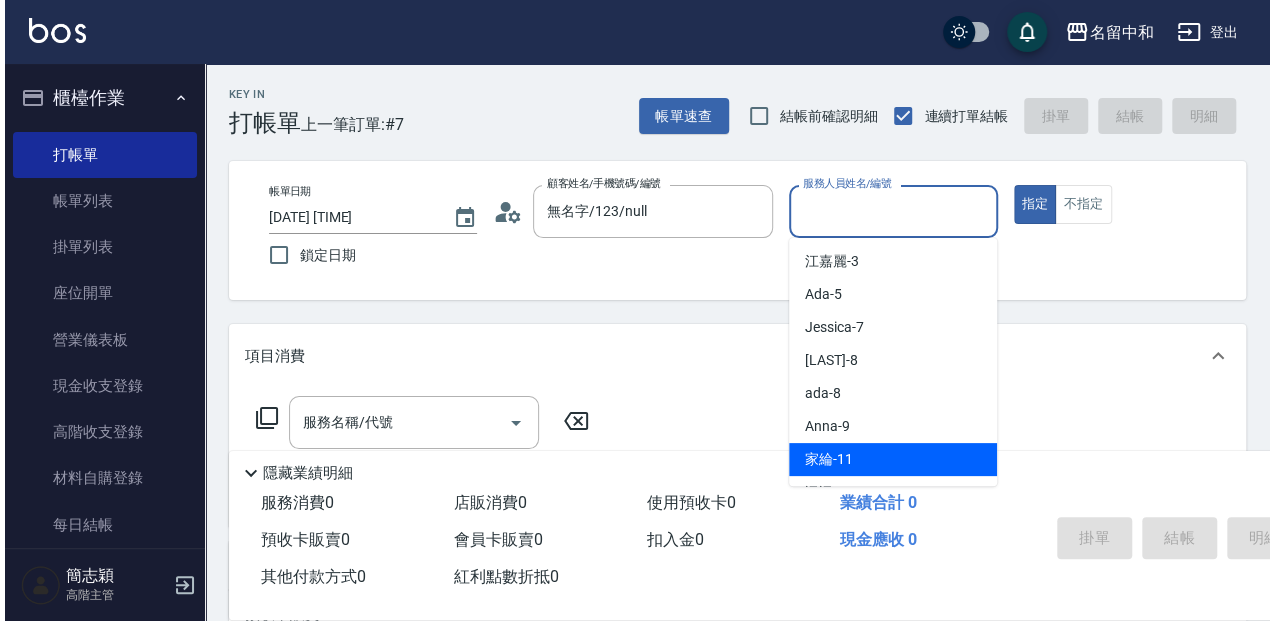 scroll, scrollTop: 133, scrollLeft: 0, axis: vertical 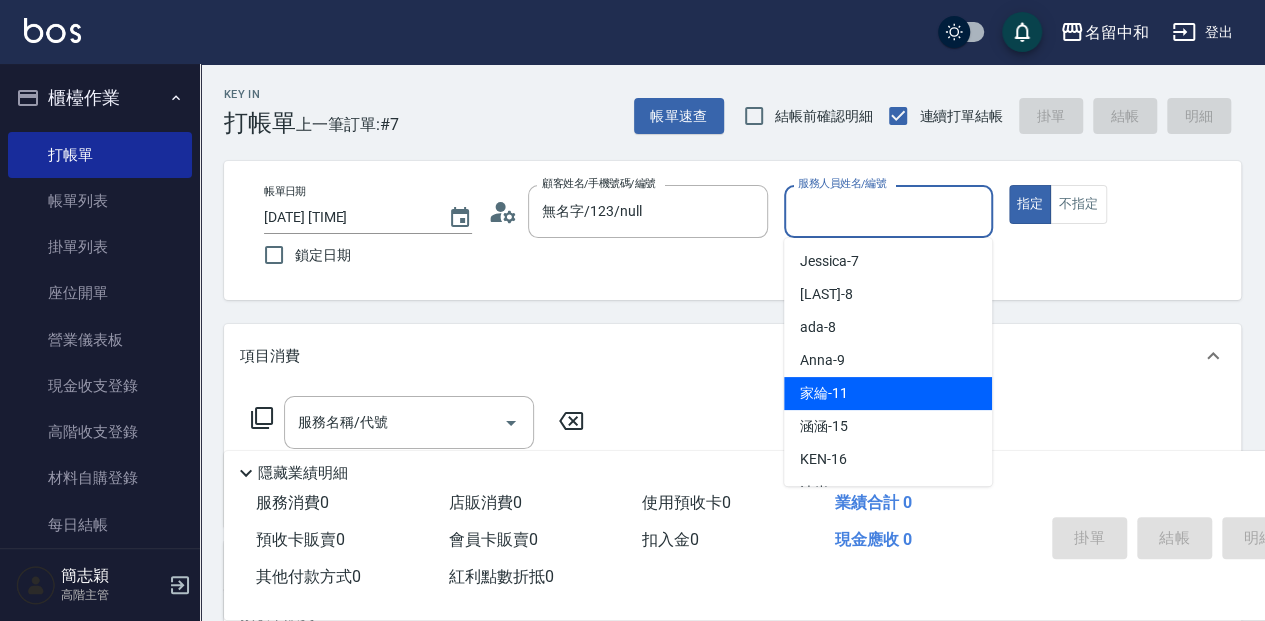 click on "Anna -9" at bounding box center (888, 360) 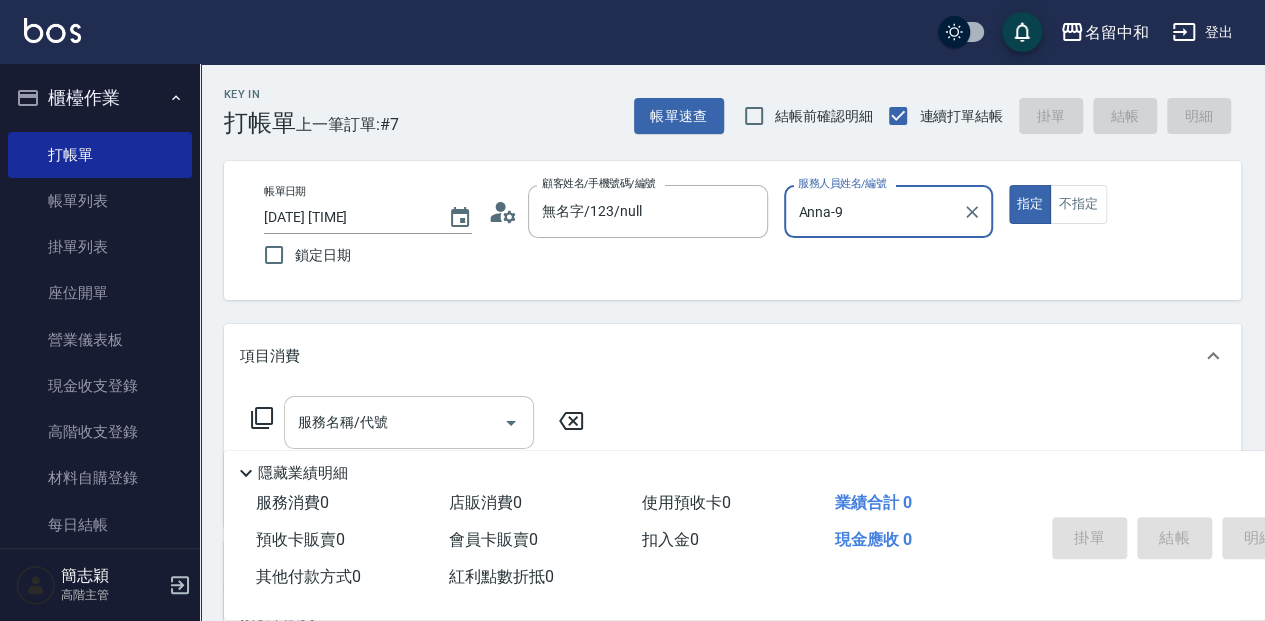 click on "服務名稱/代號 服務名稱/代號" at bounding box center [409, 422] 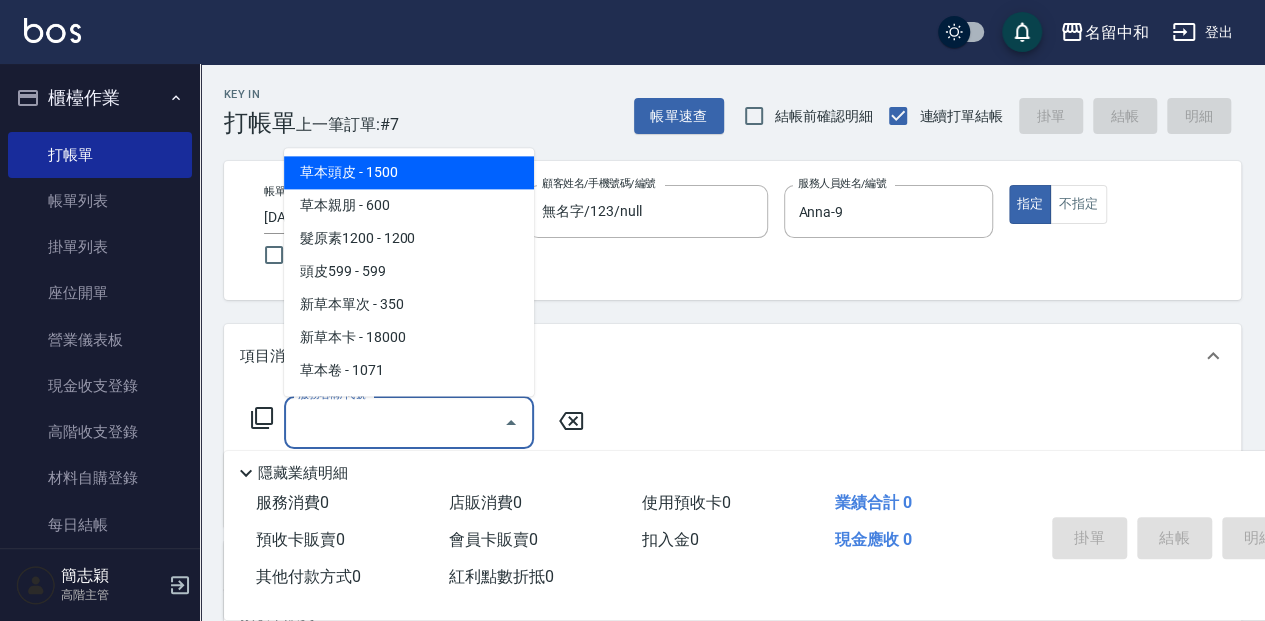 click 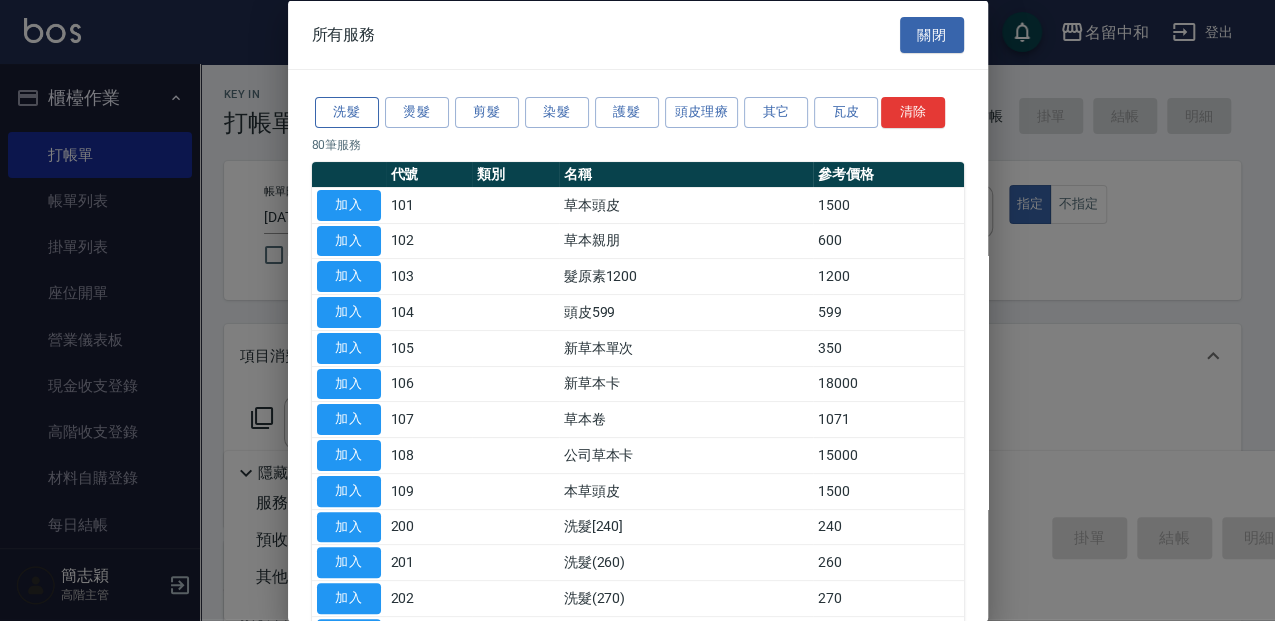 click on "洗髮" at bounding box center [347, 112] 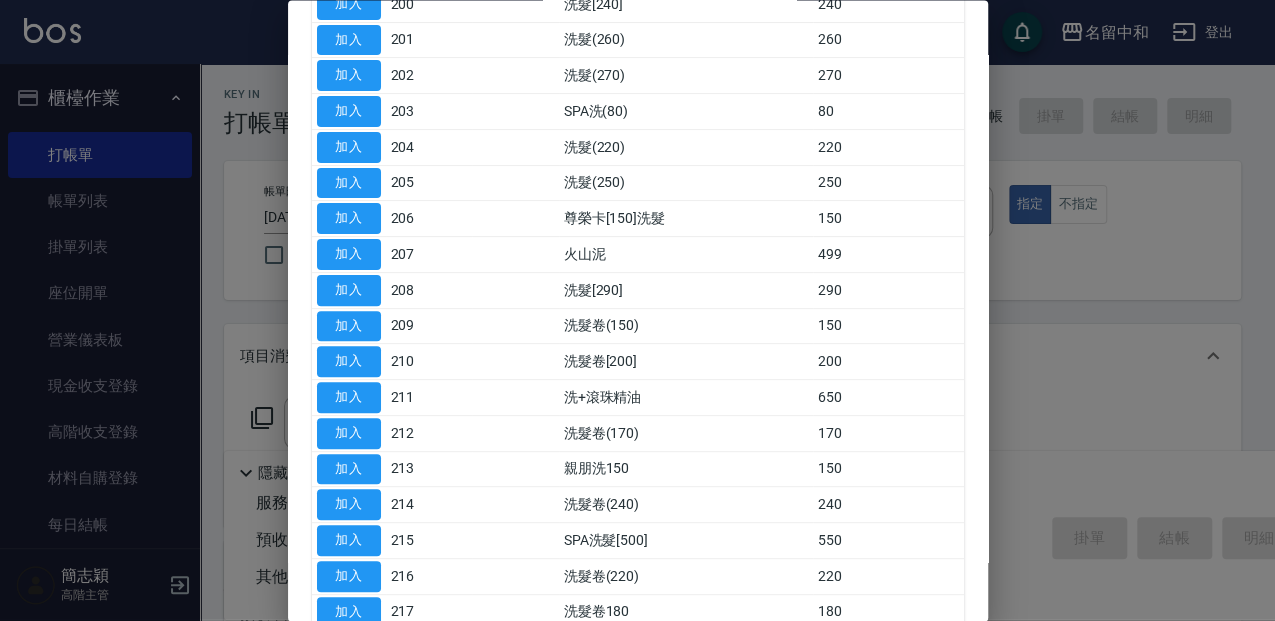 scroll, scrollTop: 266, scrollLeft: 0, axis: vertical 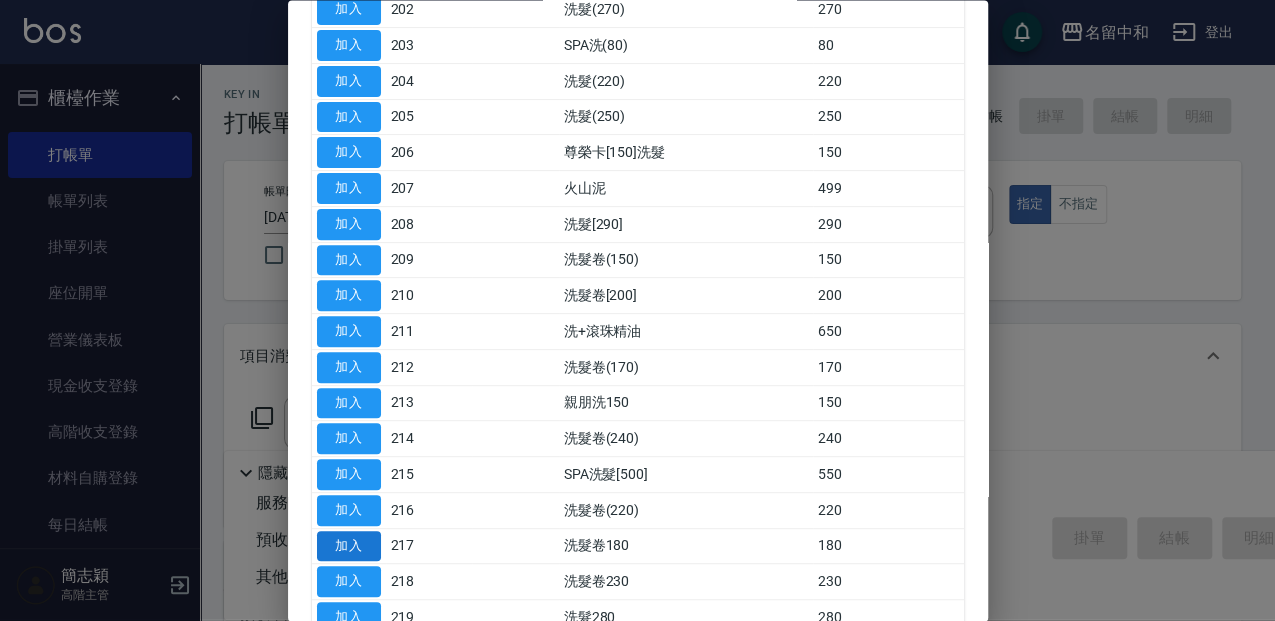 click on "加入" at bounding box center [349, 546] 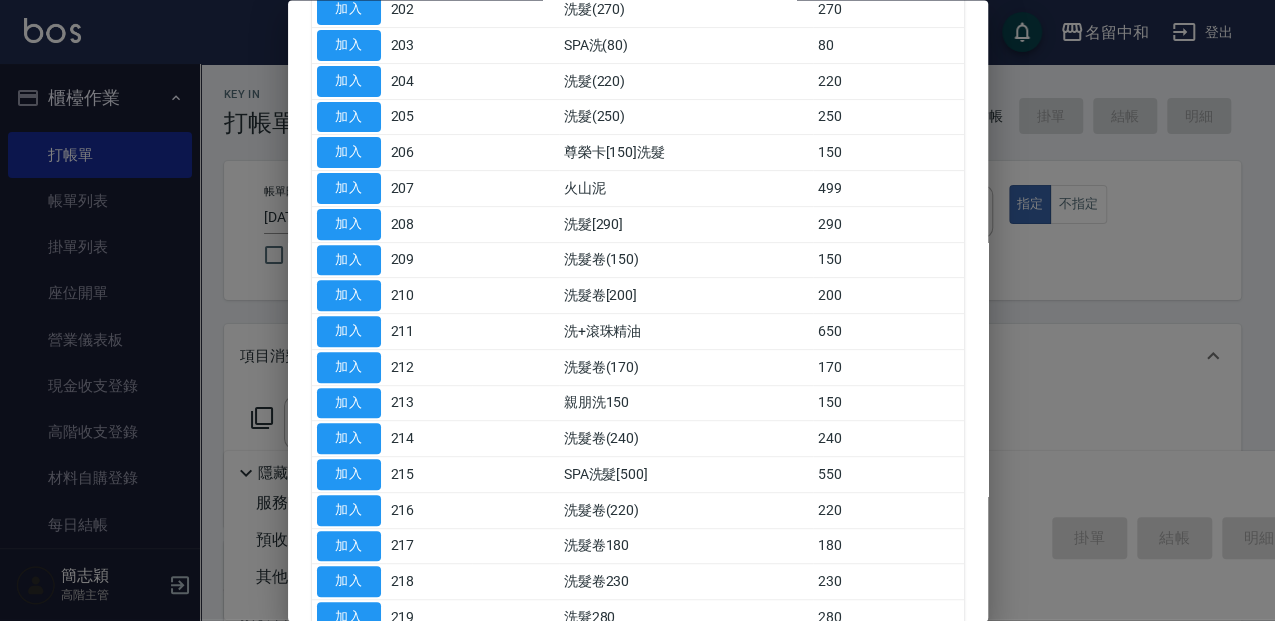 type on "洗髮卷180(217)" 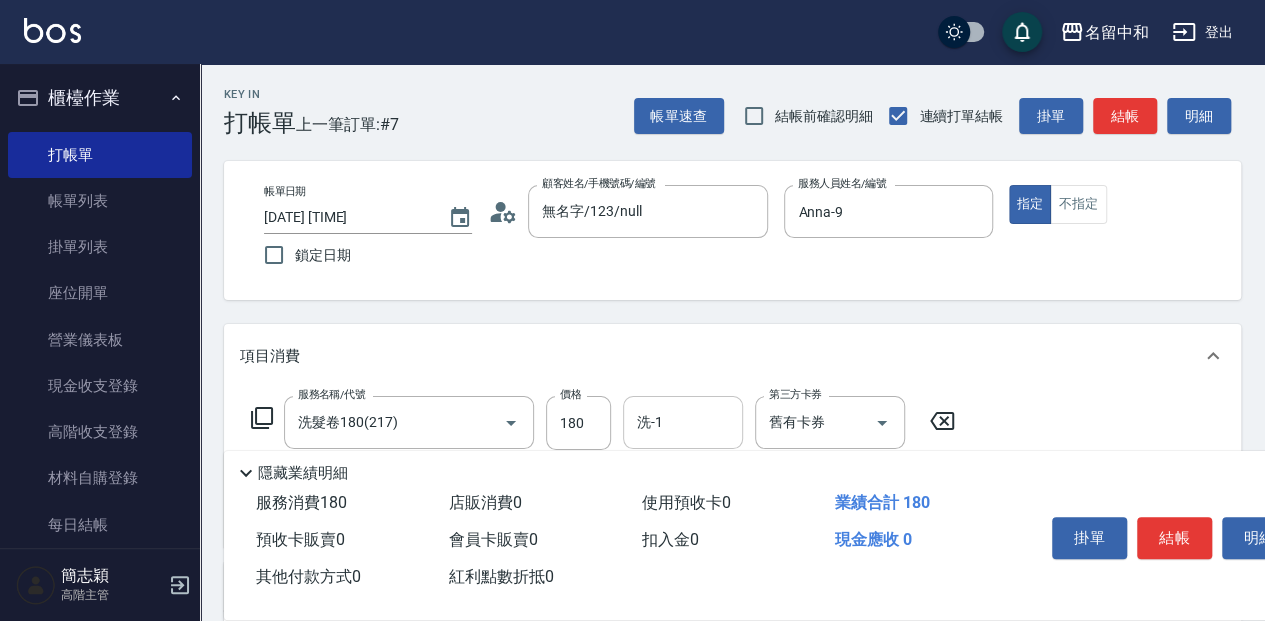 click on "洗-1" at bounding box center [683, 422] 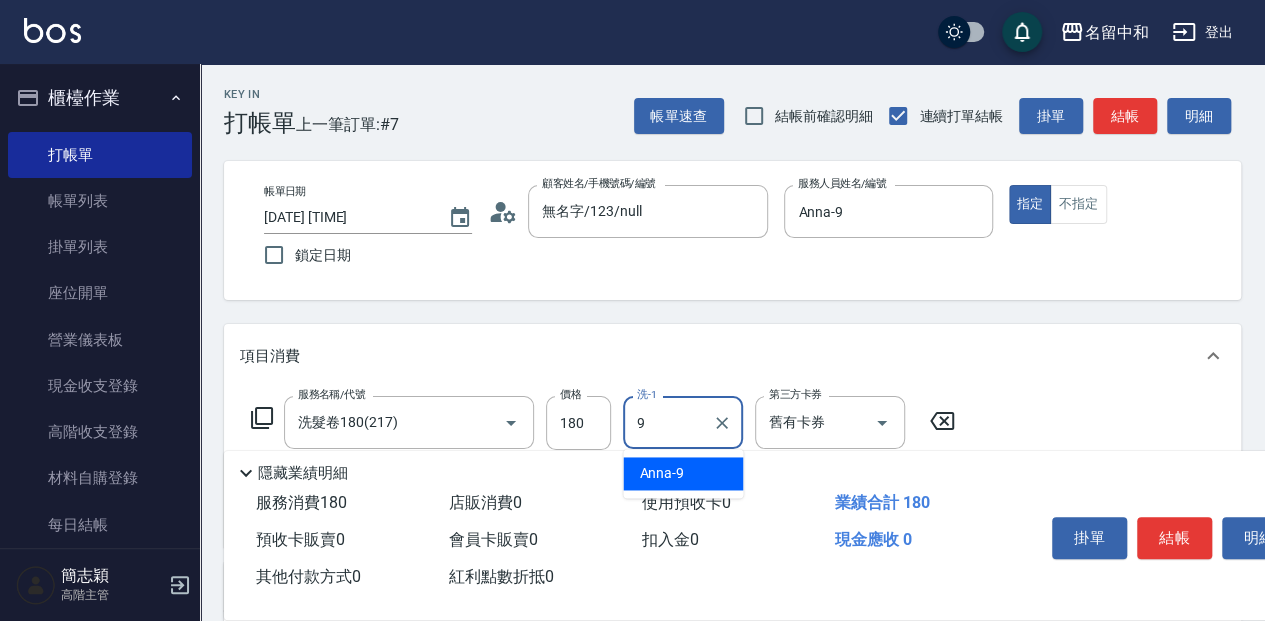 type on "Anna-9" 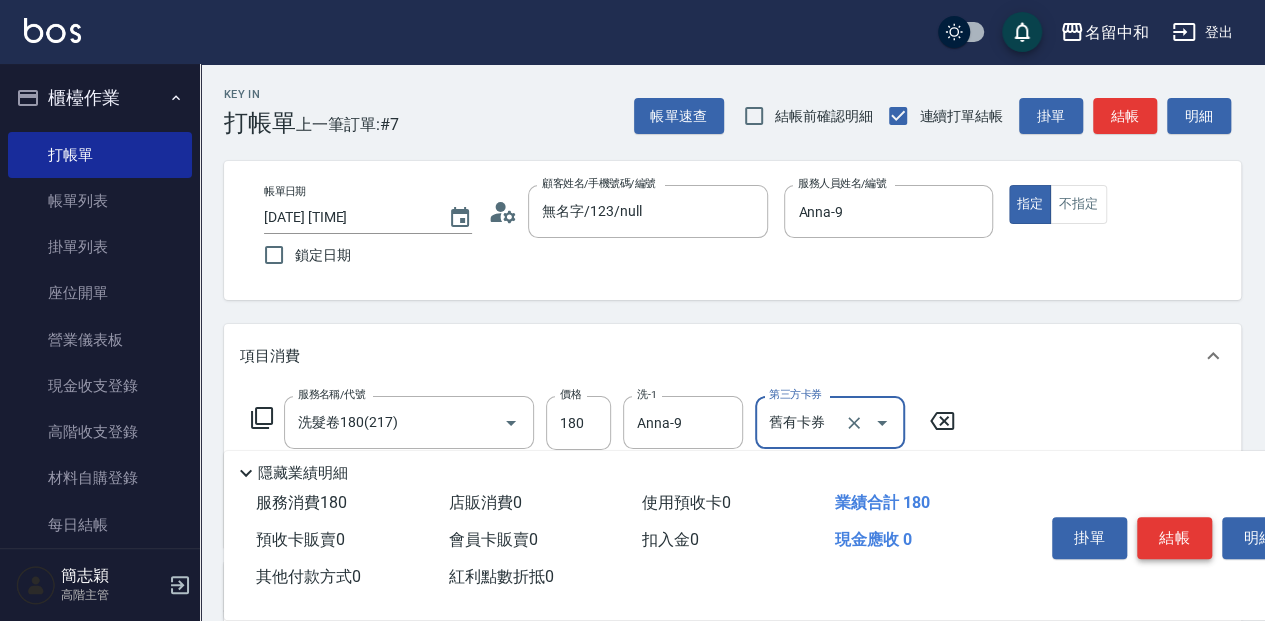 click on "結帳" at bounding box center [1174, 538] 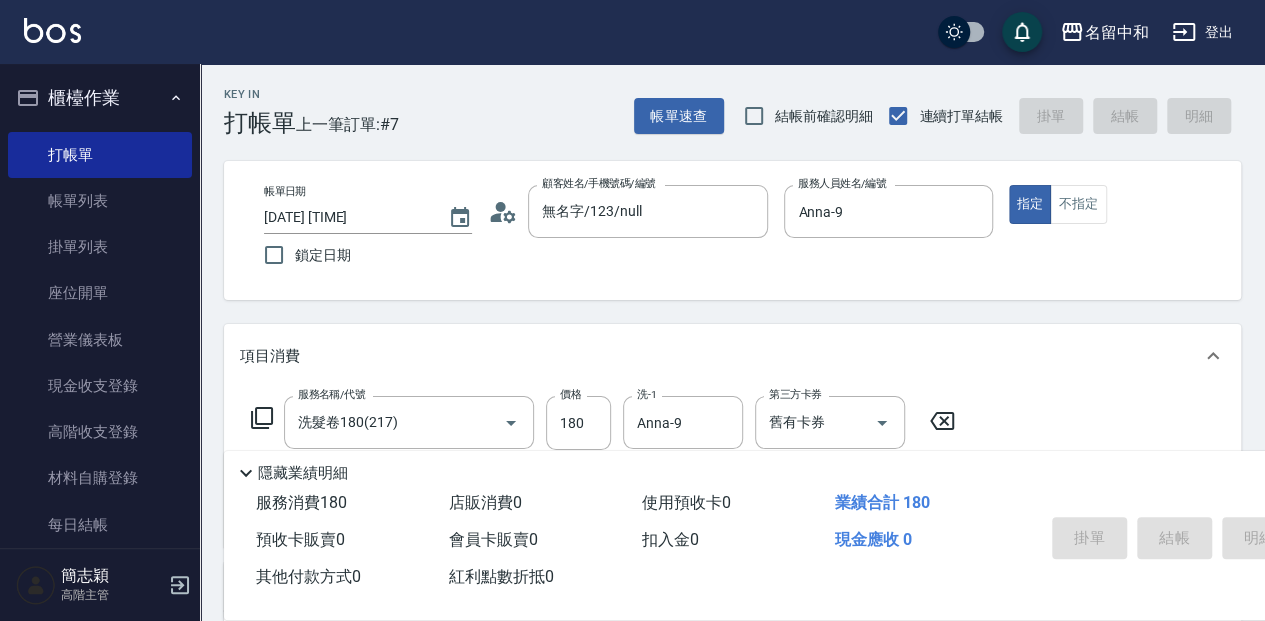 type 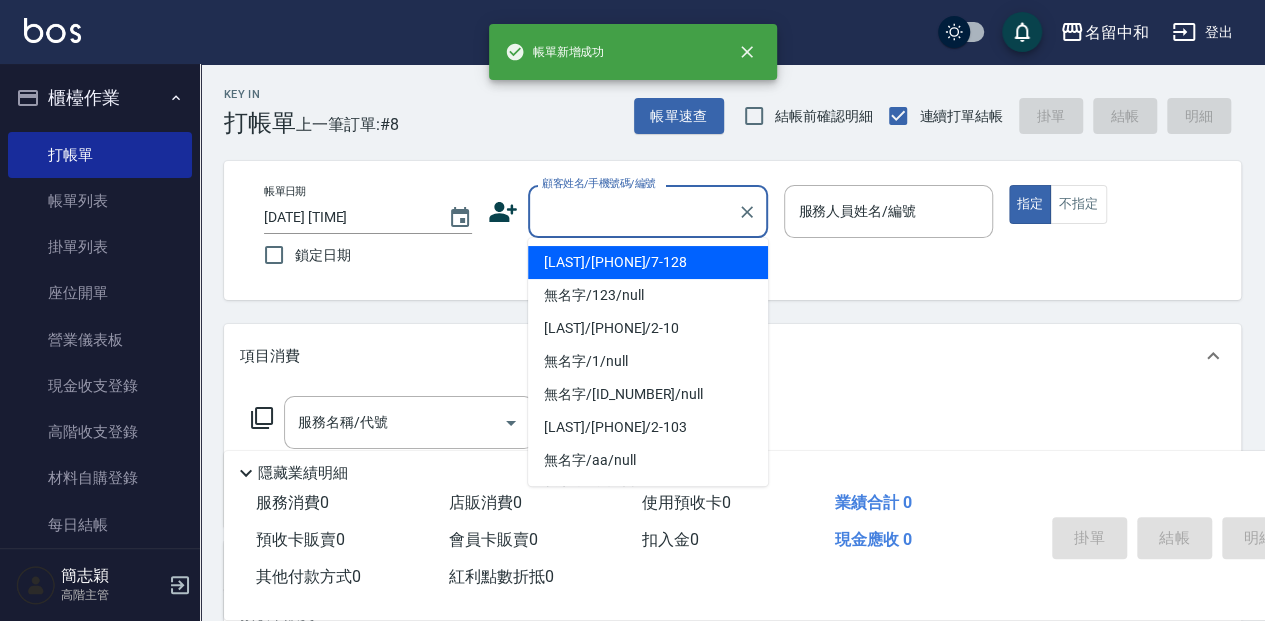click on "顧客姓名/手機號碼/編號" at bounding box center (633, 211) 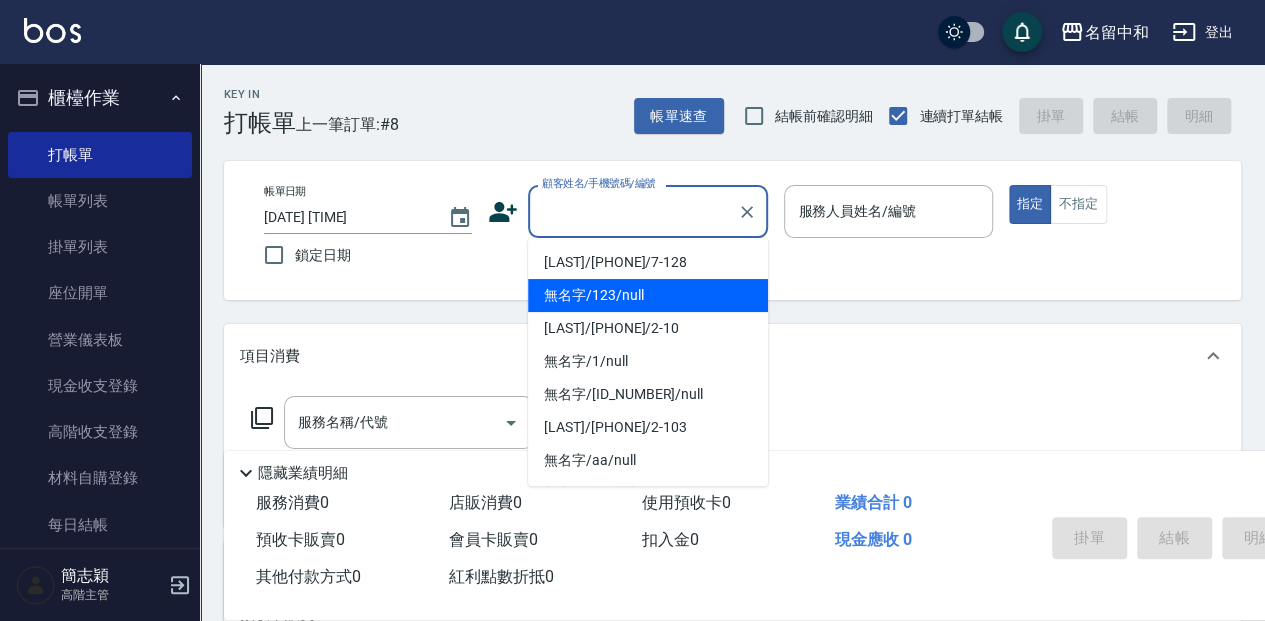 click on "無名字/123/null" at bounding box center (648, 295) 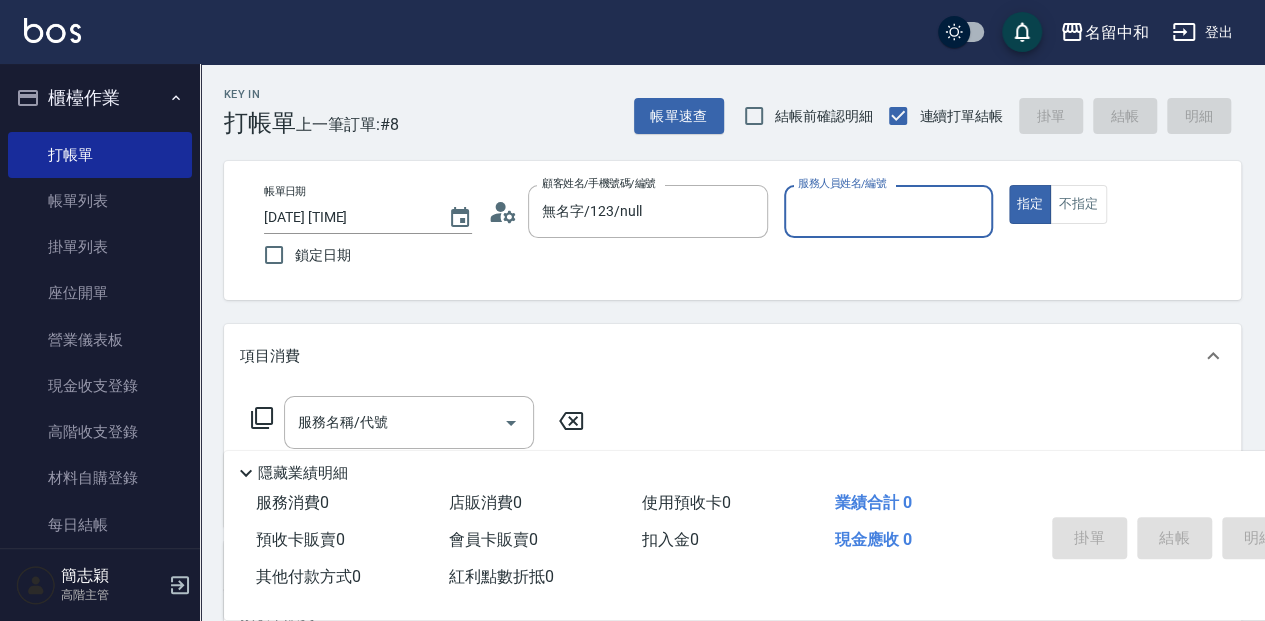 click on "服務人員姓名/編號" at bounding box center (888, 211) 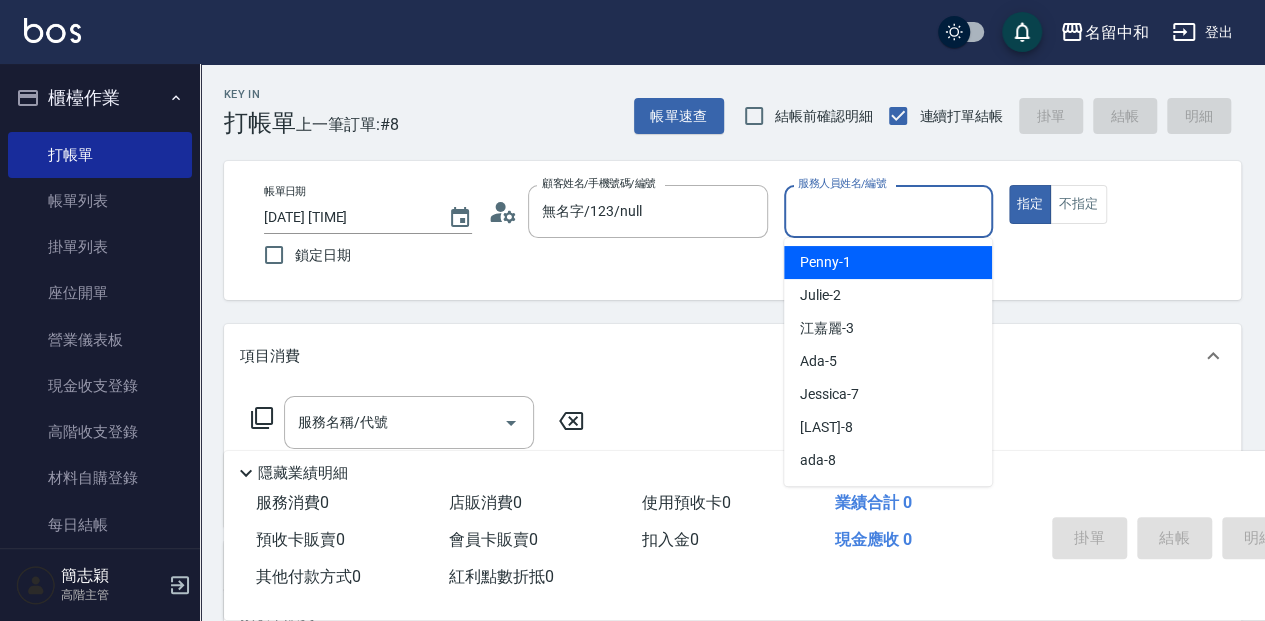 type on "2" 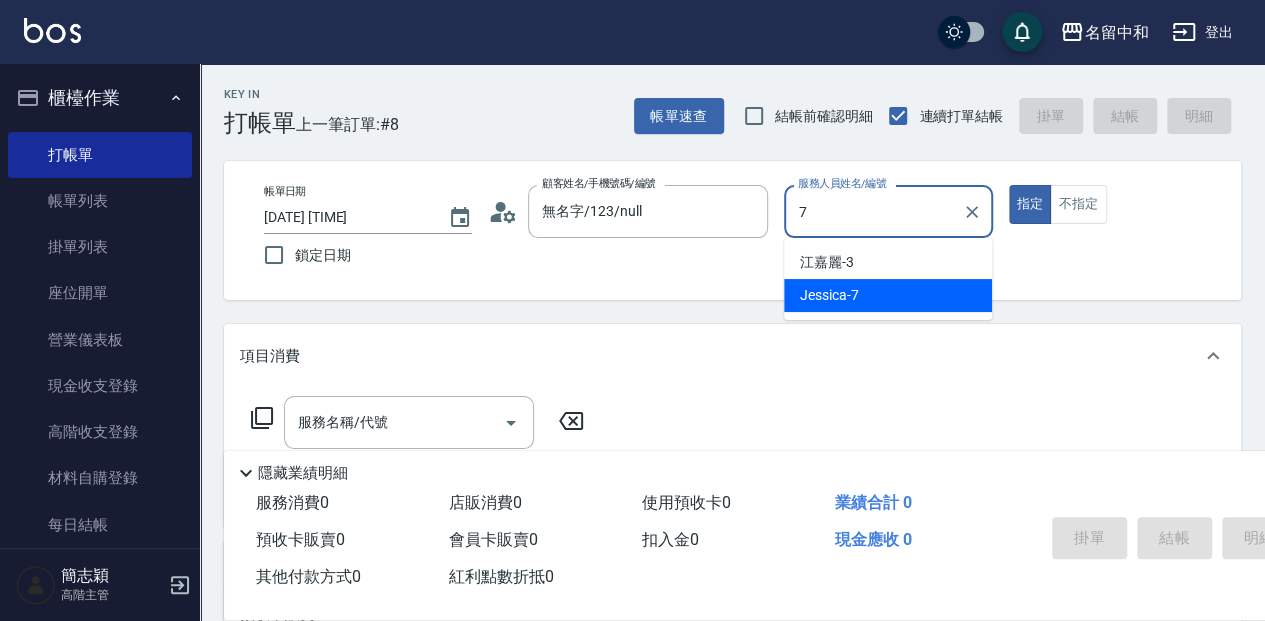 type on "Jessica-7" 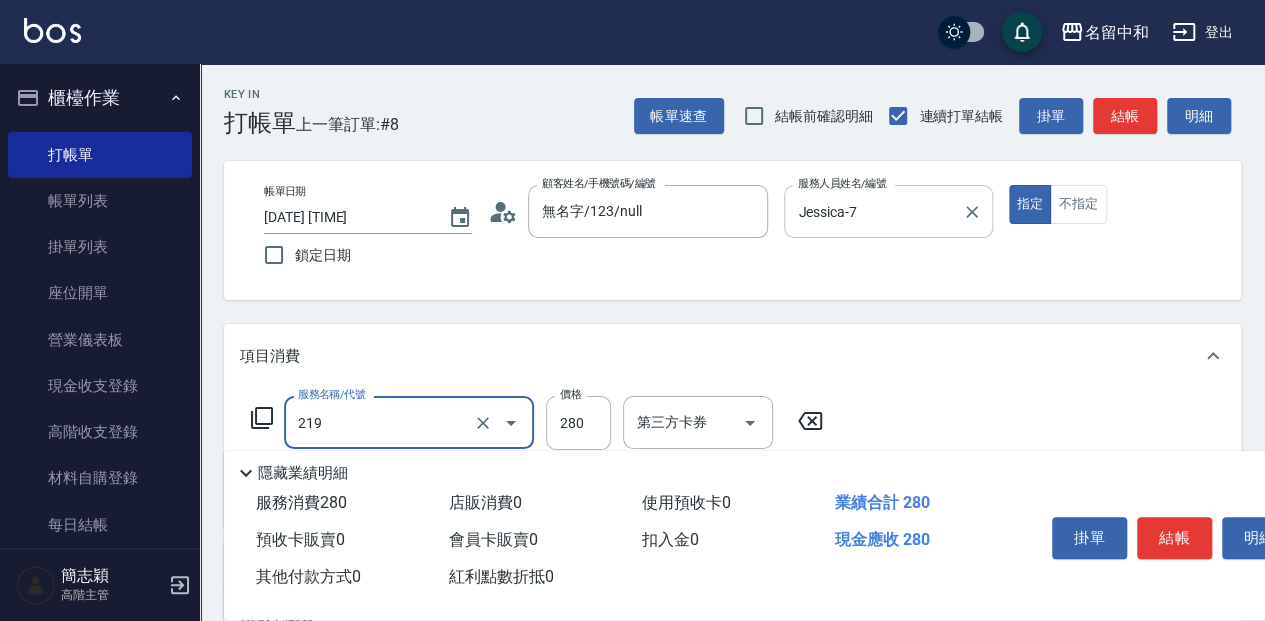 type on "洗髮280(219)" 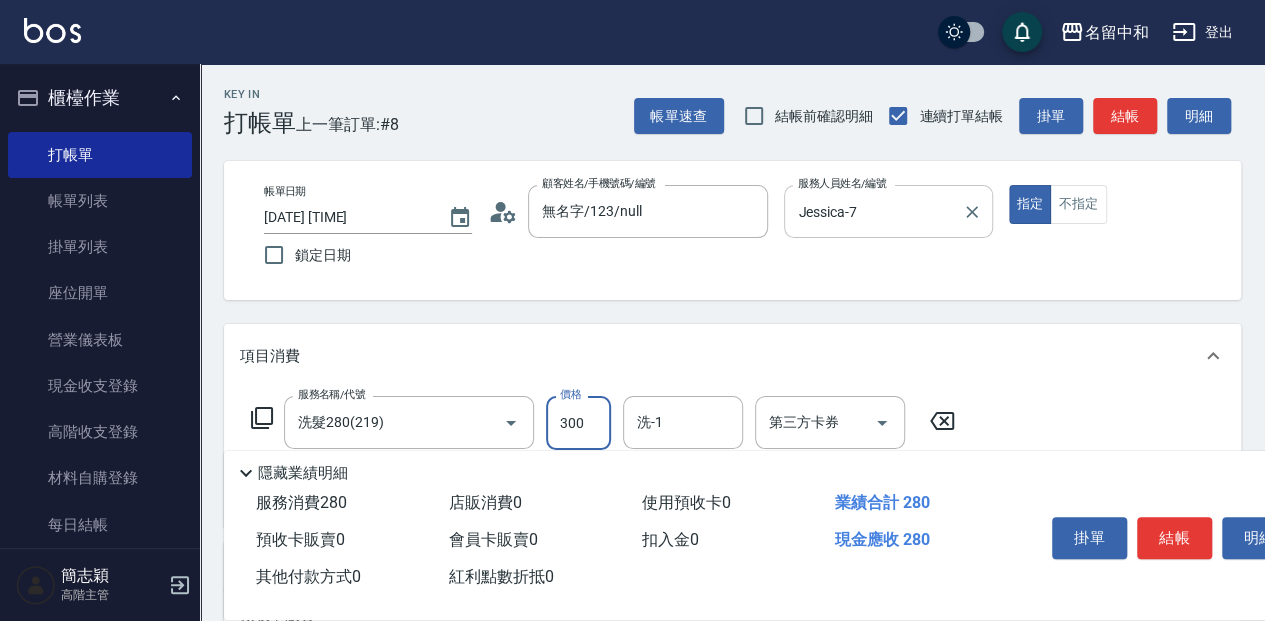 type on "300" 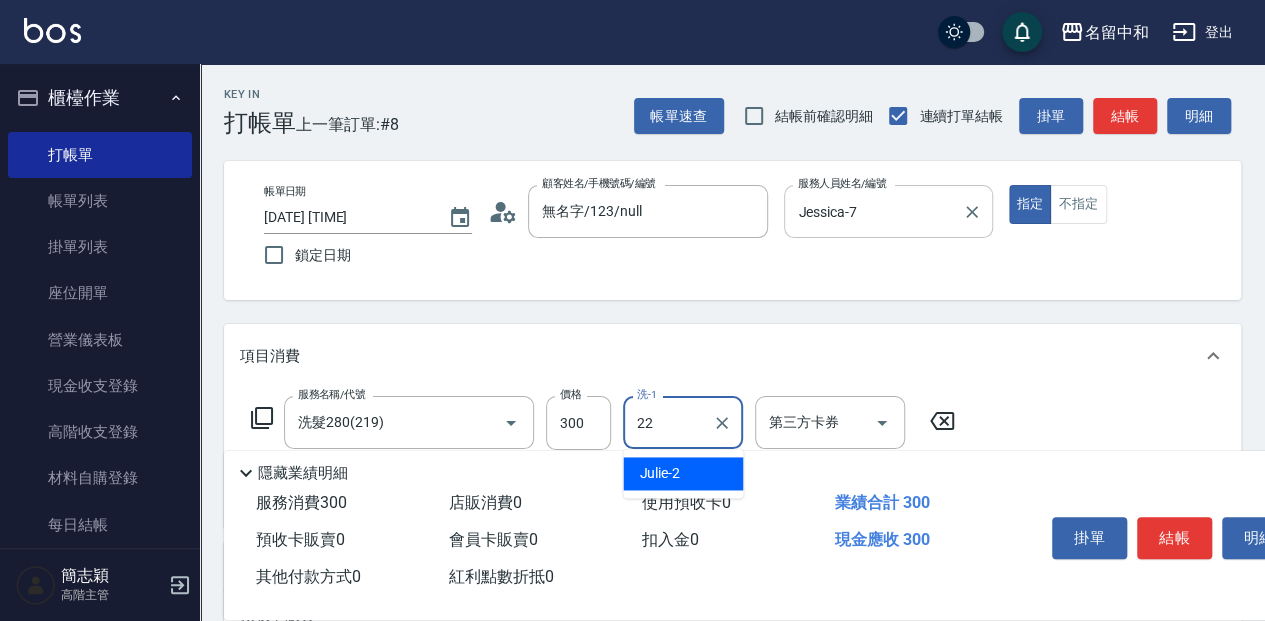 type on "品潔-22" 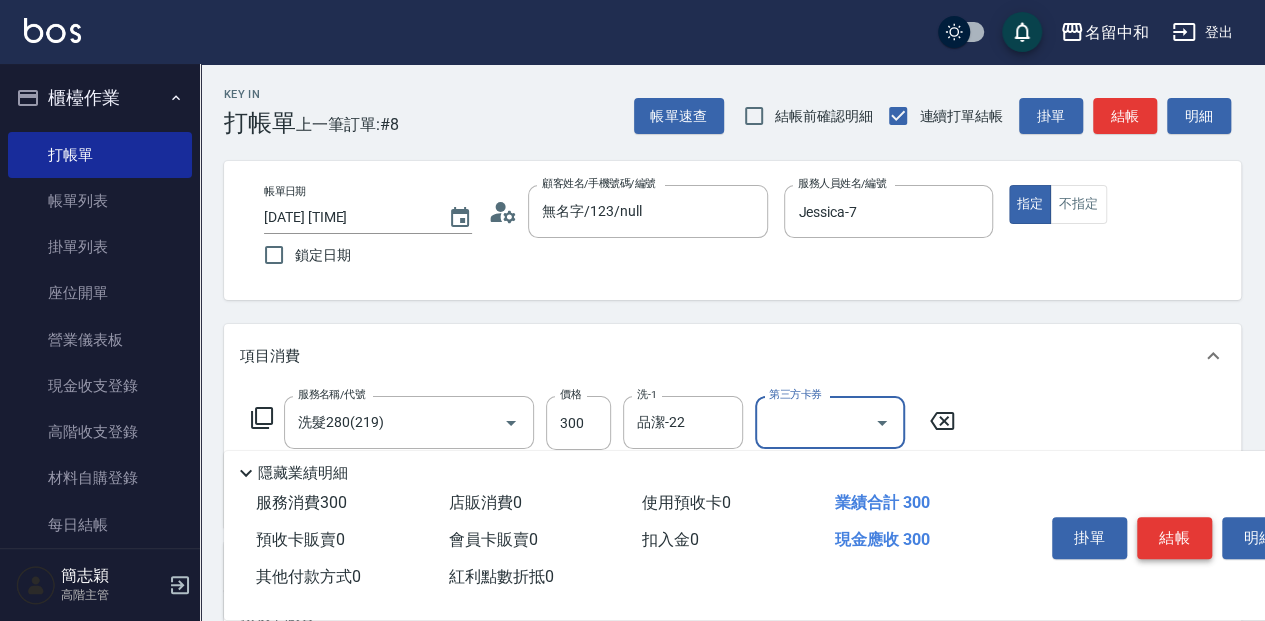 click on "結帳" at bounding box center [1174, 538] 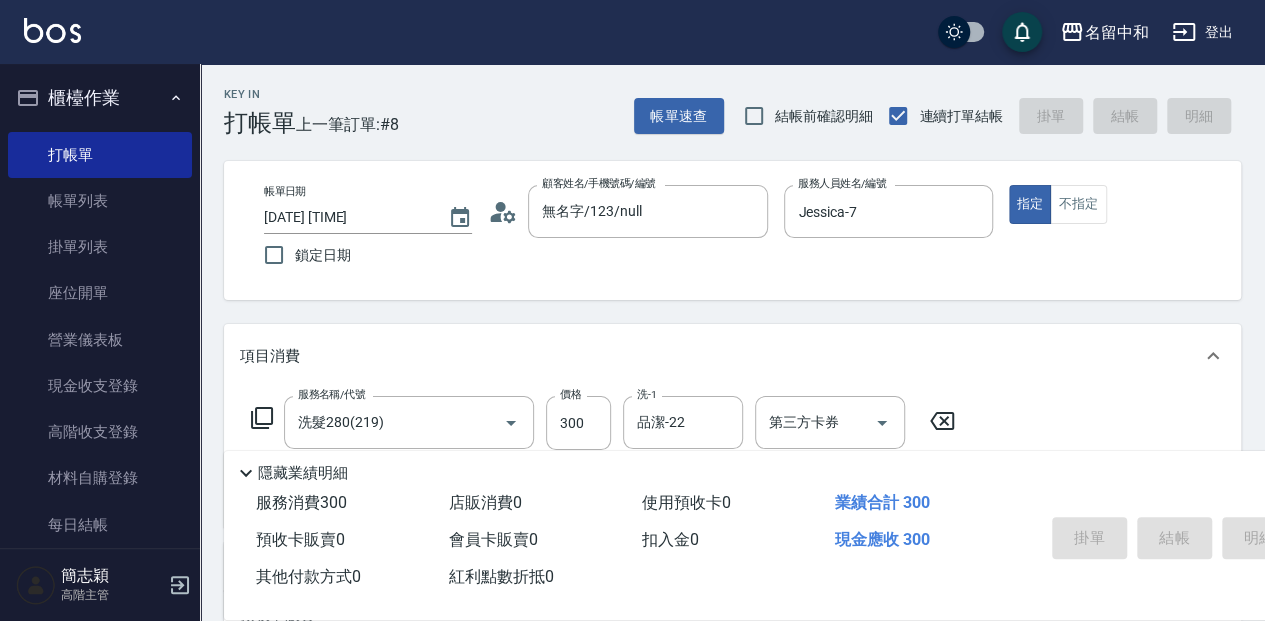 type on "[DATE] [TIME]" 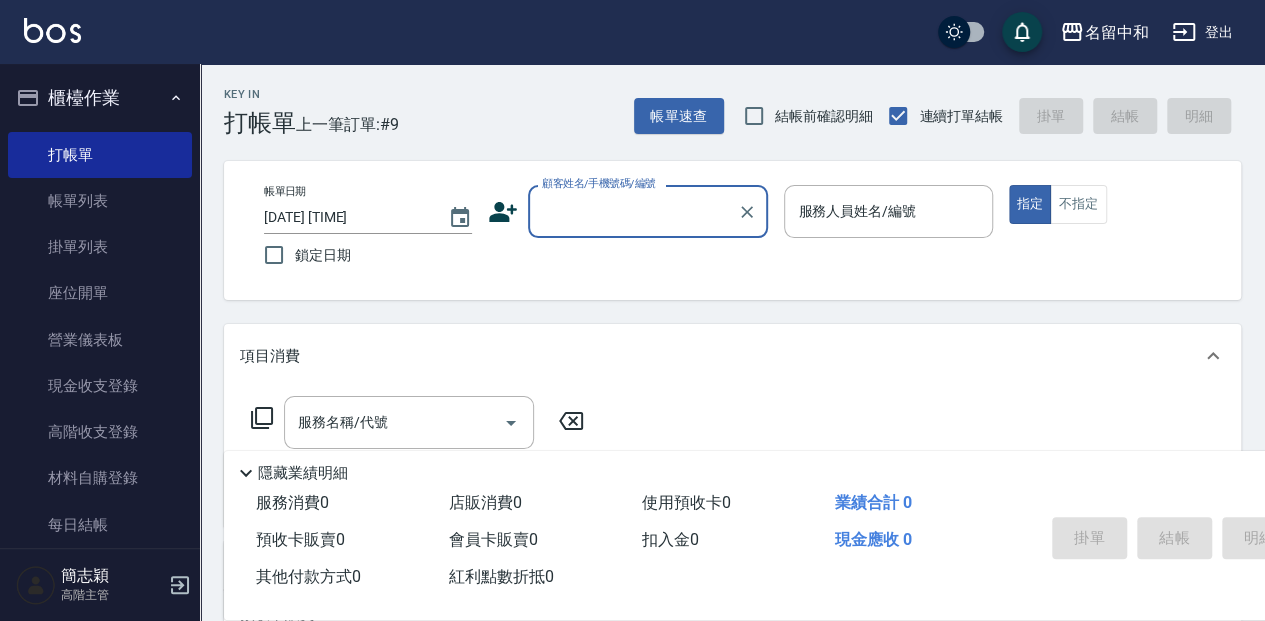 click on "顧客姓名/手機號碼/編號" at bounding box center (599, 183) 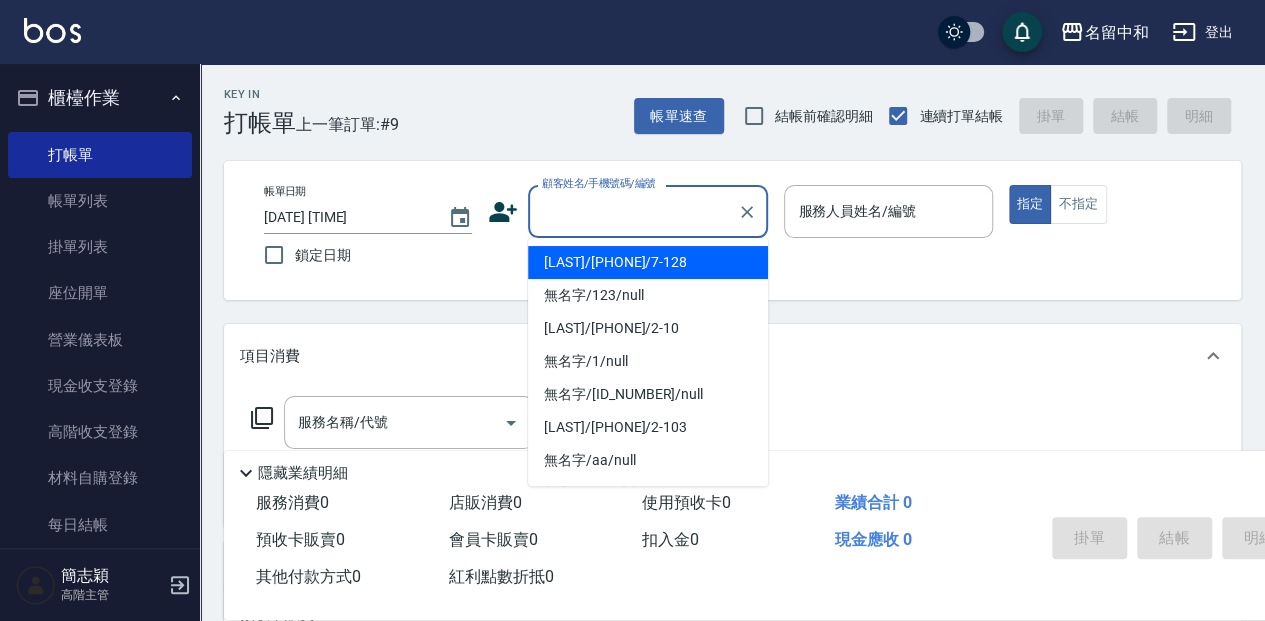 click on "顧客姓名/手機號碼/編號" at bounding box center [633, 211] 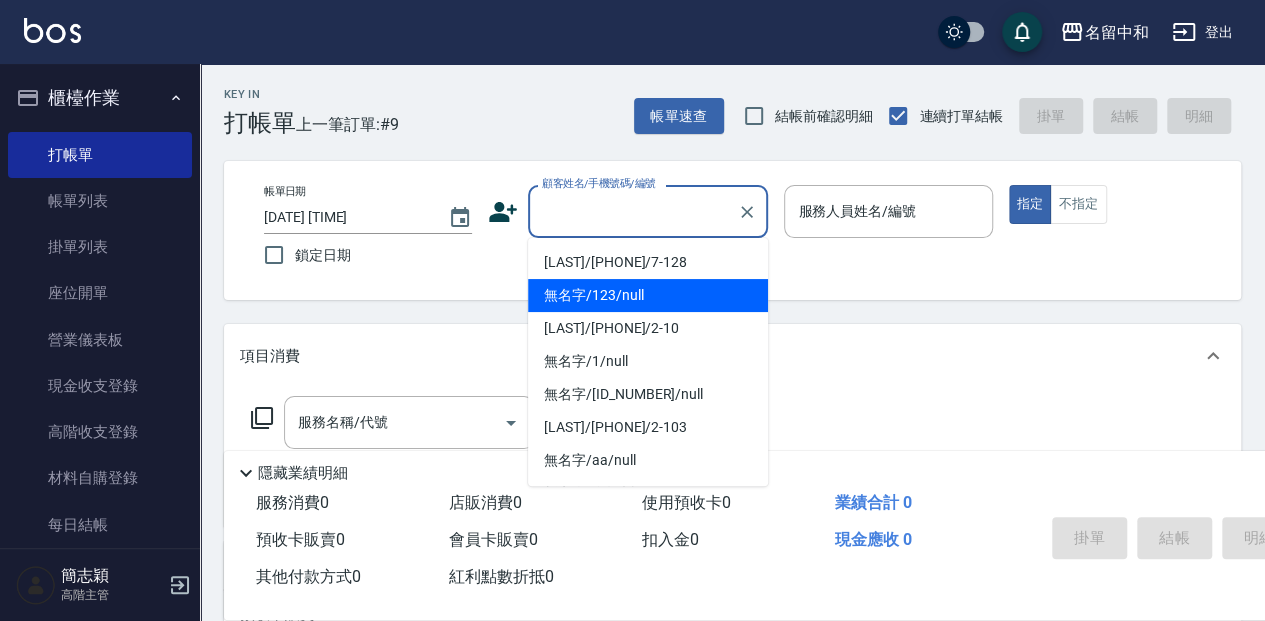 click on "無名字/123/null" at bounding box center [648, 295] 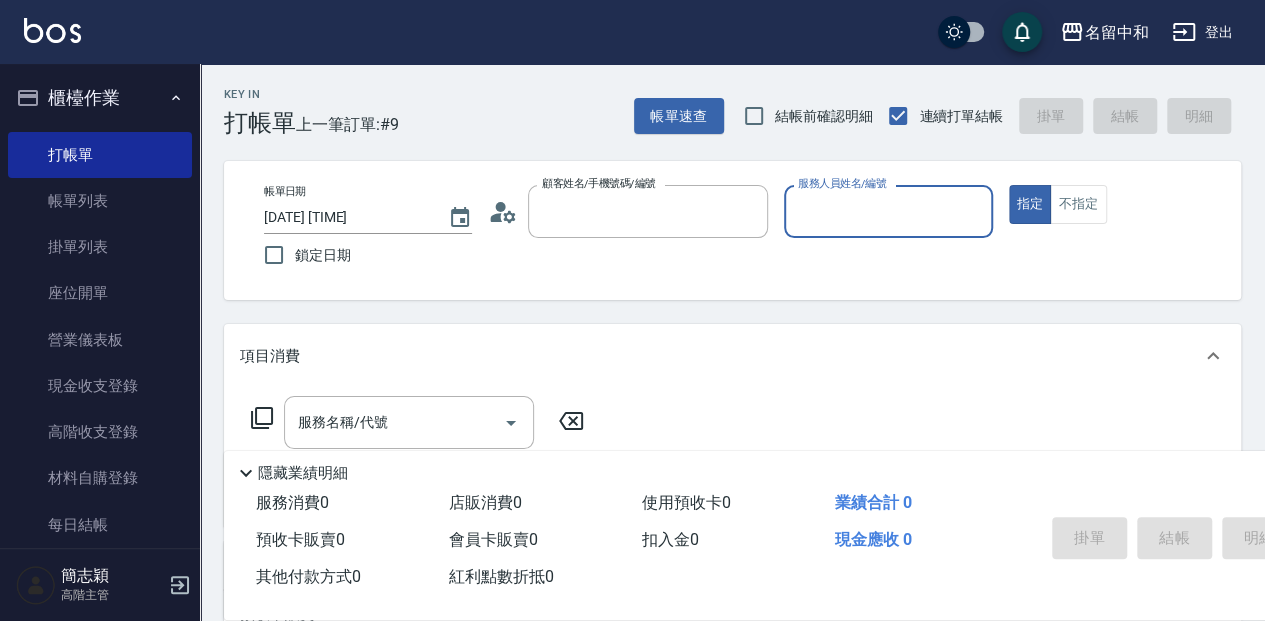 type on "無名字/123/null" 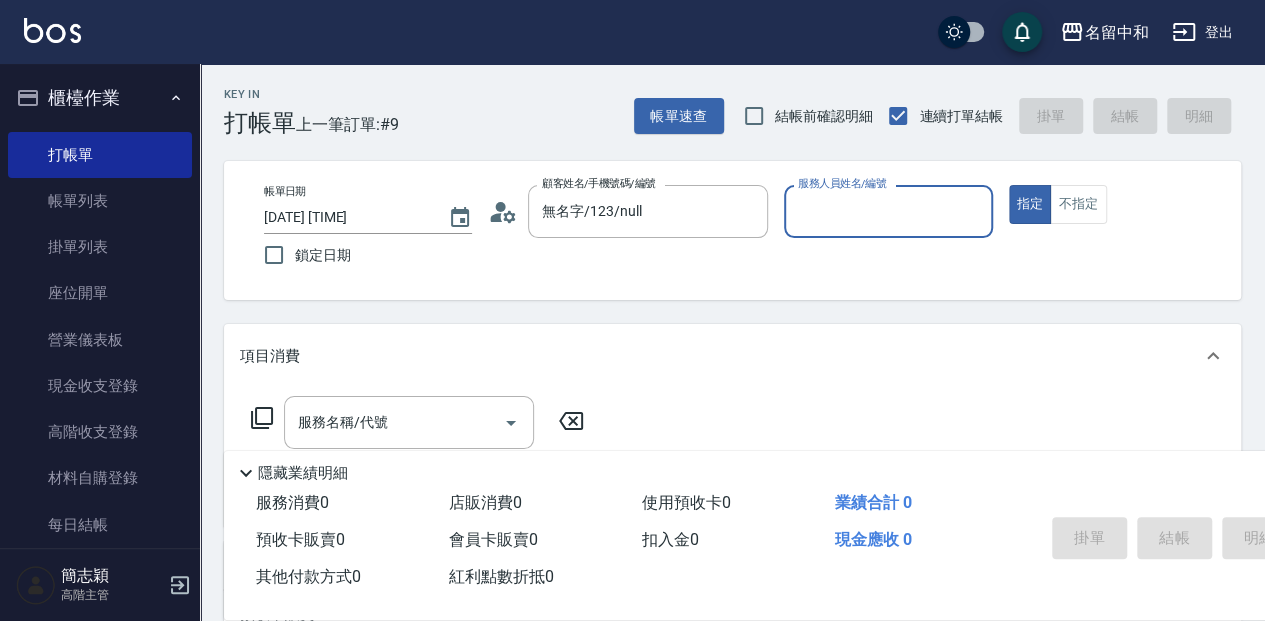 click on "服務人員姓名/編號 服務人員姓名/編號" at bounding box center (888, 211) 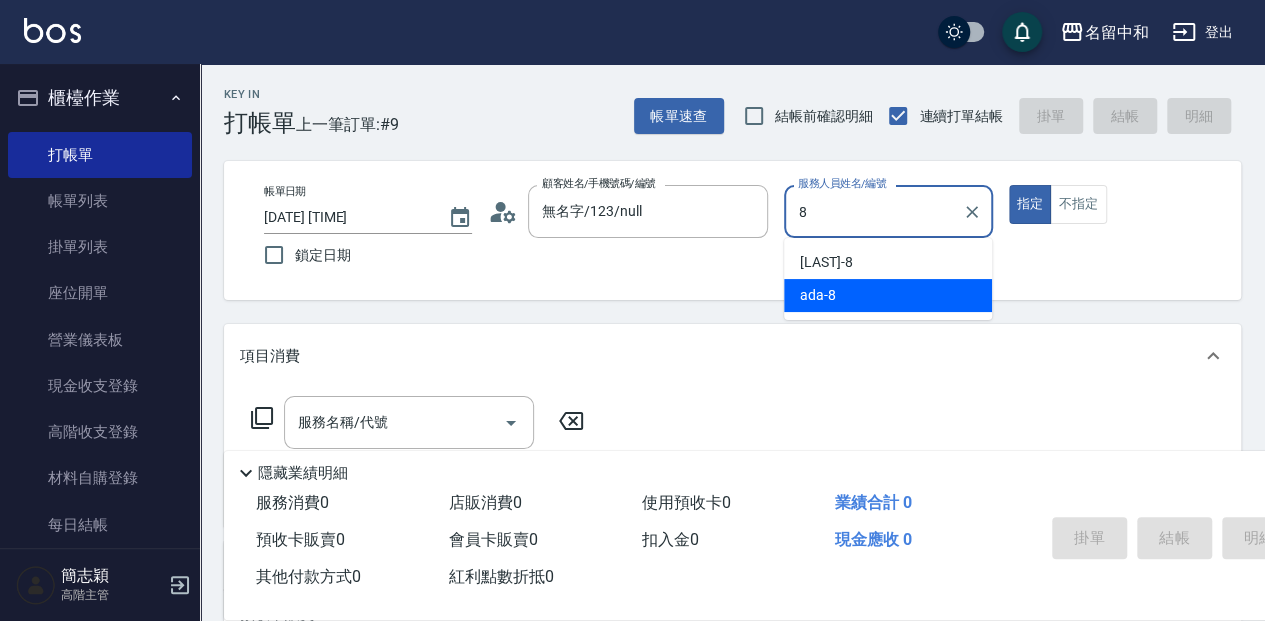 click on "ada -8" at bounding box center (888, 295) 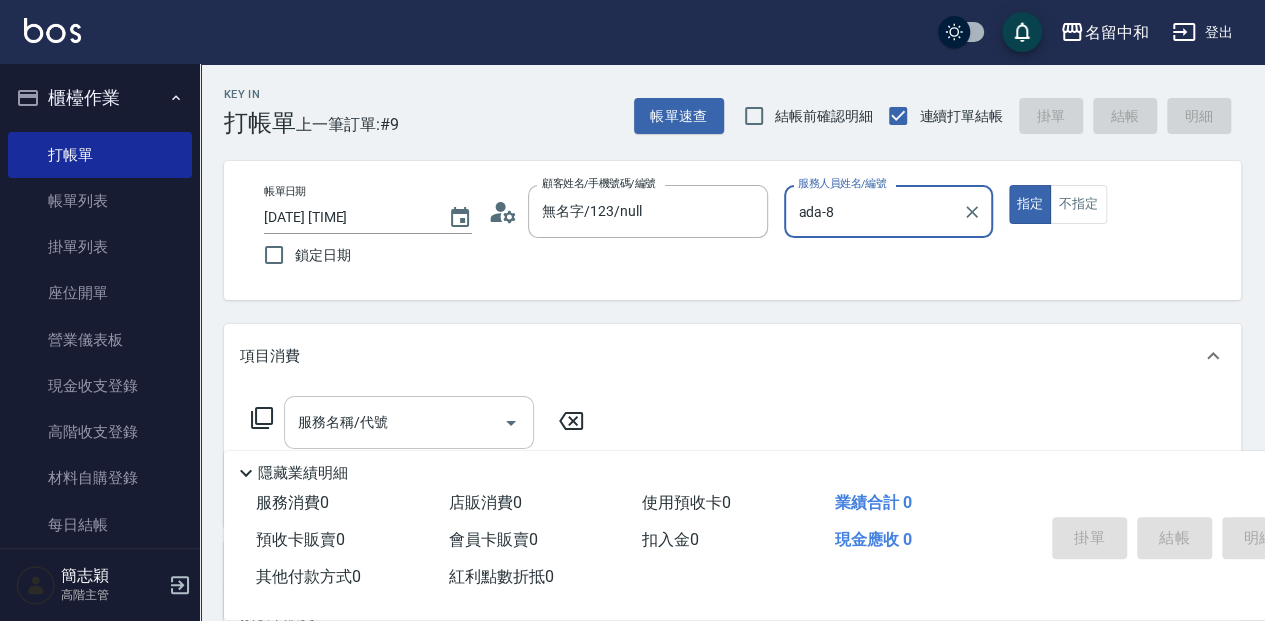 type on "ada-8" 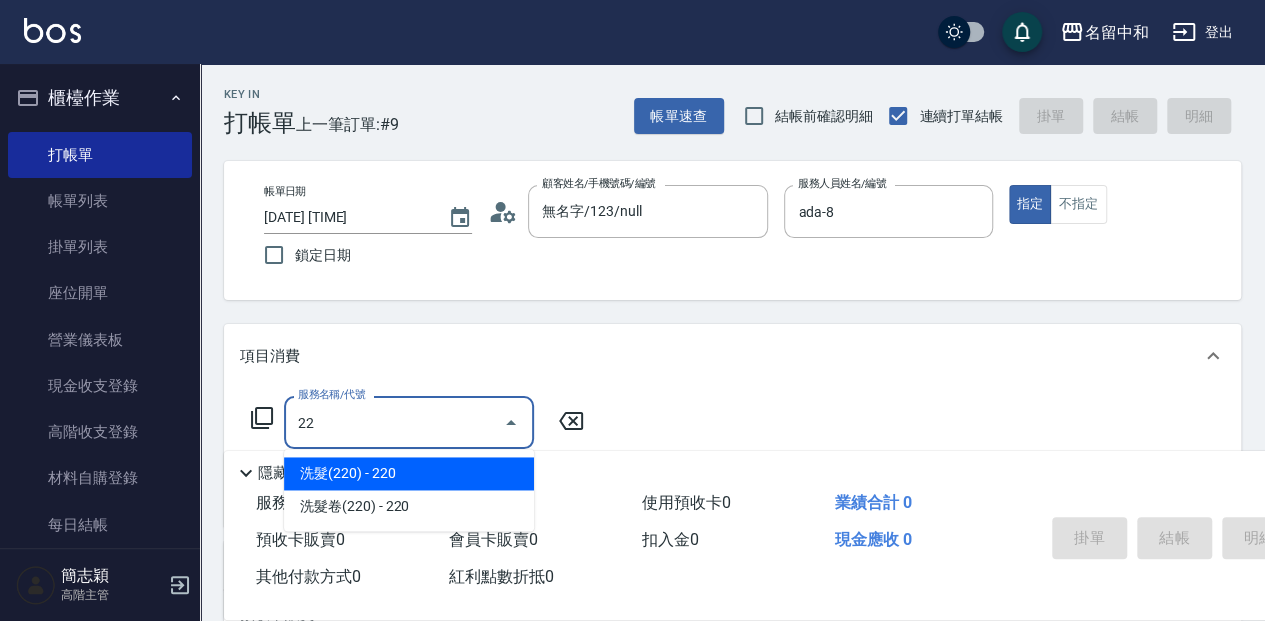 type on "2" 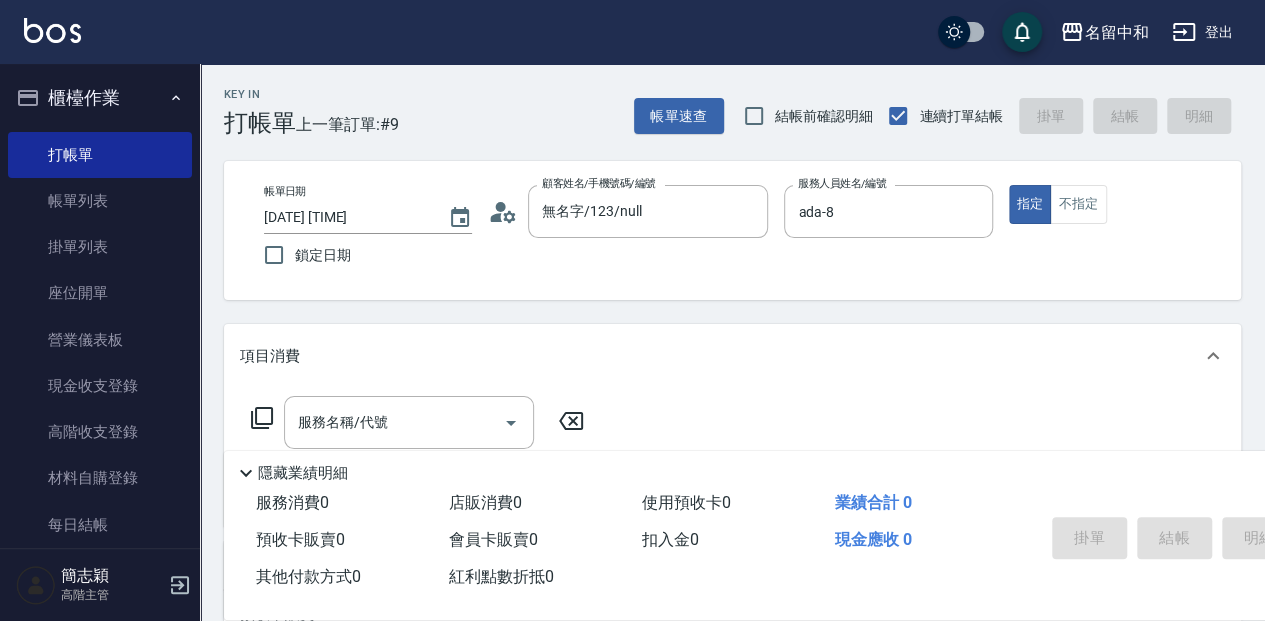 click 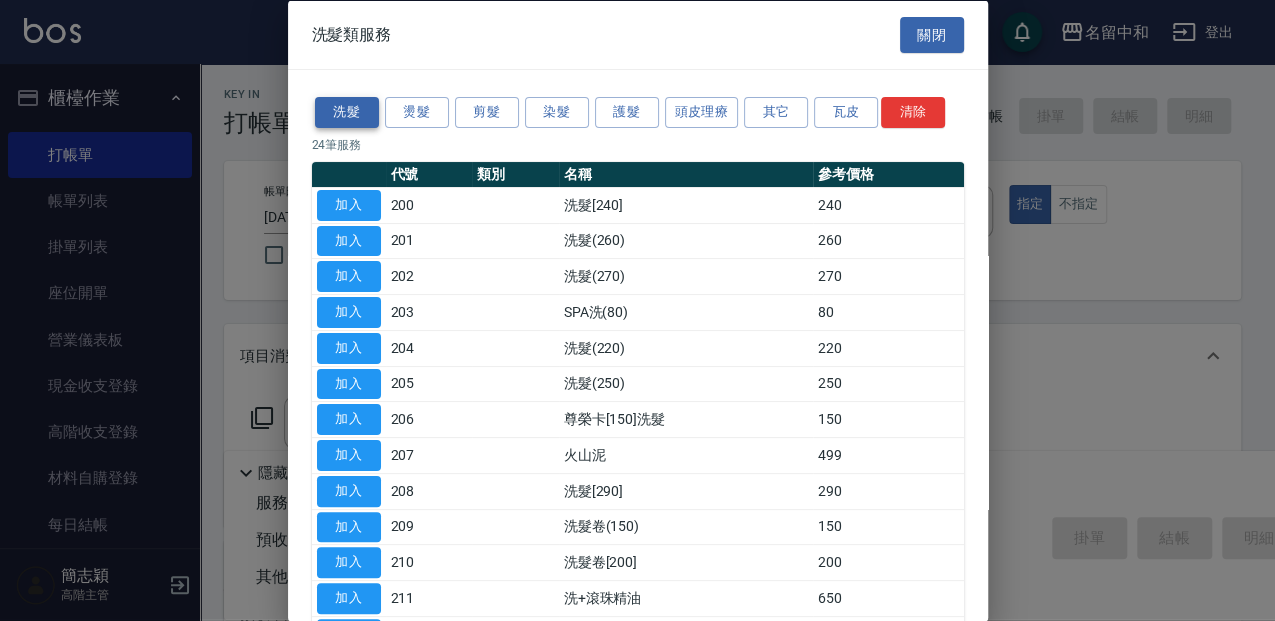 click on "洗髮" at bounding box center [347, 112] 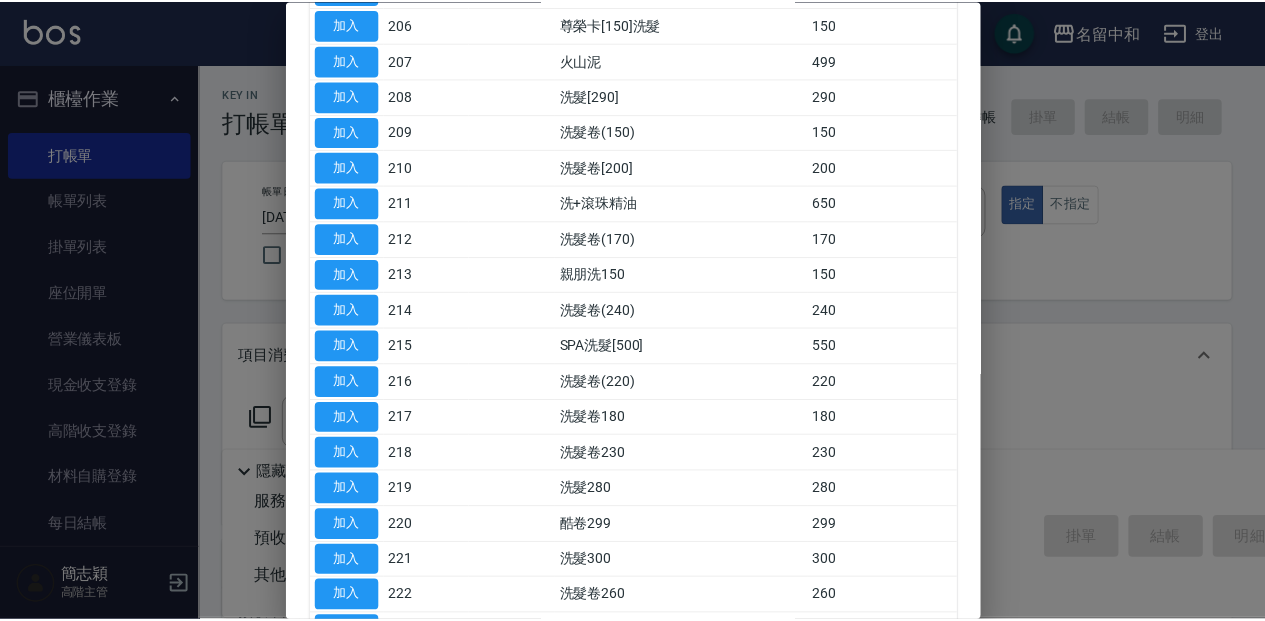 scroll, scrollTop: 400, scrollLeft: 0, axis: vertical 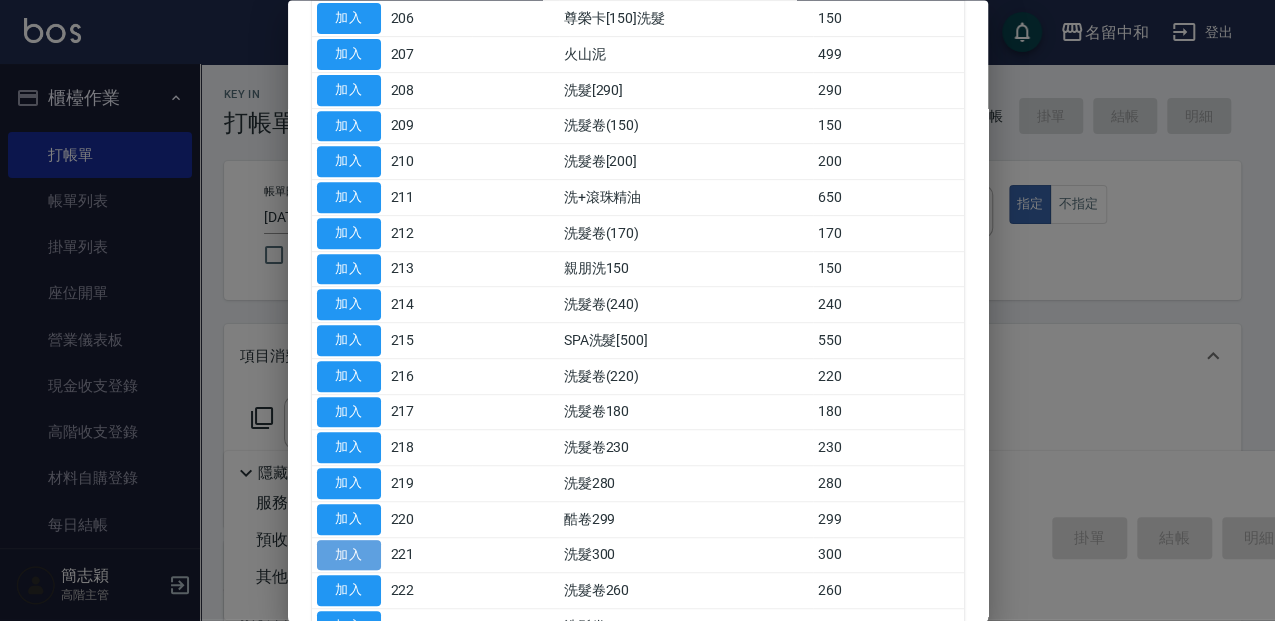 click on "加入" at bounding box center (349, 555) 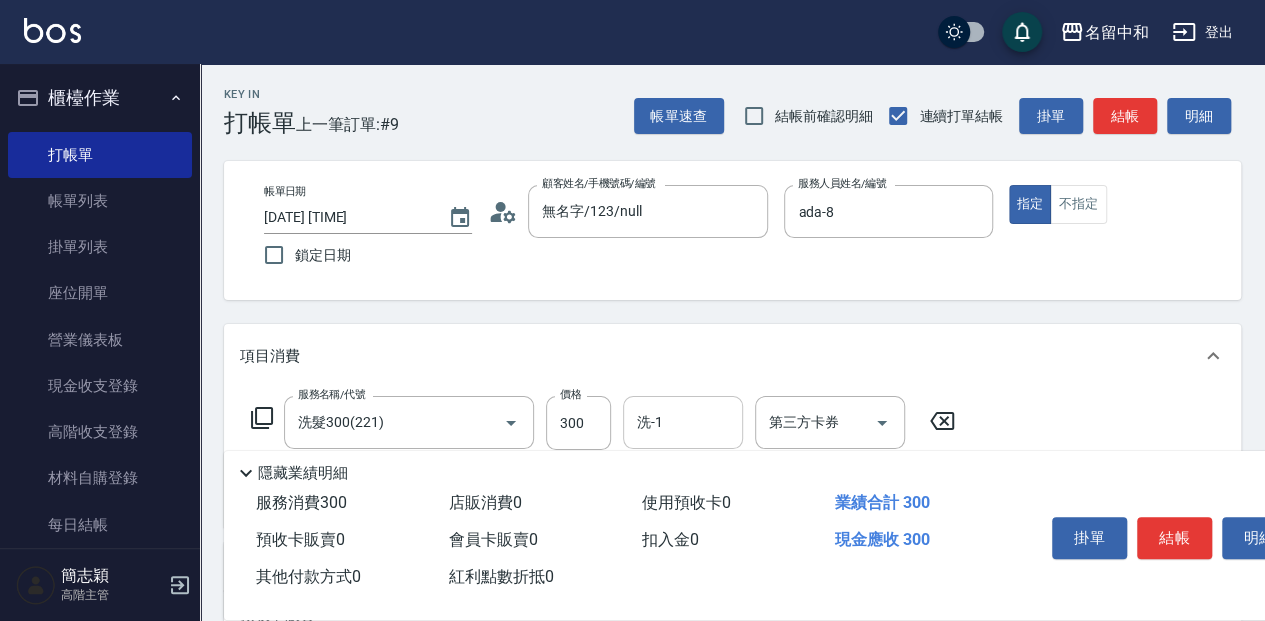 click on "洗-1" at bounding box center (683, 422) 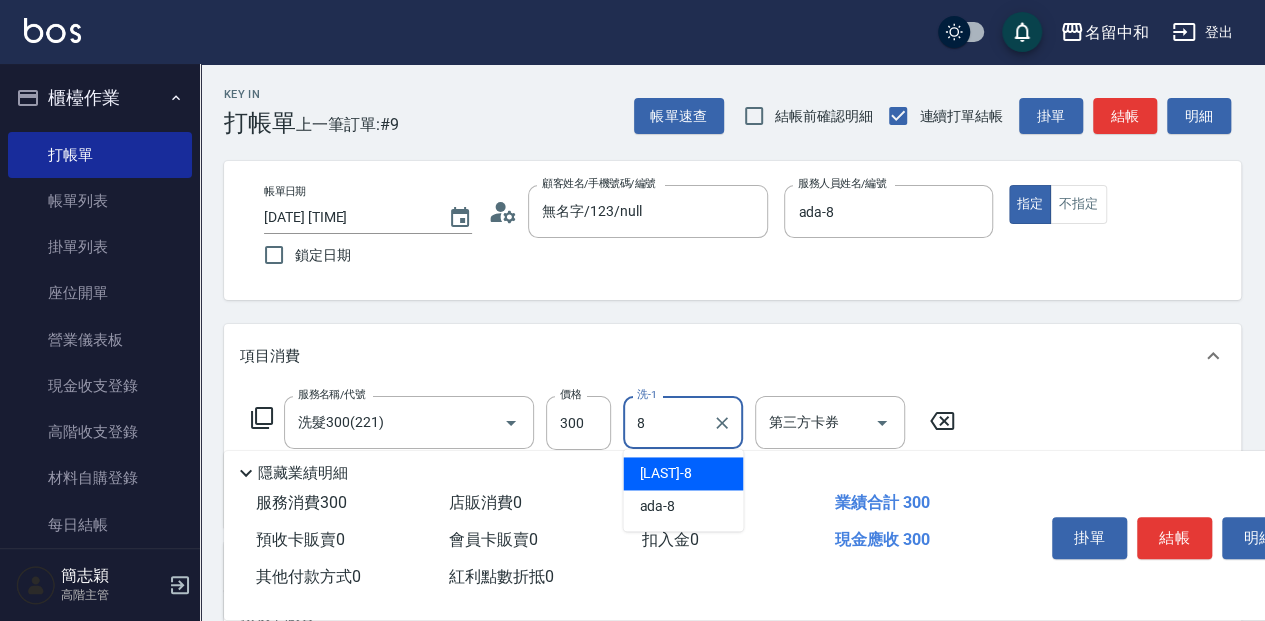 type on "Winnie-8" 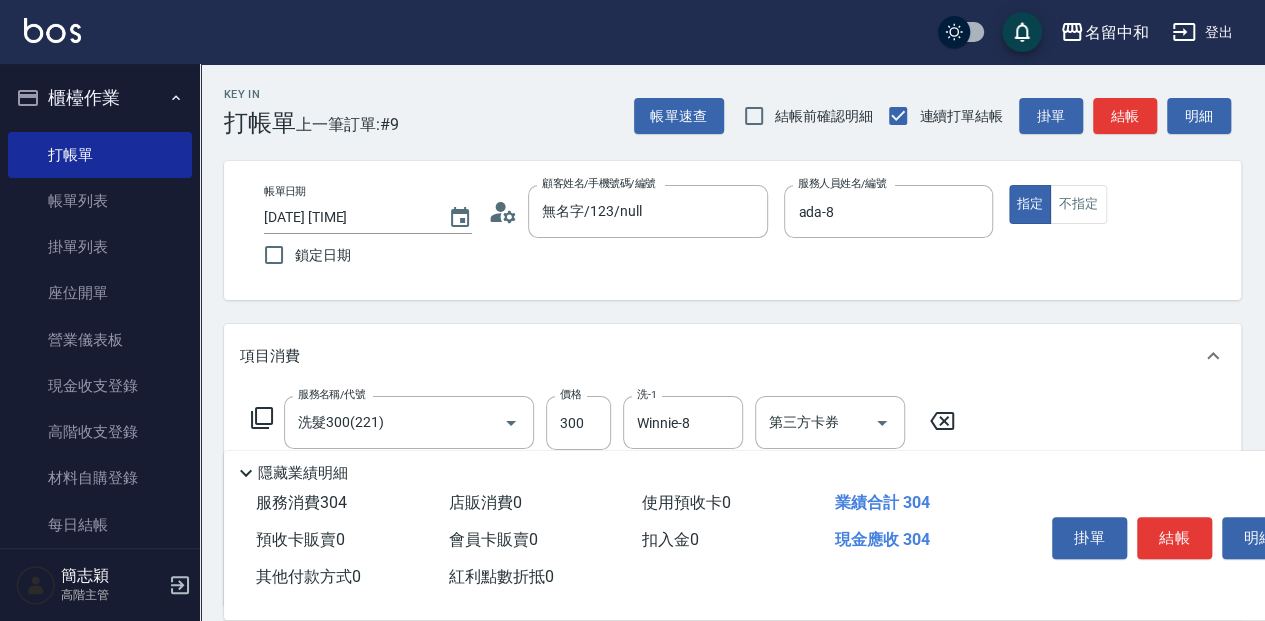 type on "剪髮(400)(401)" 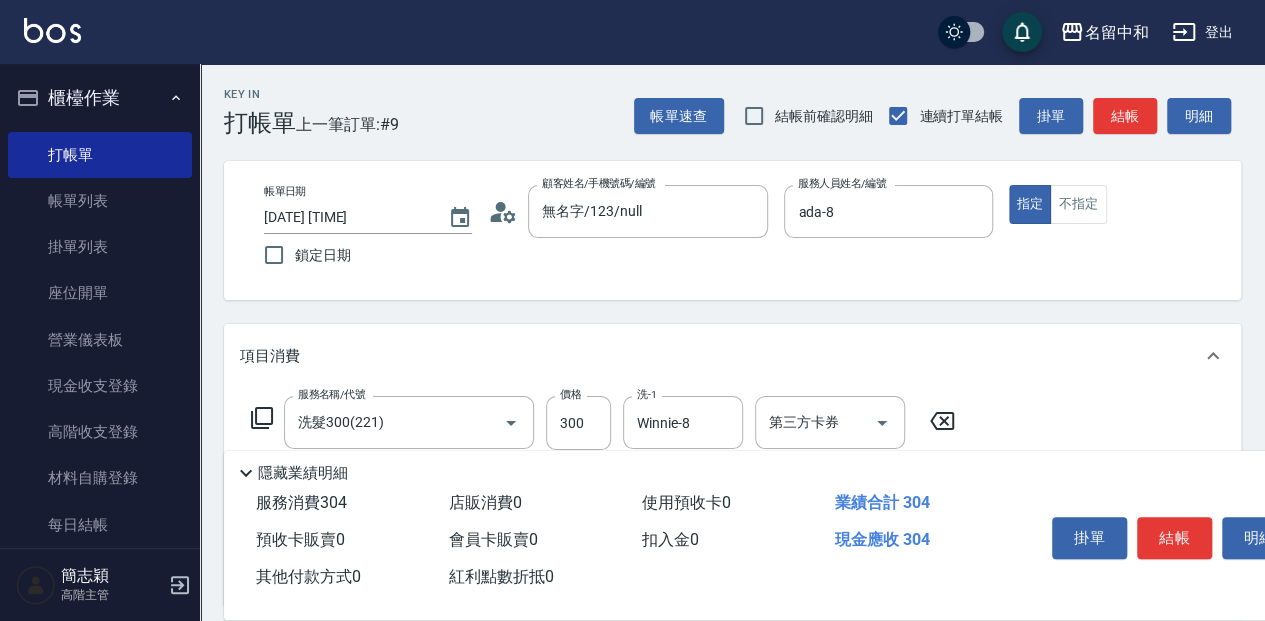 type on "400" 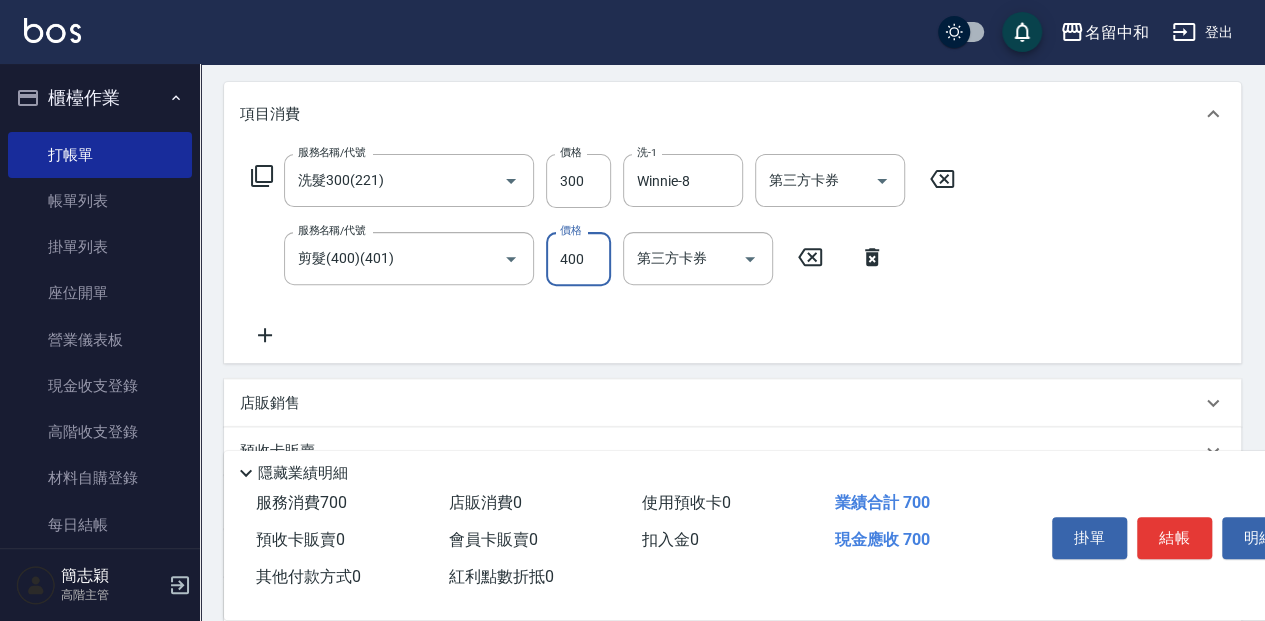 scroll, scrollTop: 266, scrollLeft: 0, axis: vertical 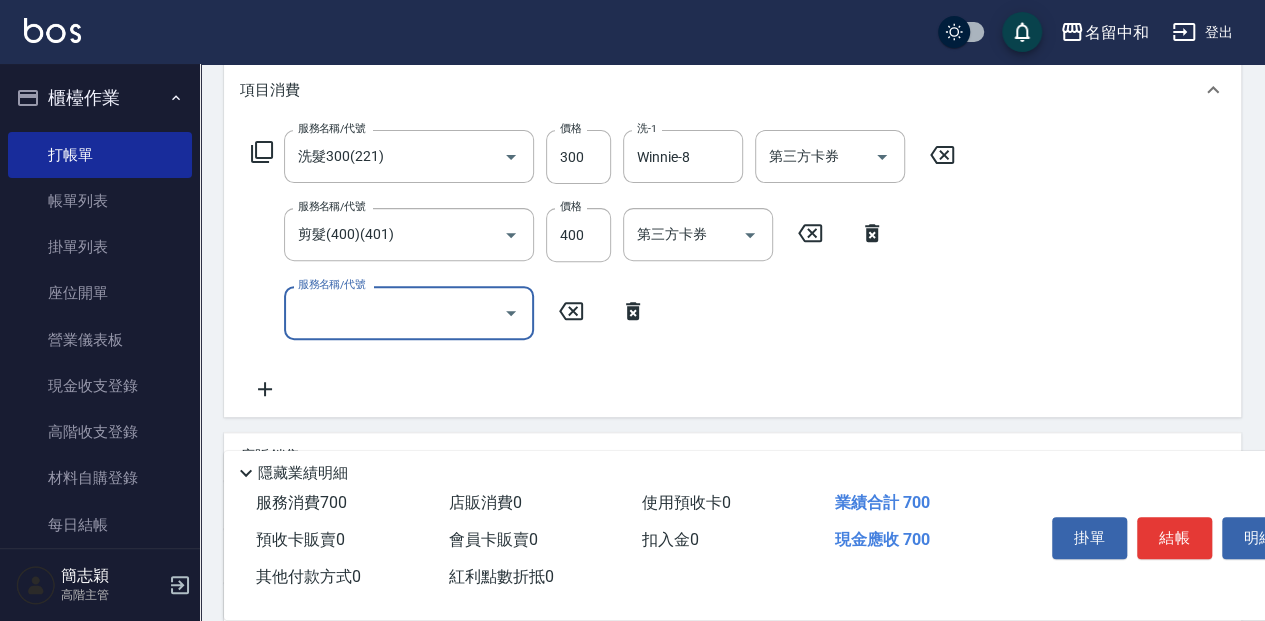 click on "服務名稱/代號" at bounding box center (394, 312) 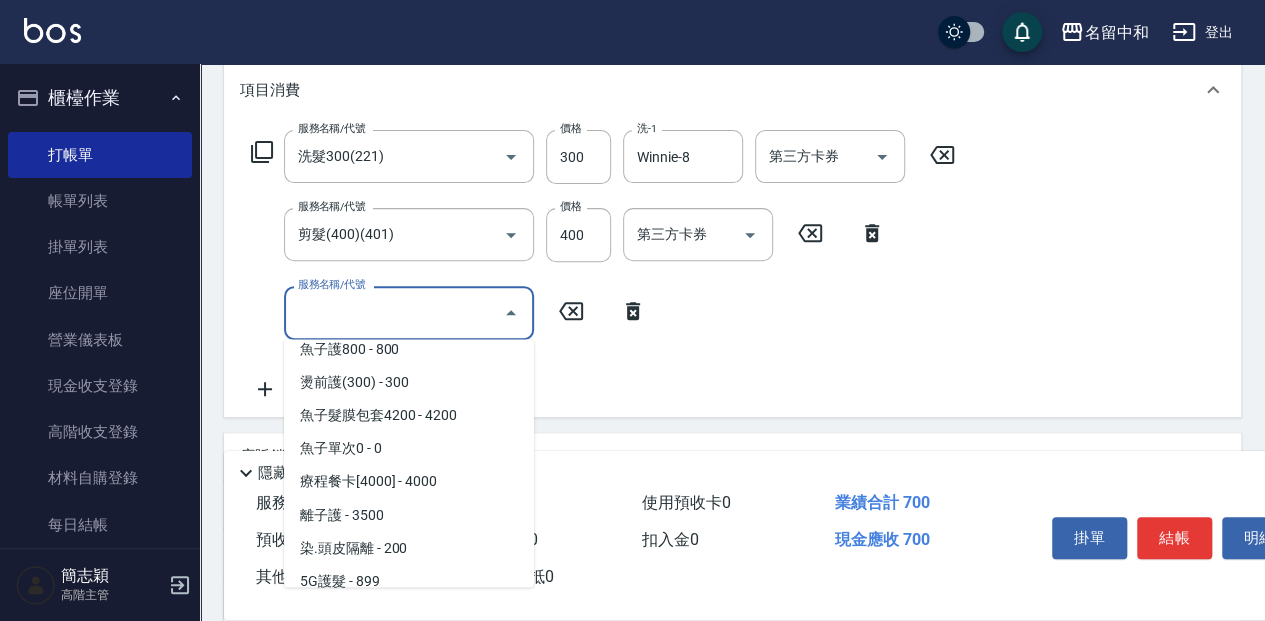 scroll, scrollTop: 1752, scrollLeft: 0, axis: vertical 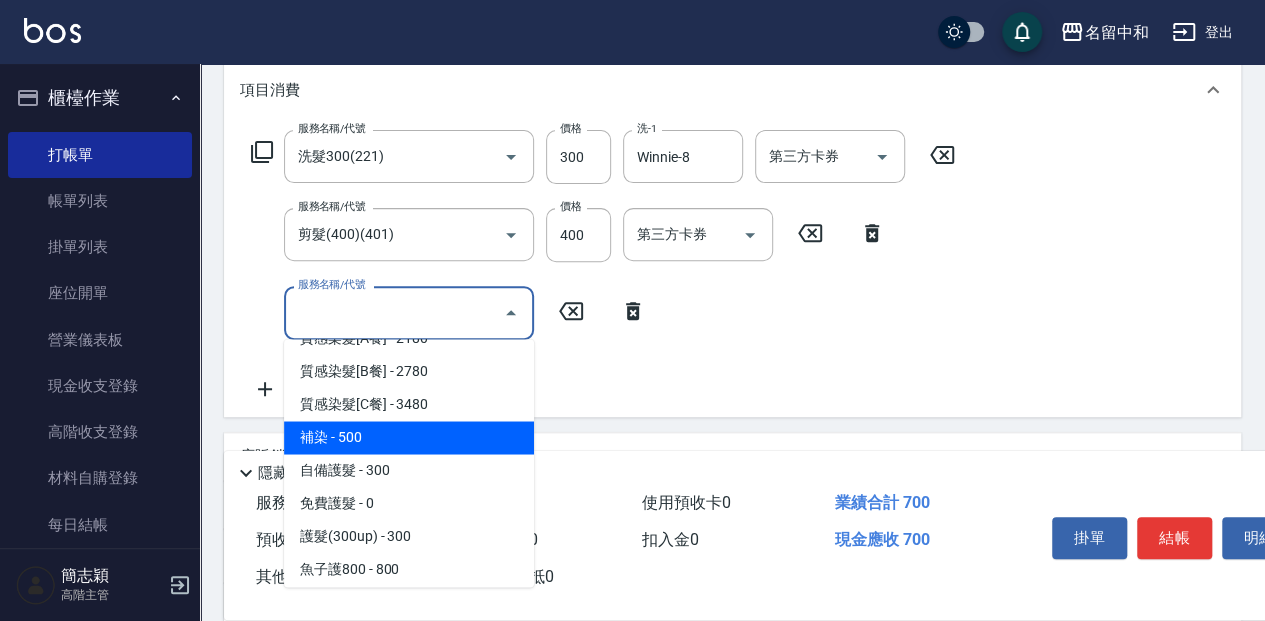 click on "補染 - 500" at bounding box center [409, 437] 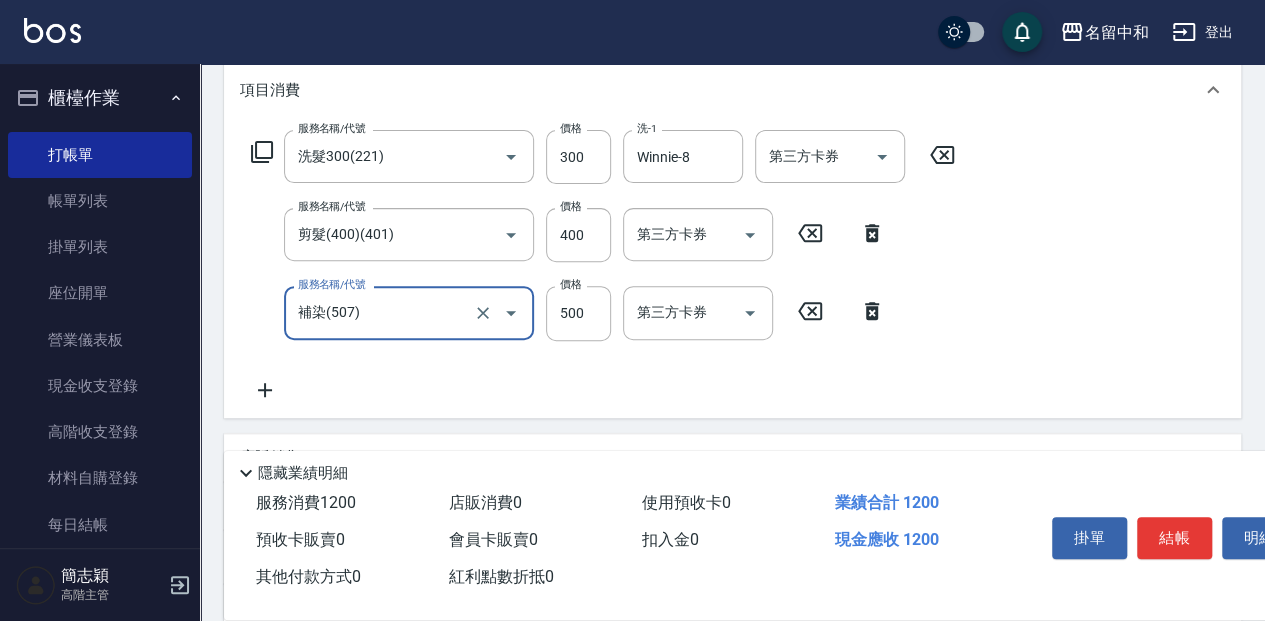type on "補染(507)" 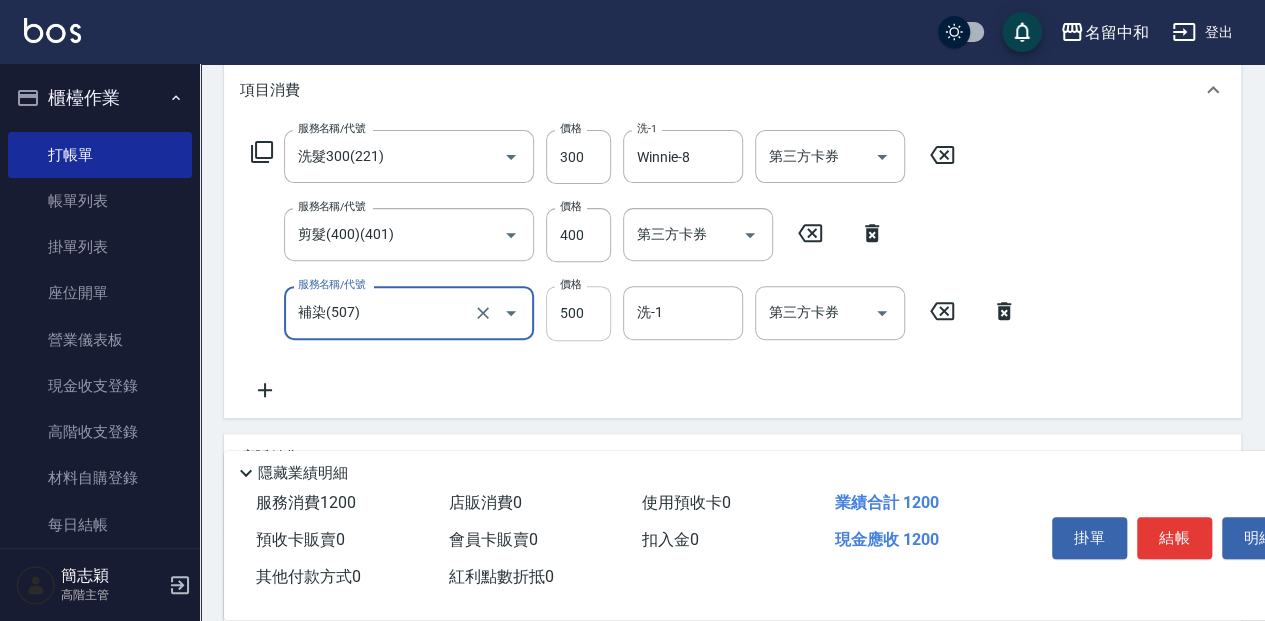 click on "500" at bounding box center [578, 313] 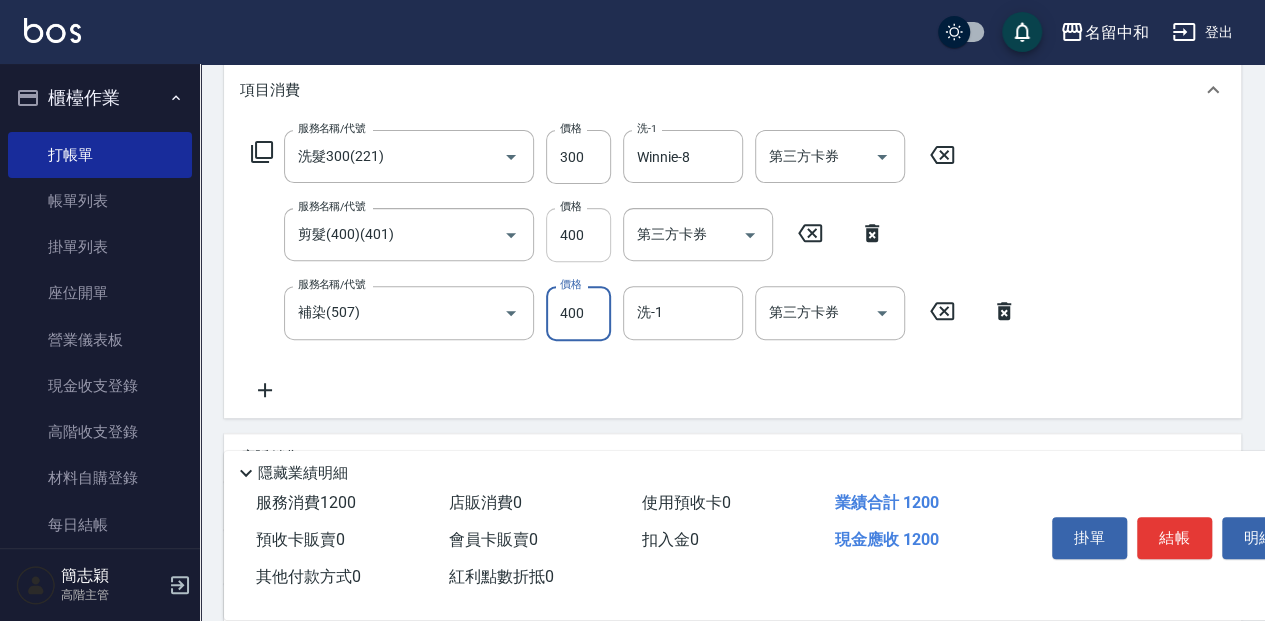 type on "400" 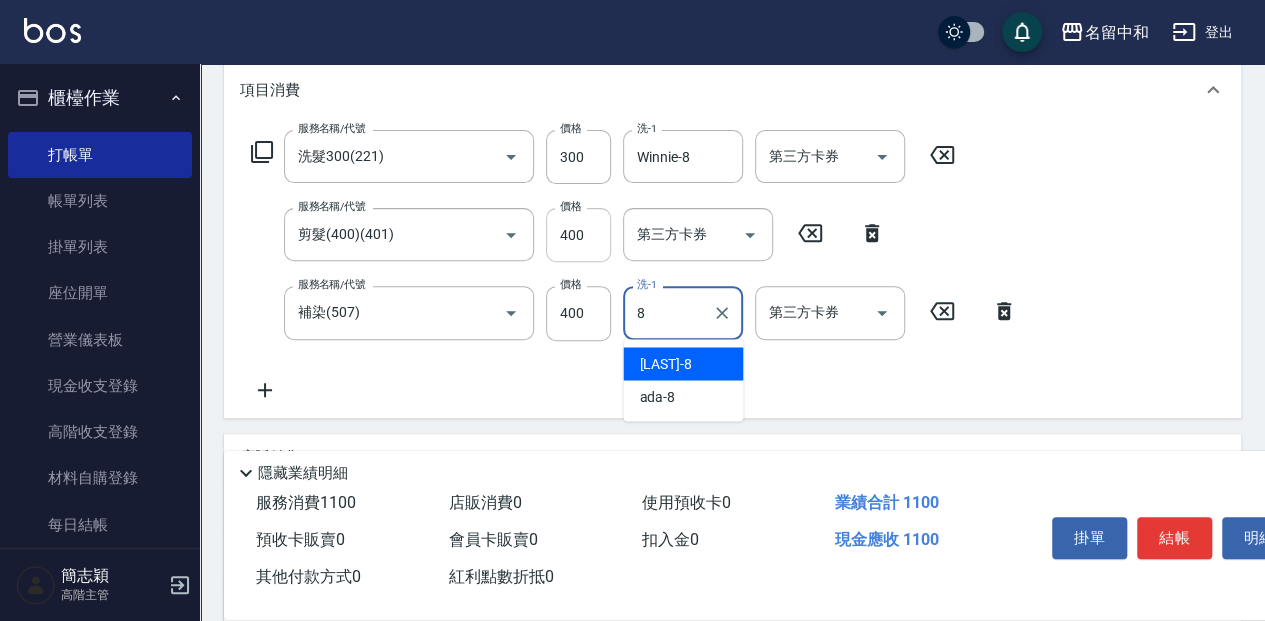 type on "Winnie-8" 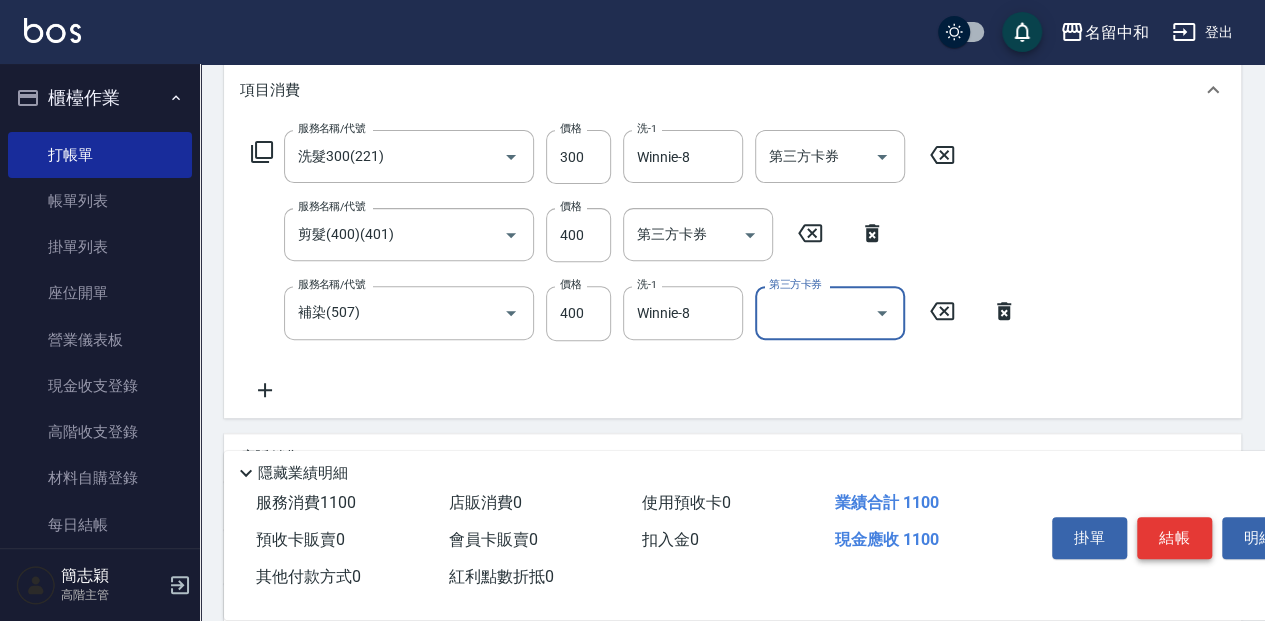 click on "結帳" at bounding box center [1174, 538] 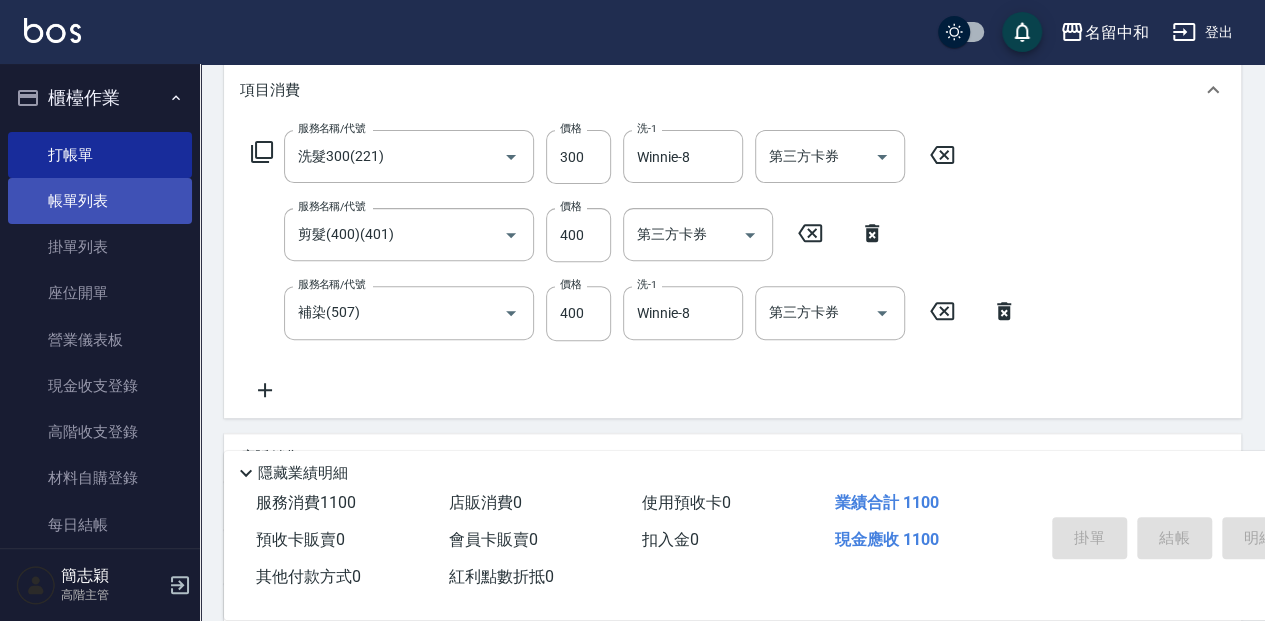 type on "[DATE] [TIME]" 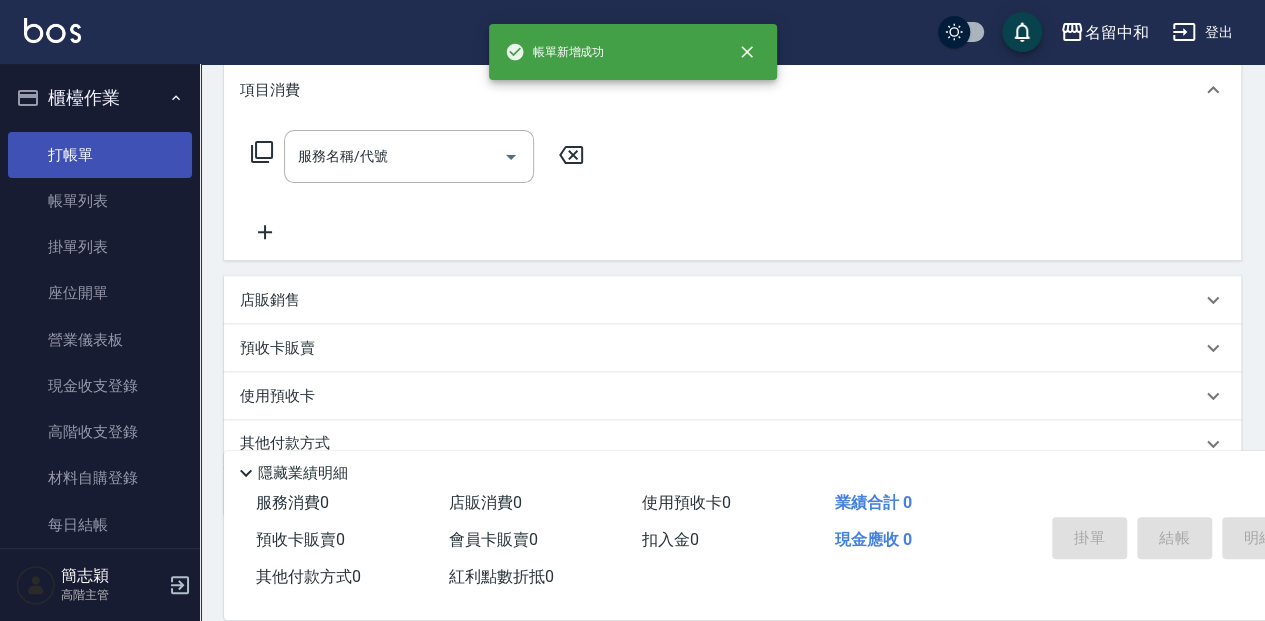 scroll, scrollTop: 0, scrollLeft: 0, axis: both 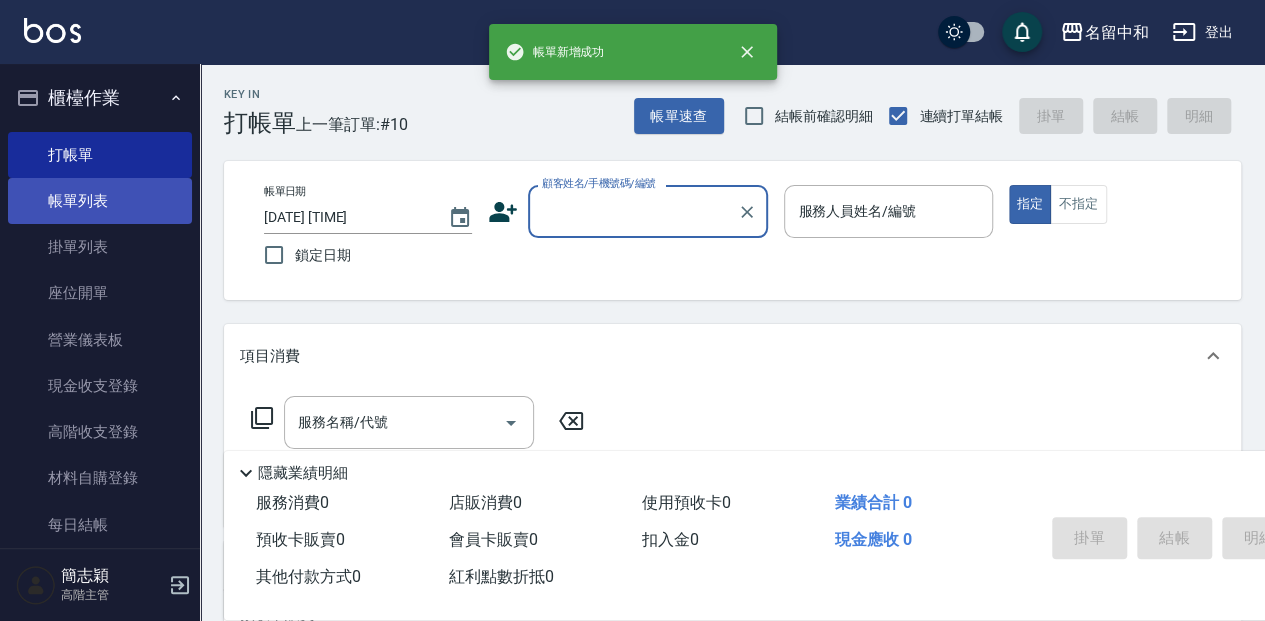 click on "帳單列表" at bounding box center (100, 201) 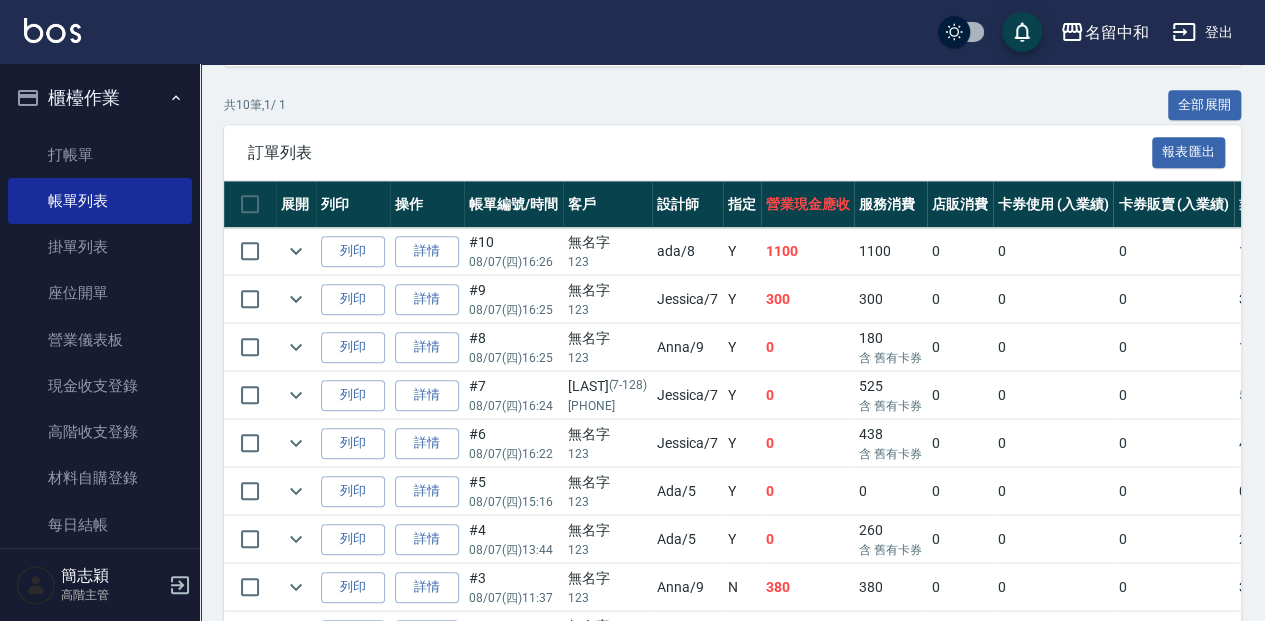 scroll, scrollTop: 454, scrollLeft: 0, axis: vertical 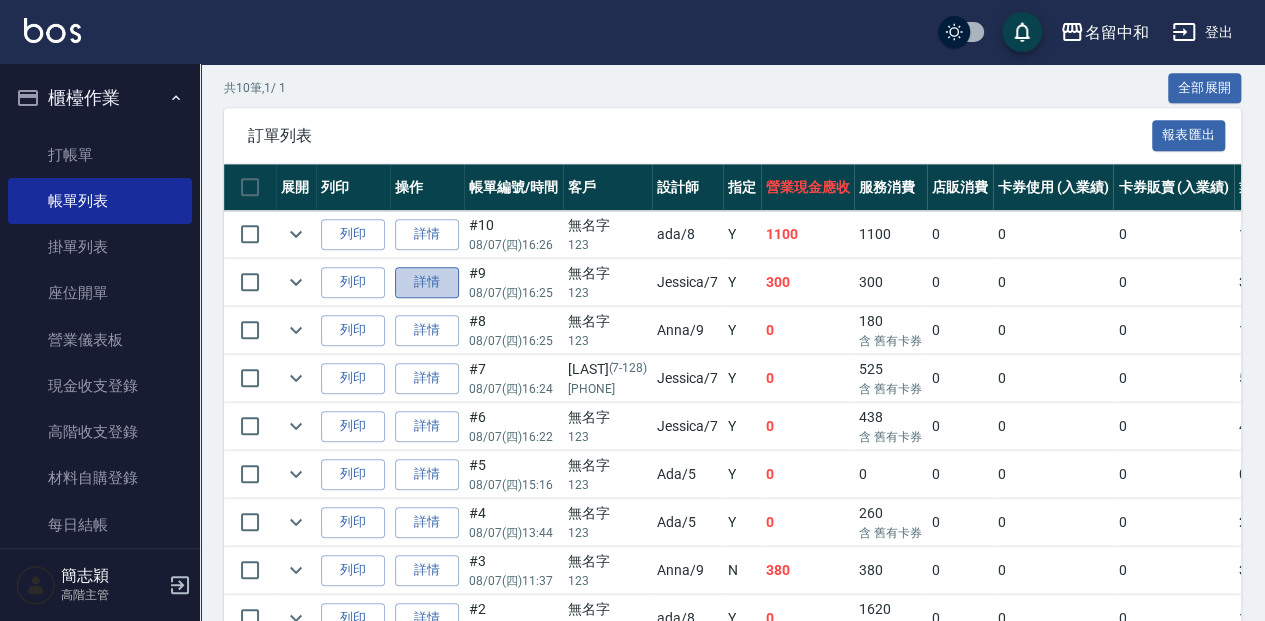 click on "詳情" at bounding box center (427, 282) 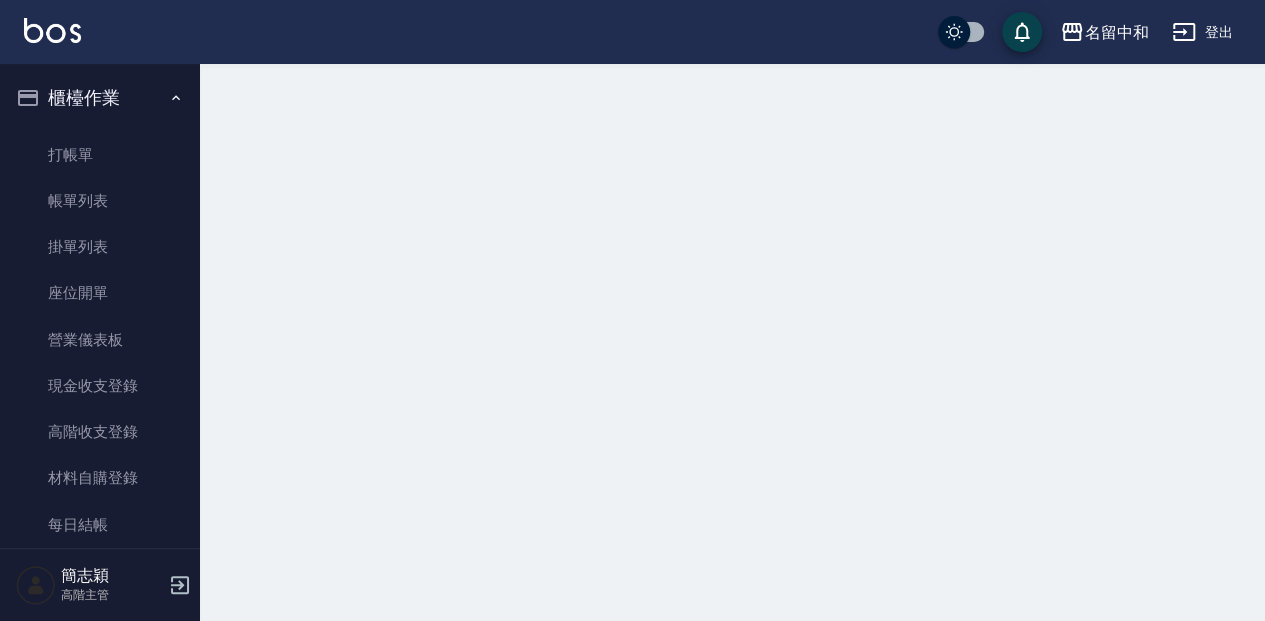 scroll, scrollTop: 0, scrollLeft: 0, axis: both 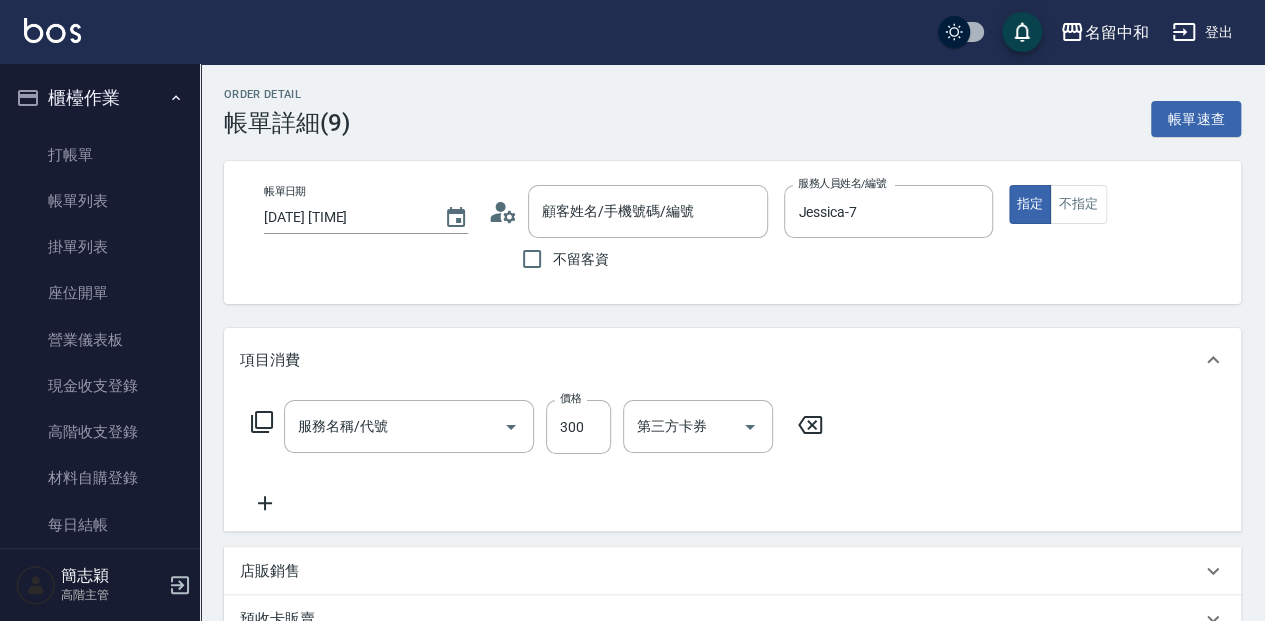 type on "[DATE] [TIME]" 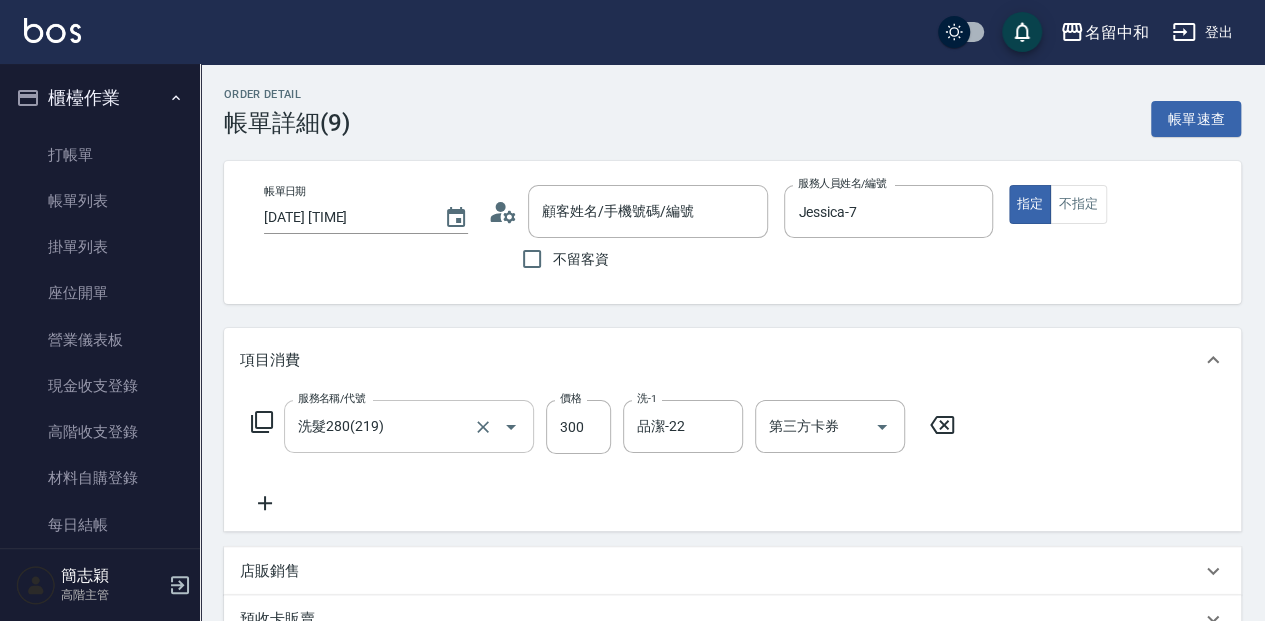 type on "無名字/123/null" 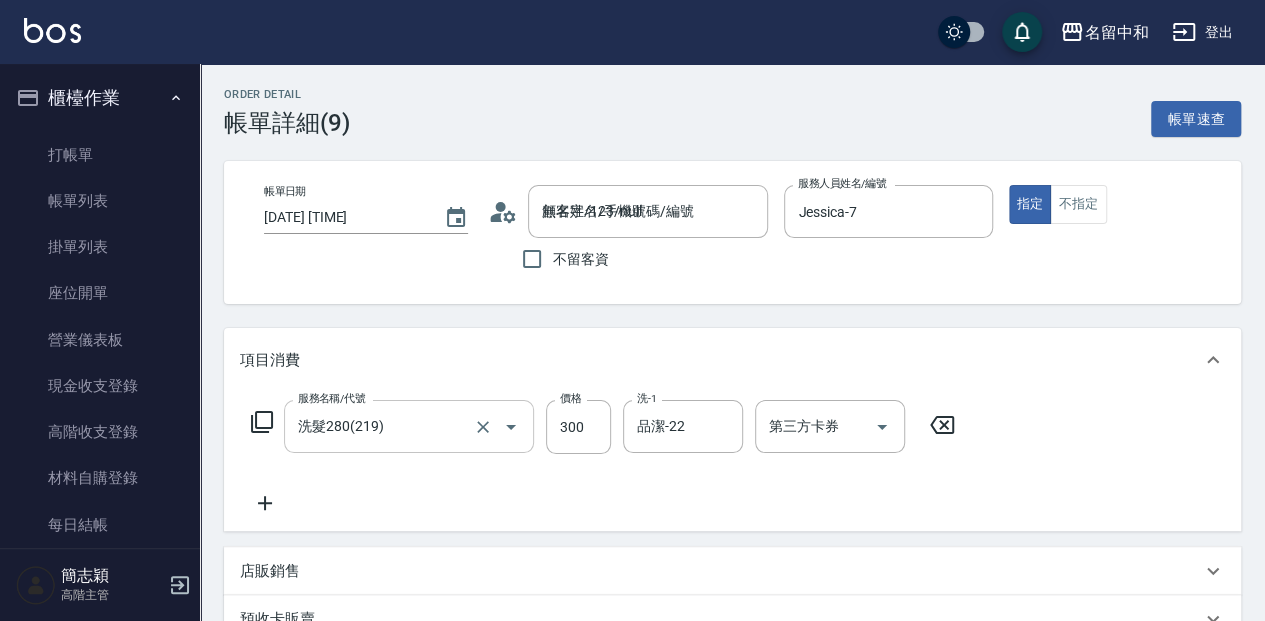 type on "洗髮280(219)" 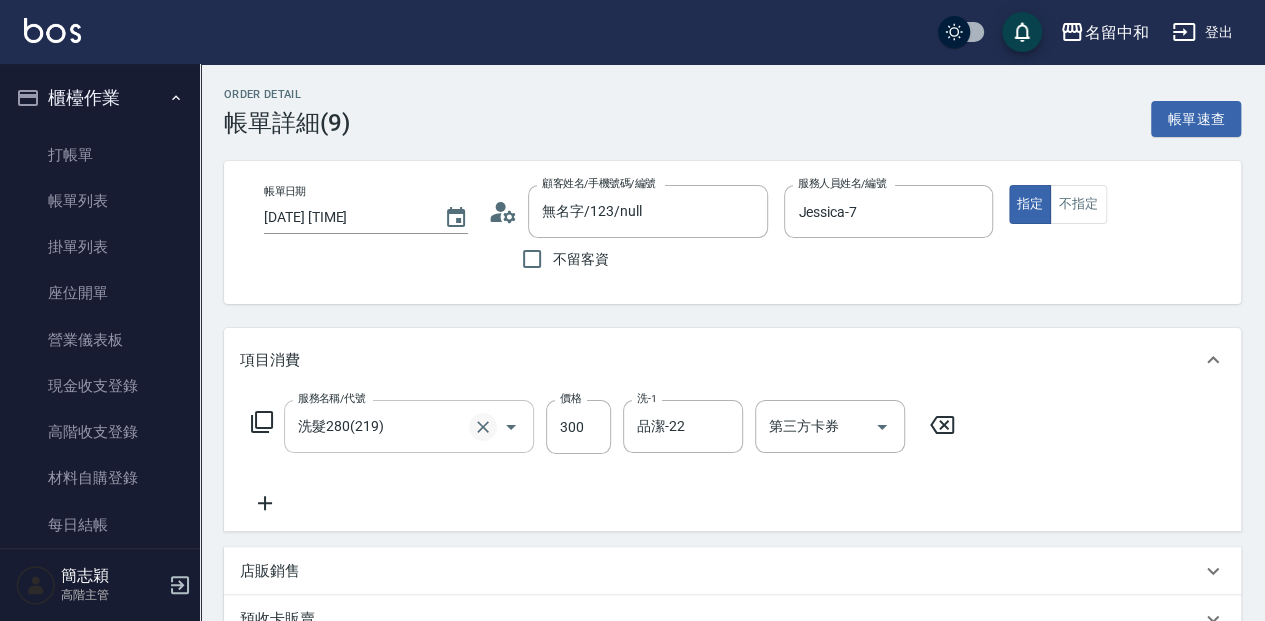 click 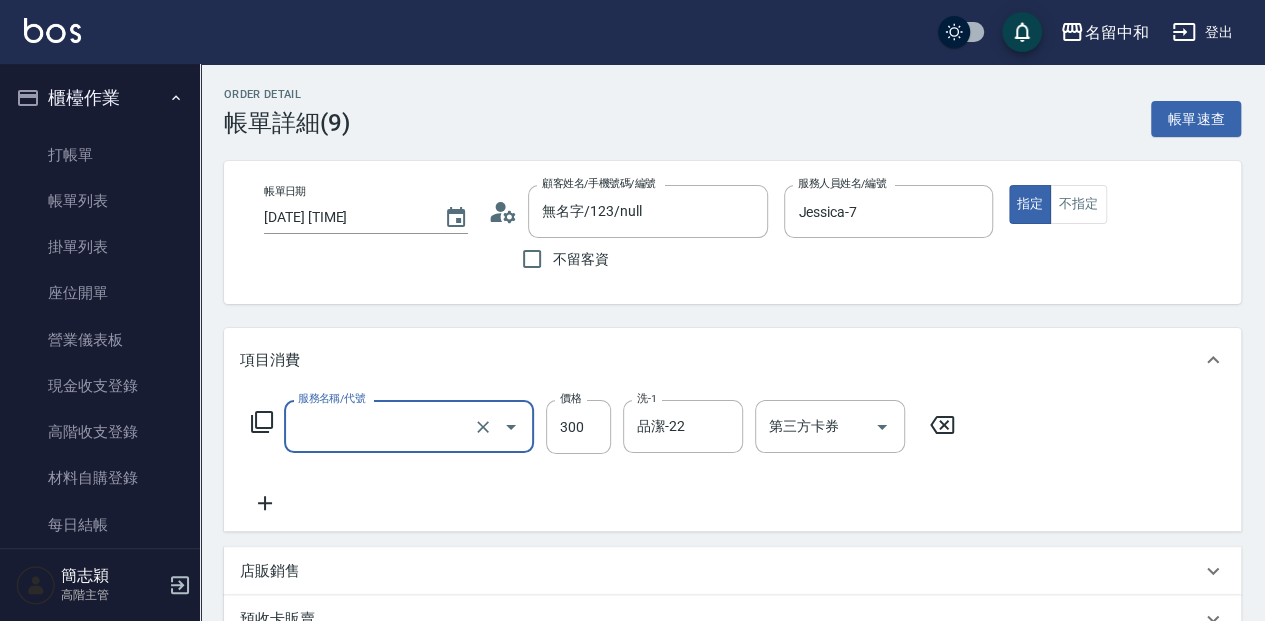 click on "服務名稱/代號" at bounding box center (381, 426) 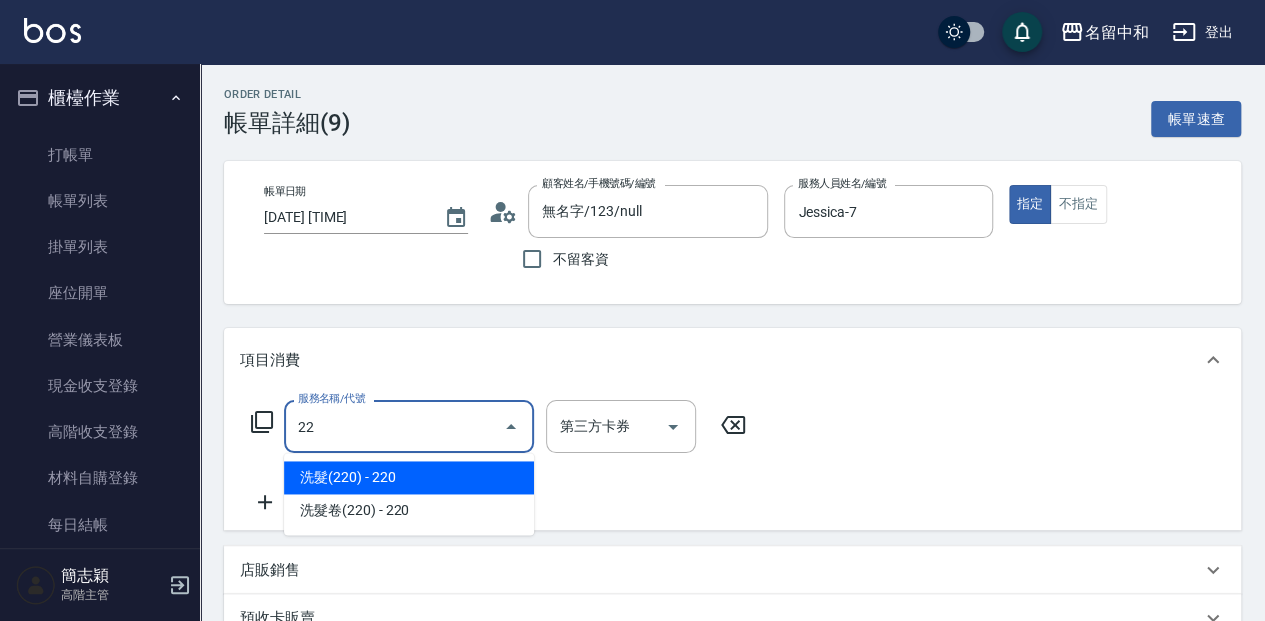 scroll, scrollTop: 0, scrollLeft: 0, axis: both 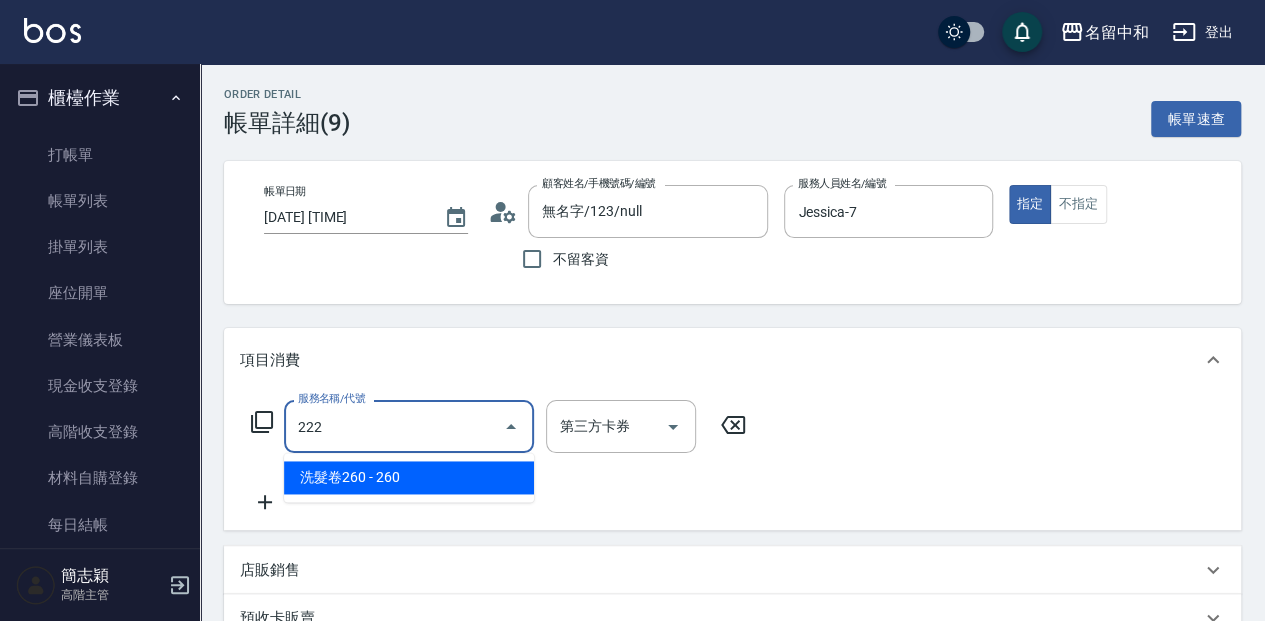 type on "舊有卡券" 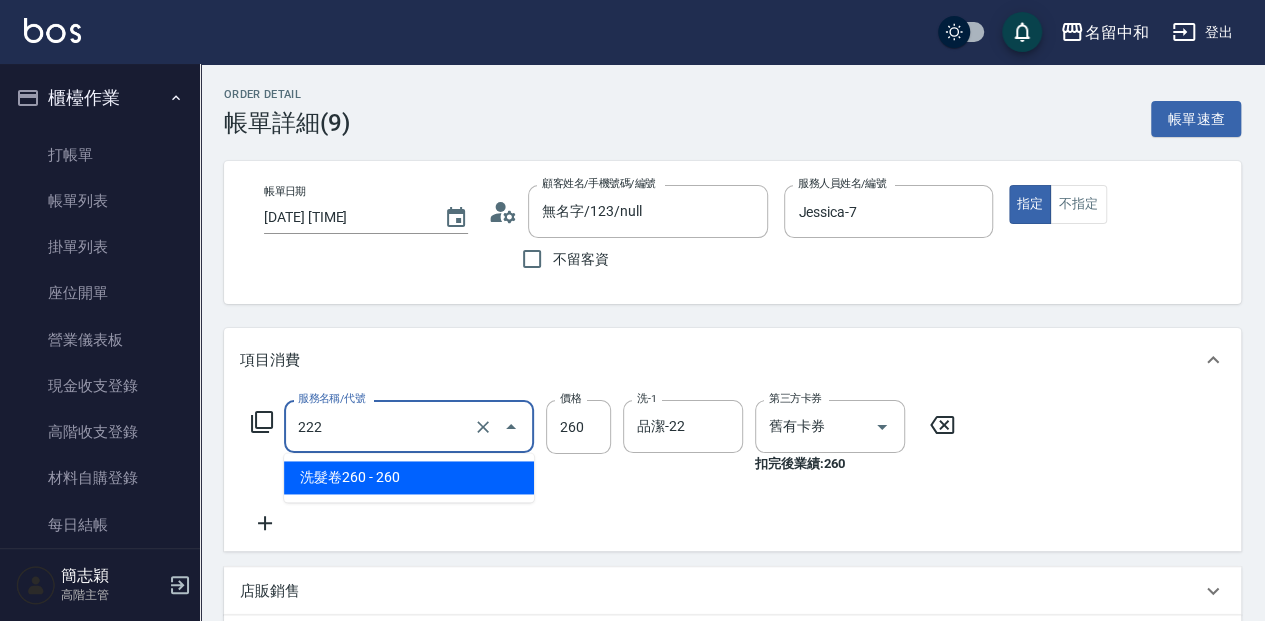 click on "222" at bounding box center (381, 426) 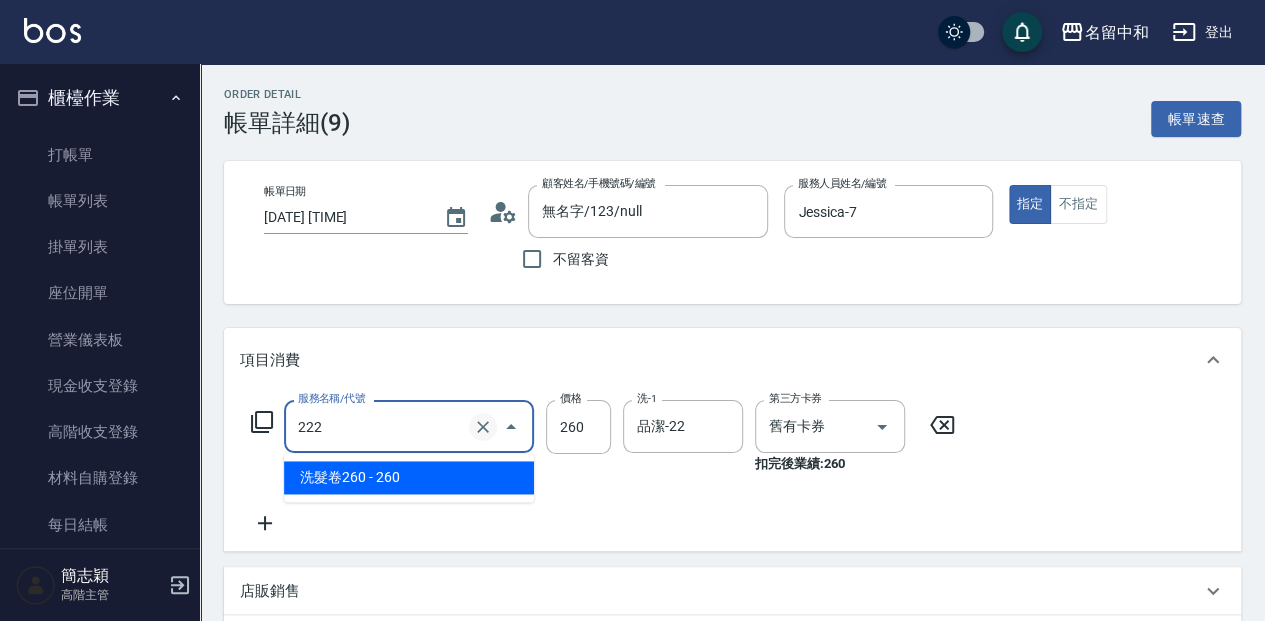 click 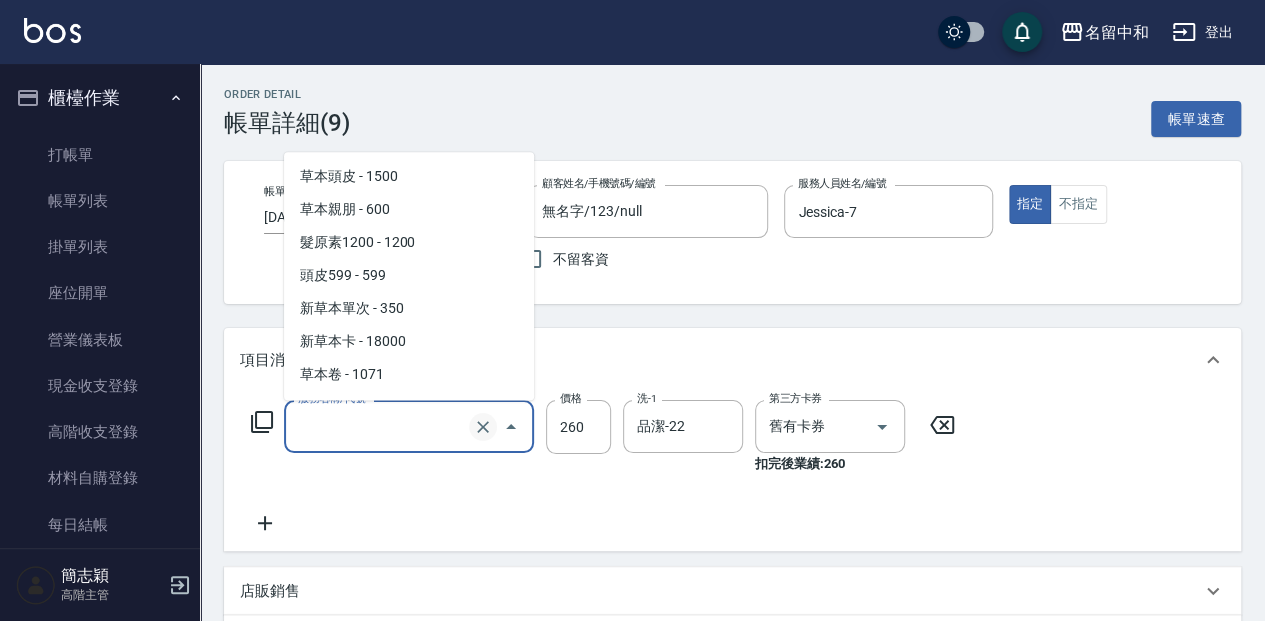 scroll, scrollTop: 815, scrollLeft: 0, axis: vertical 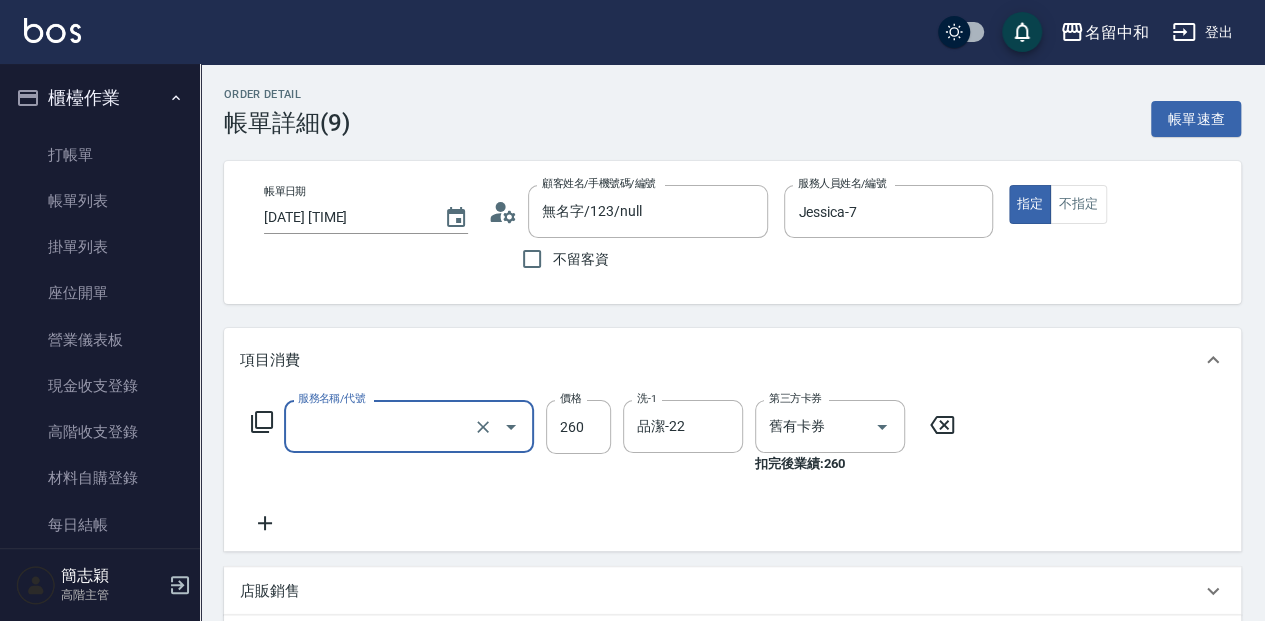 click on "服務名稱/代號" at bounding box center (381, 426) 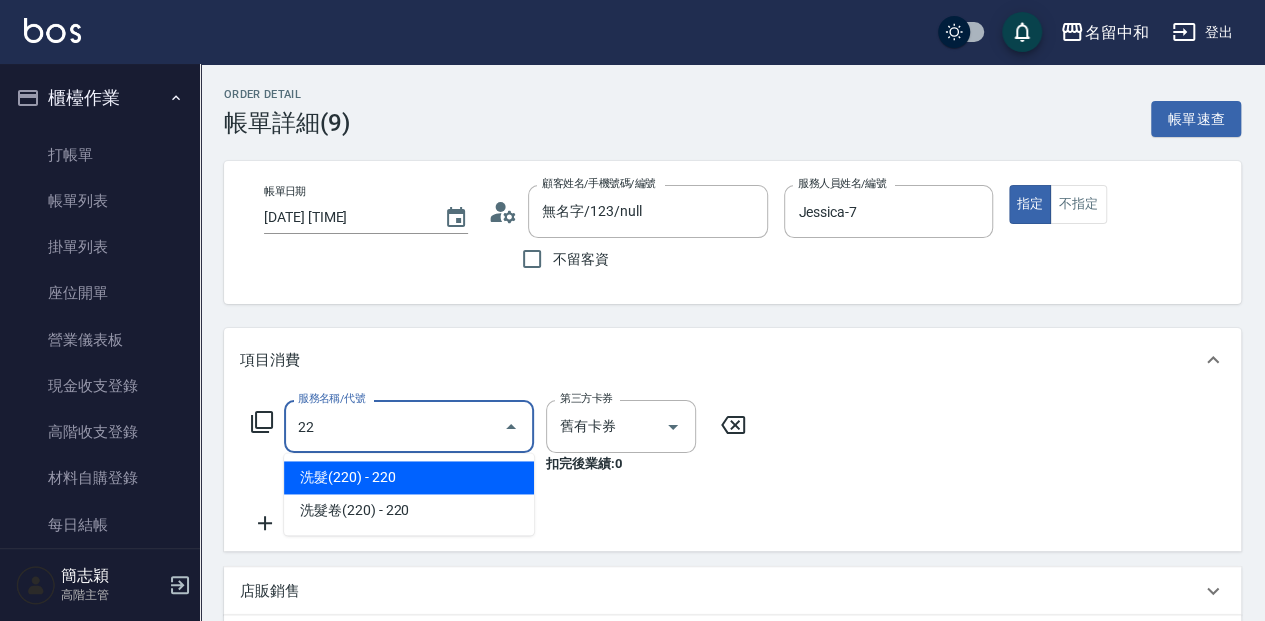 type on "221" 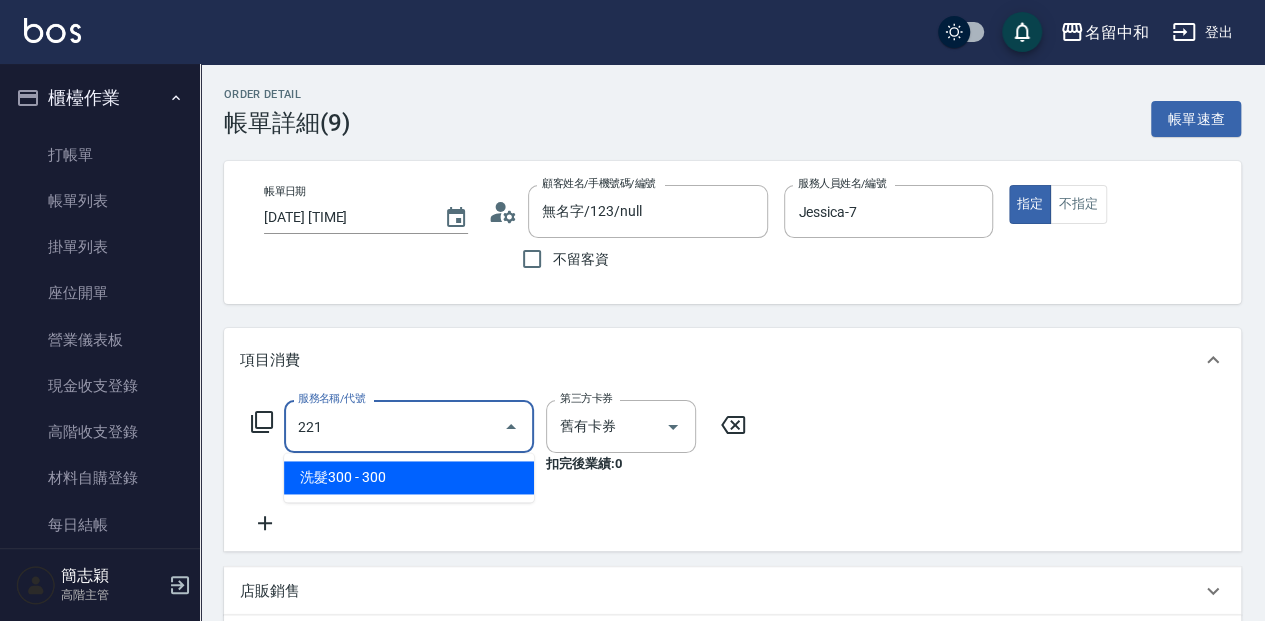 click on "洗髮300 - 300" at bounding box center (409, 477) 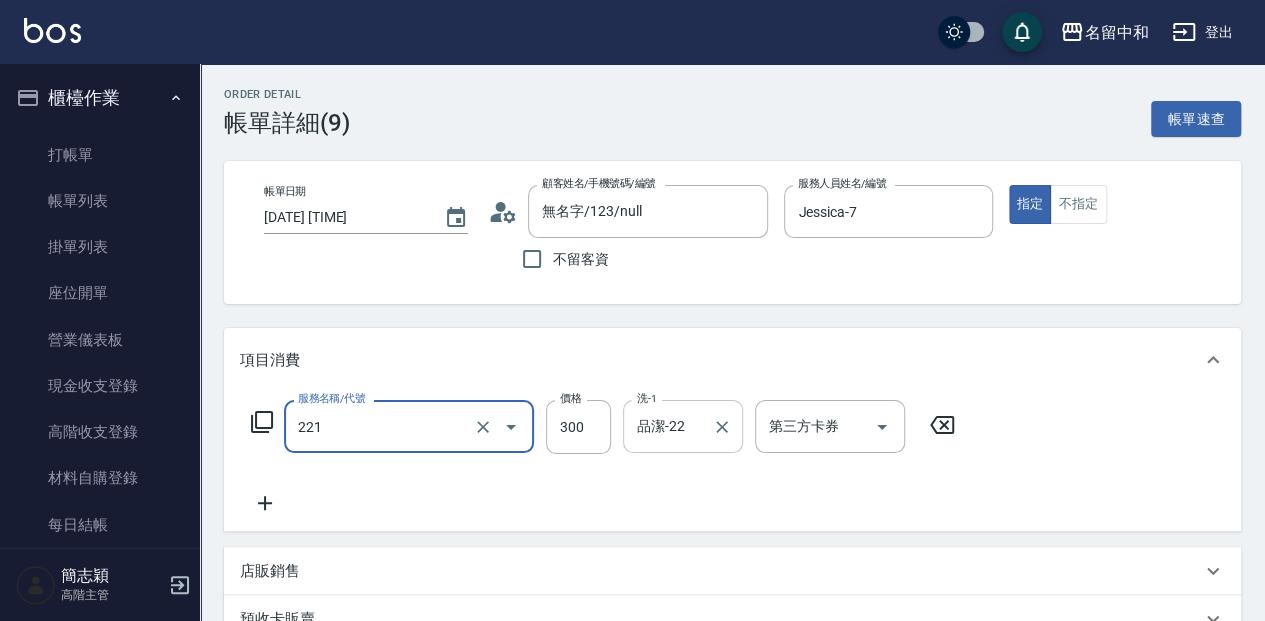 click on "品潔-22" at bounding box center (668, 426) 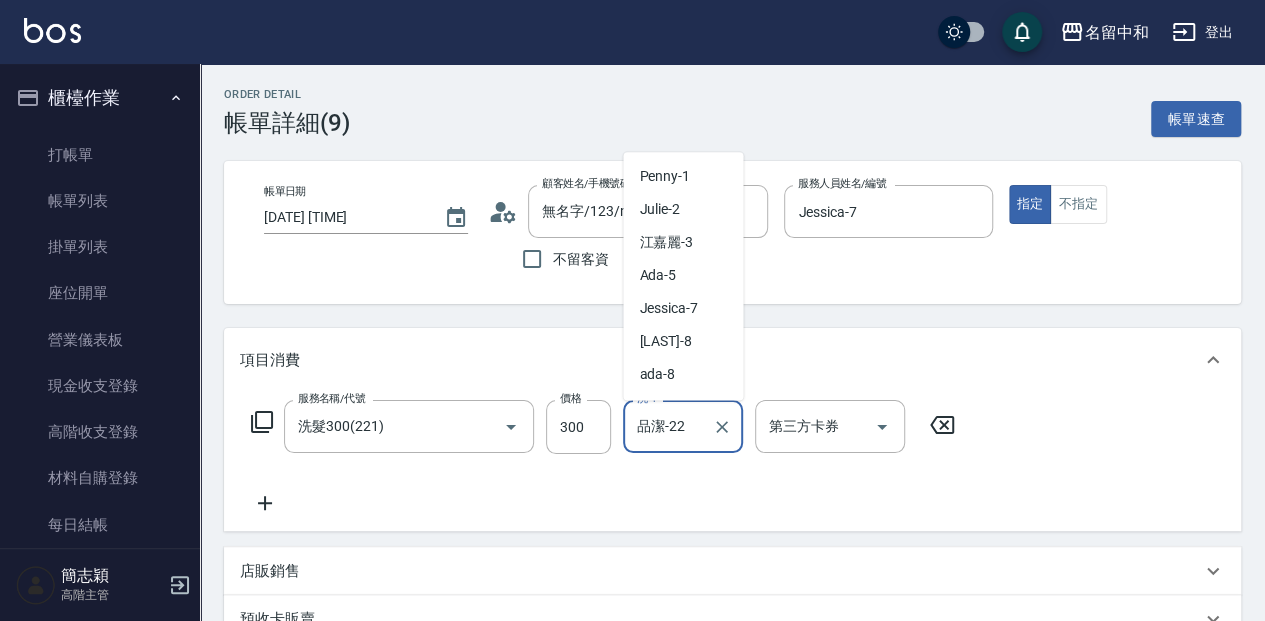 scroll, scrollTop: 188, scrollLeft: 0, axis: vertical 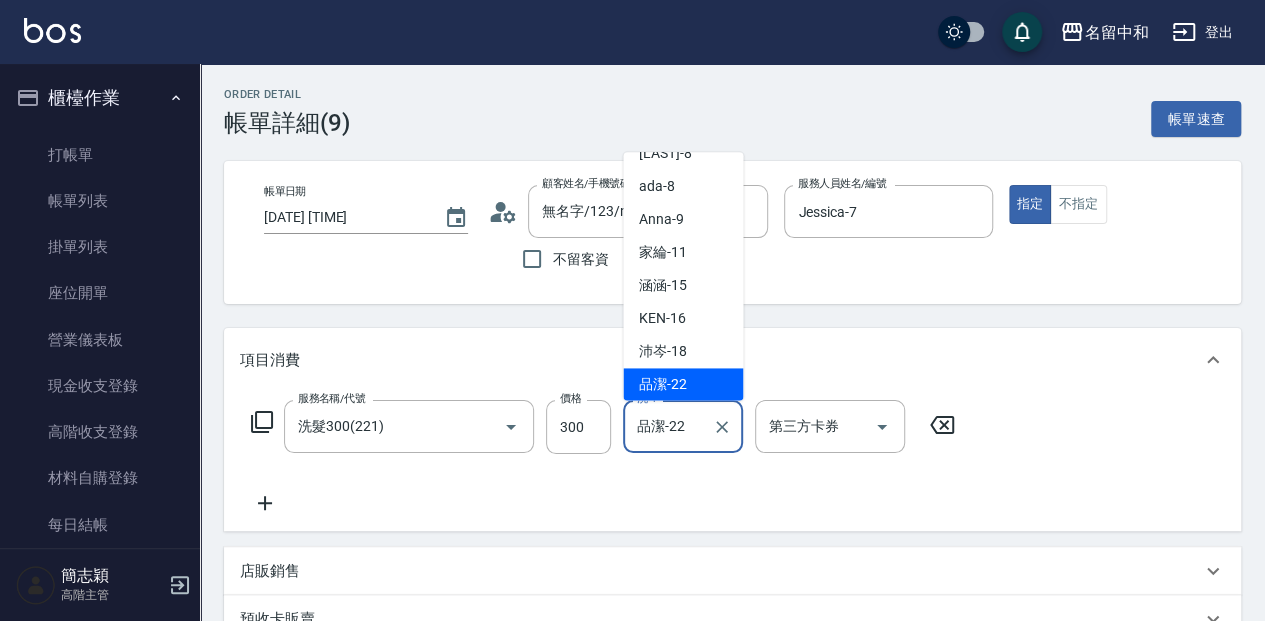 click on "服務名稱/代號 洗髮300(221) 服務名稱/代號 價格 300 價格 洗-1 品潔-22 洗-1 第三方卡券 第三方卡券" at bounding box center (603, 457) 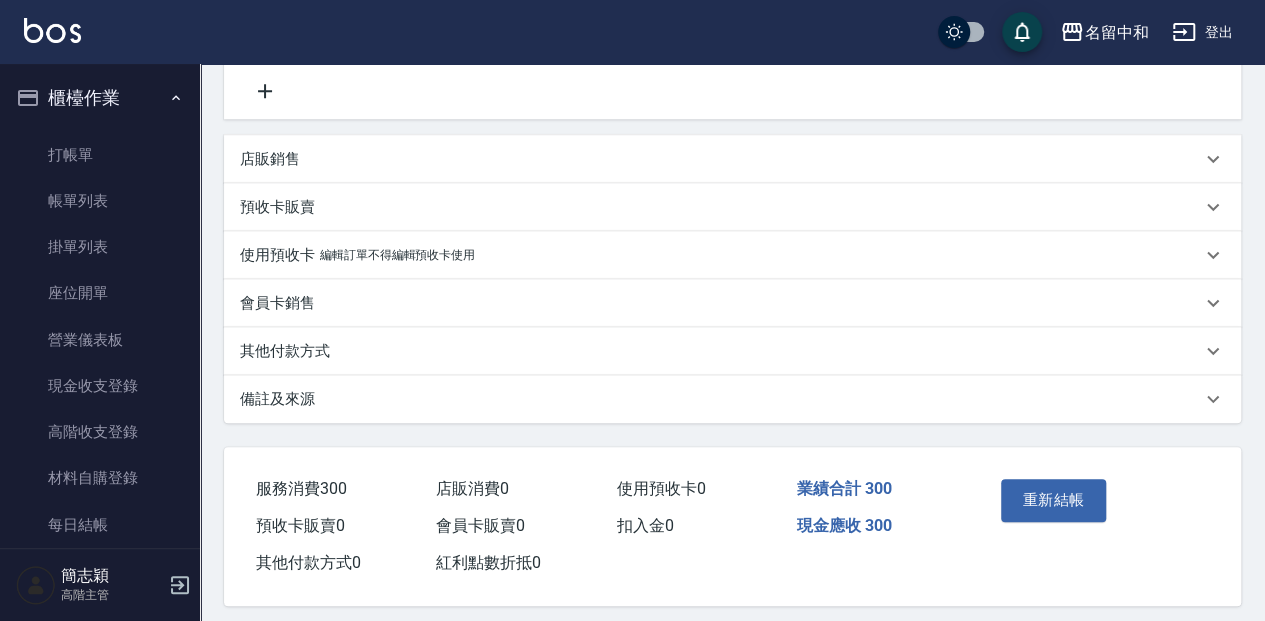 scroll, scrollTop: 426, scrollLeft: 0, axis: vertical 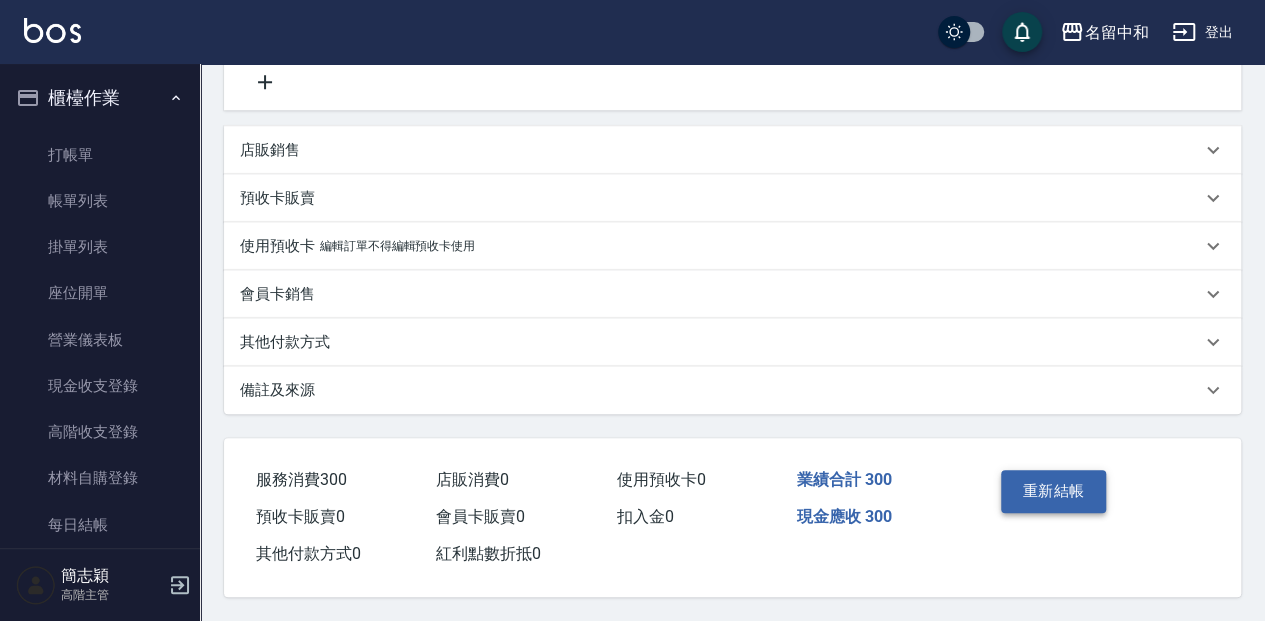 click on "重新結帳" at bounding box center (1054, 491) 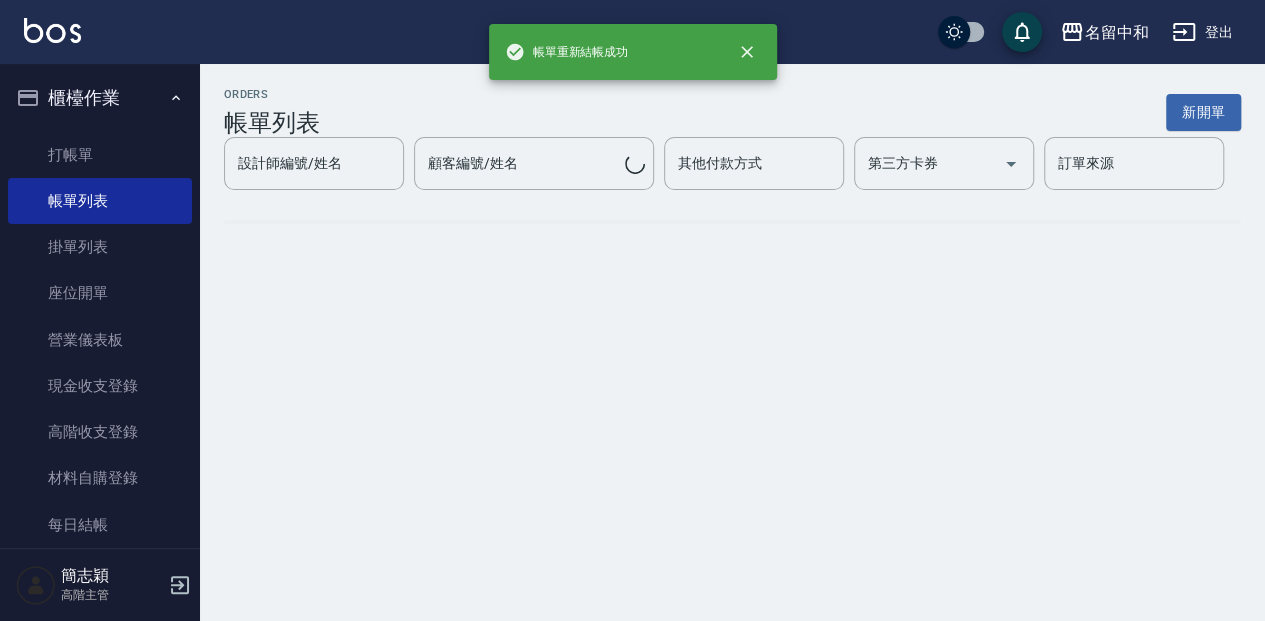 scroll, scrollTop: 0, scrollLeft: 0, axis: both 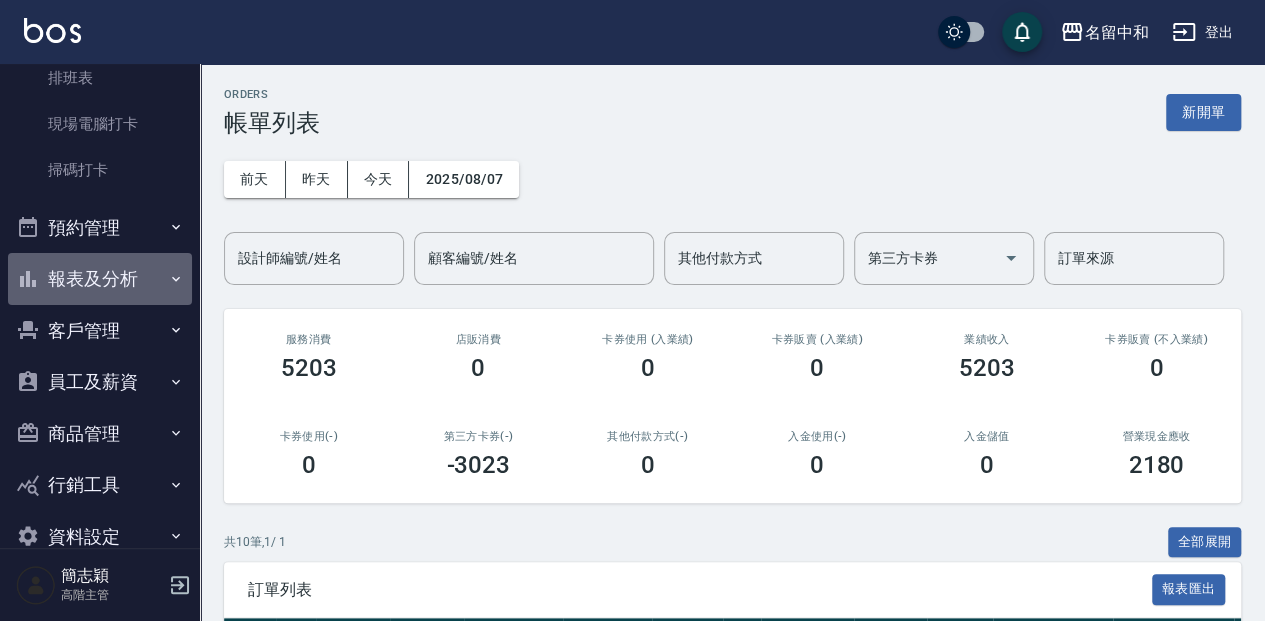 click 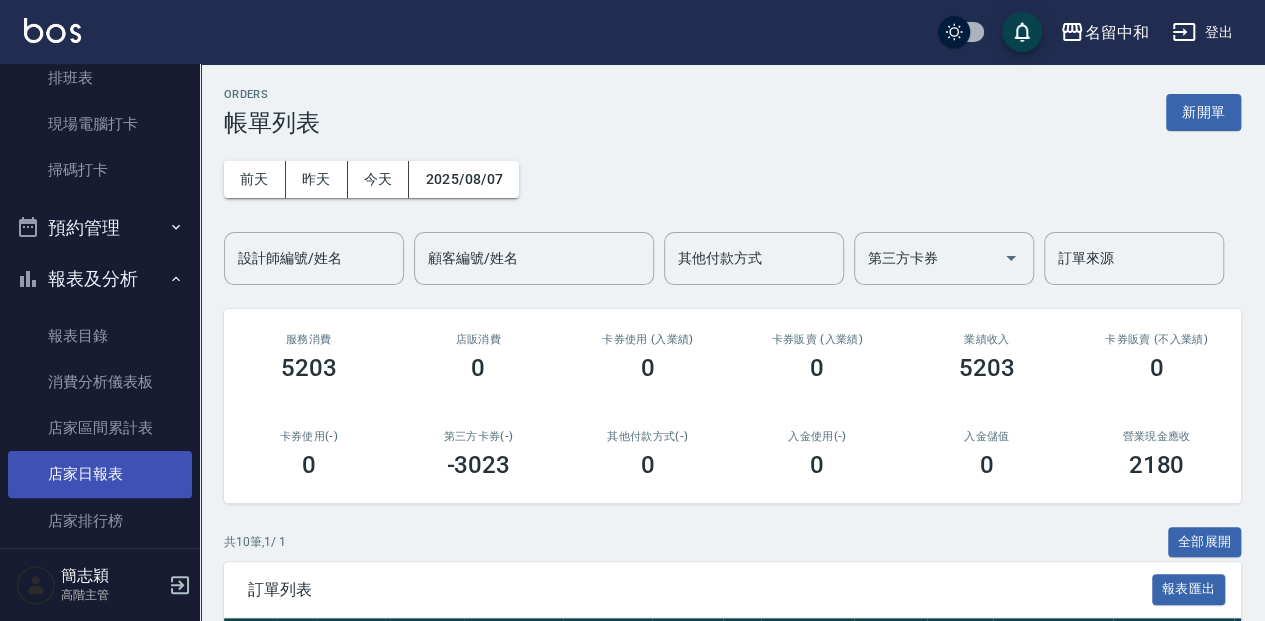 click on "店家日報表" at bounding box center [100, 474] 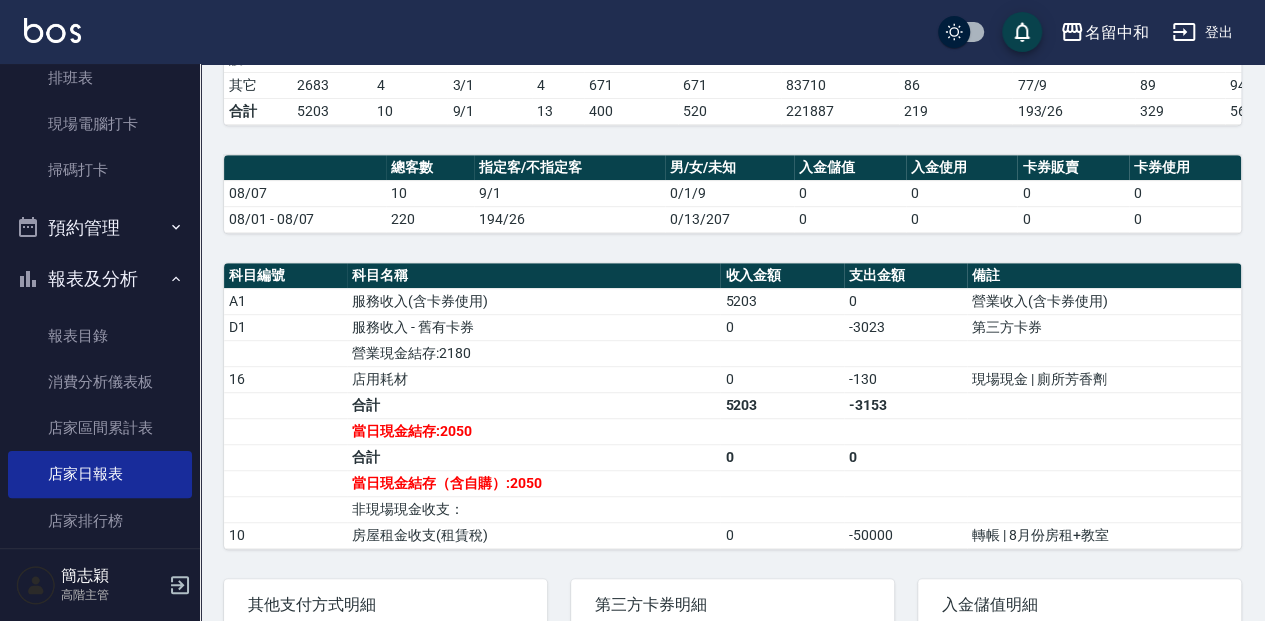 scroll, scrollTop: 466, scrollLeft: 0, axis: vertical 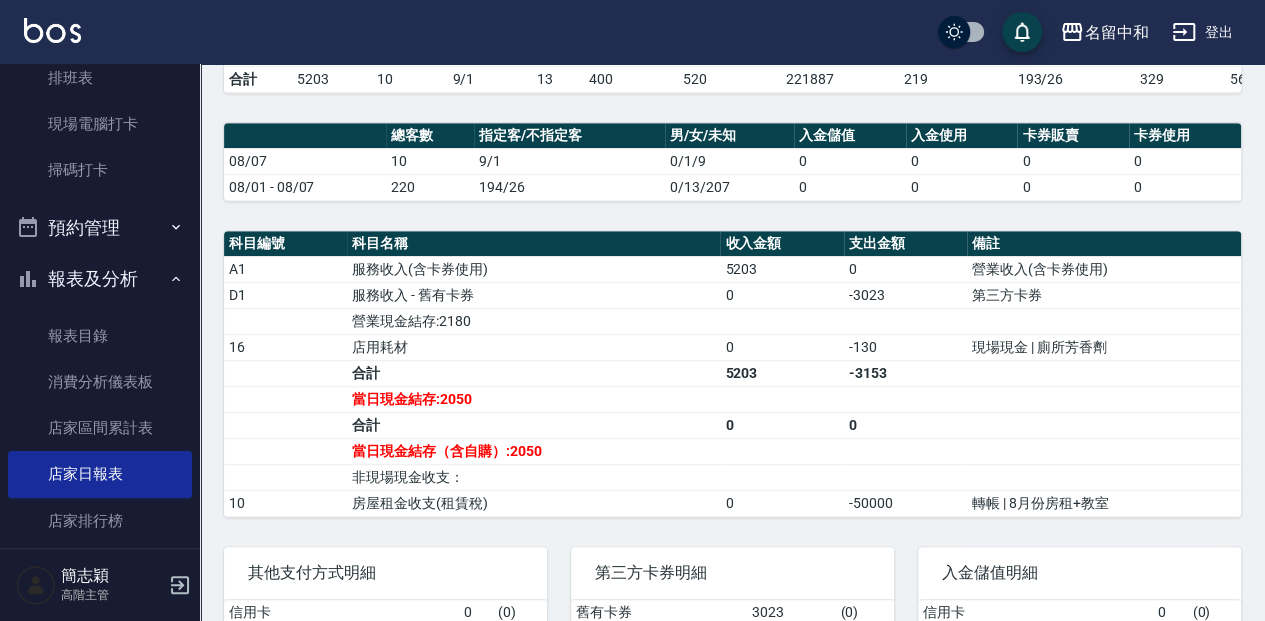 click on "報表及分析" at bounding box center [100, 279] 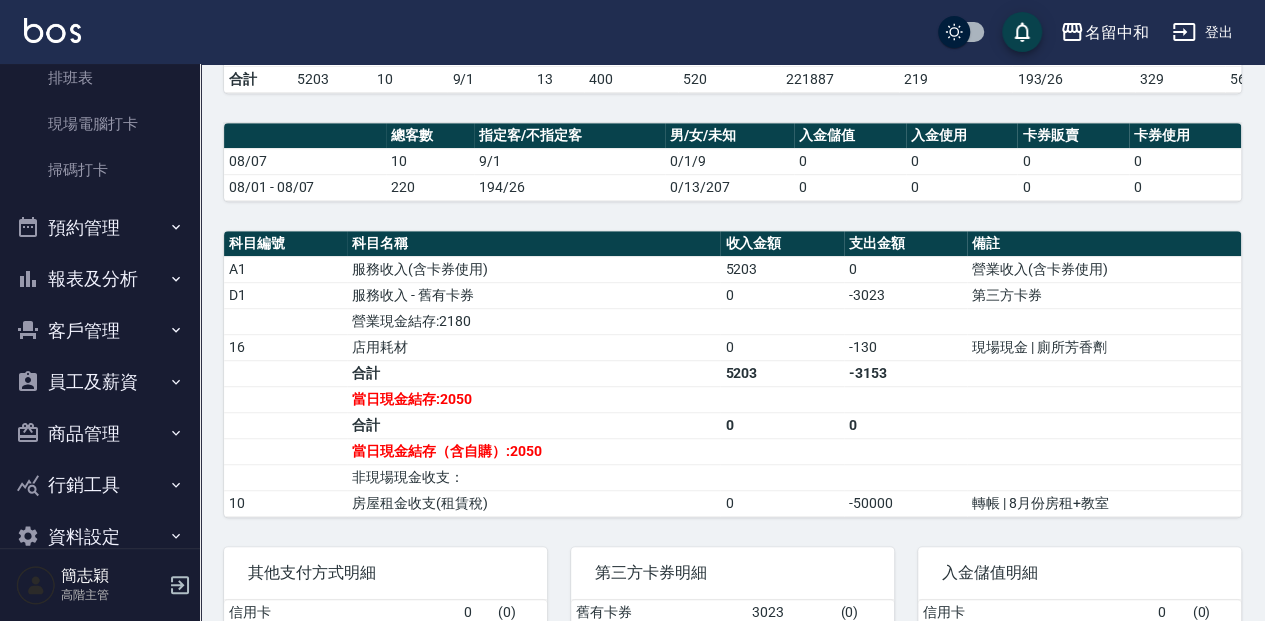 click on "員工及薪資" at bounding box center (100, 382) 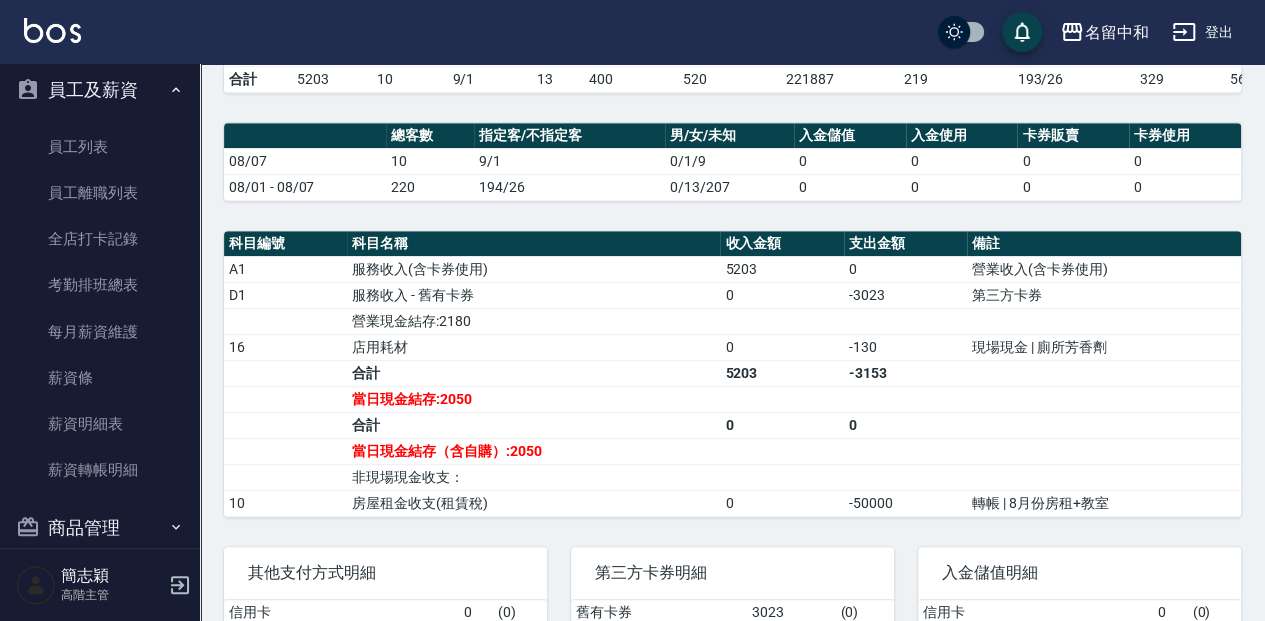 scroll, scrollTop: 916, scrollLeft: 0, axis: vertical 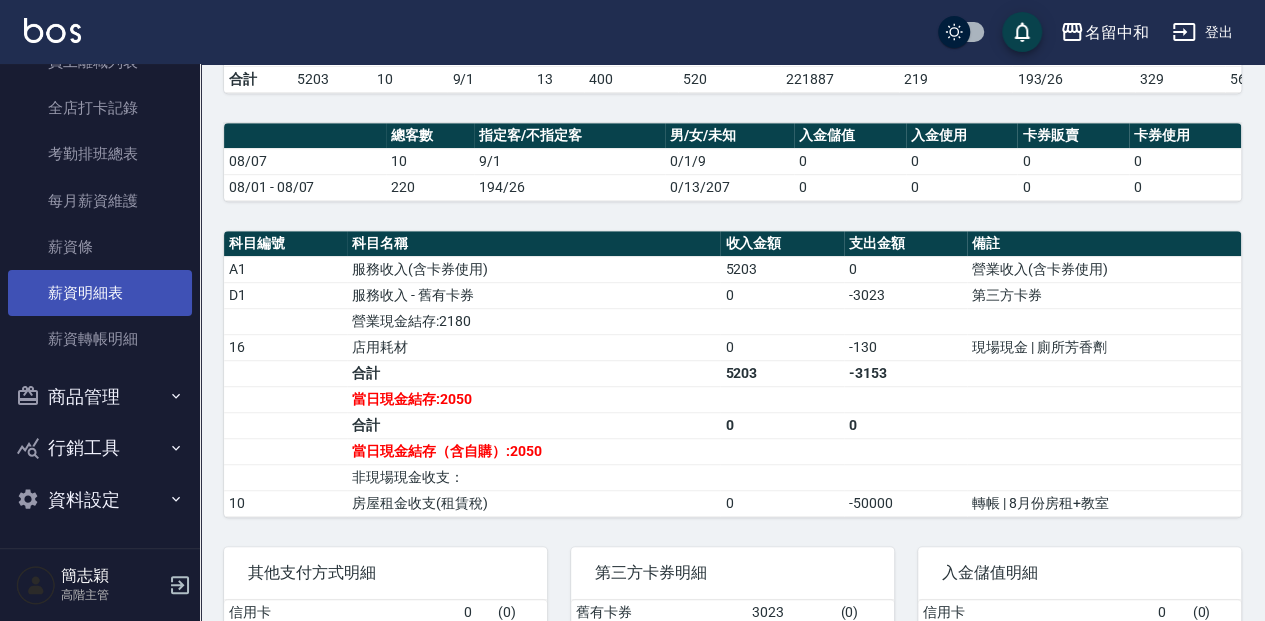 click on "薪資明細表" at bounding box center [100, 293] 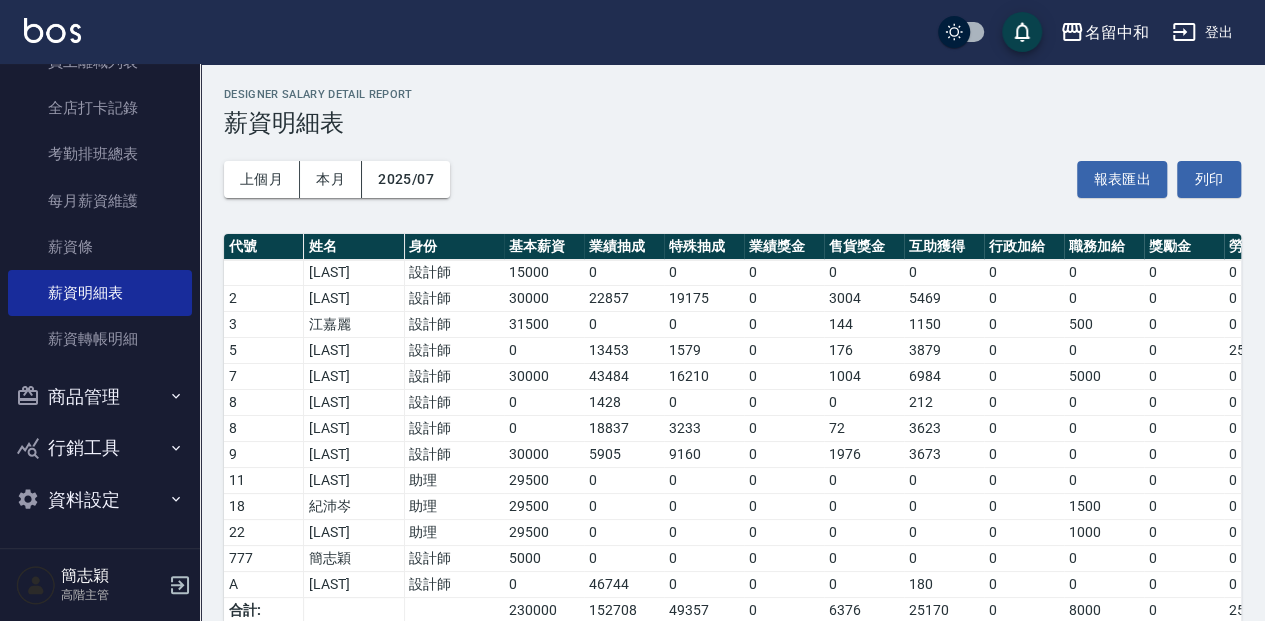 scroll, scrollTop: 128, scrollLeft: 0, axis: vertical 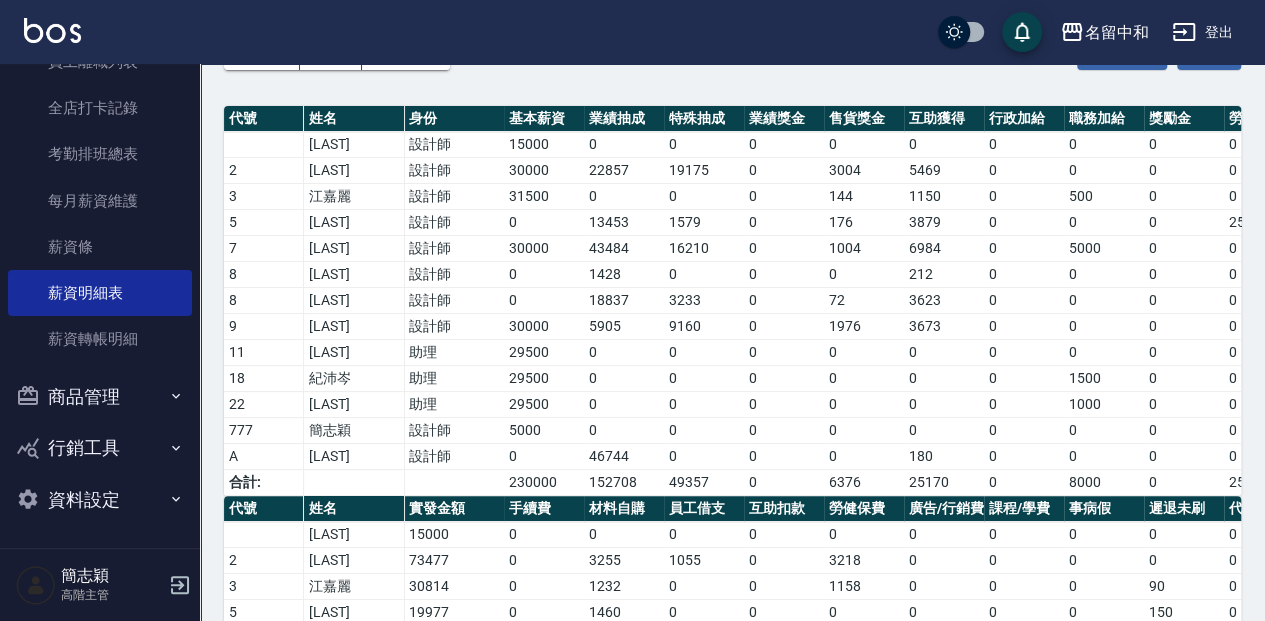 click on "每月薪資維護" at bounding box center [100, 201] 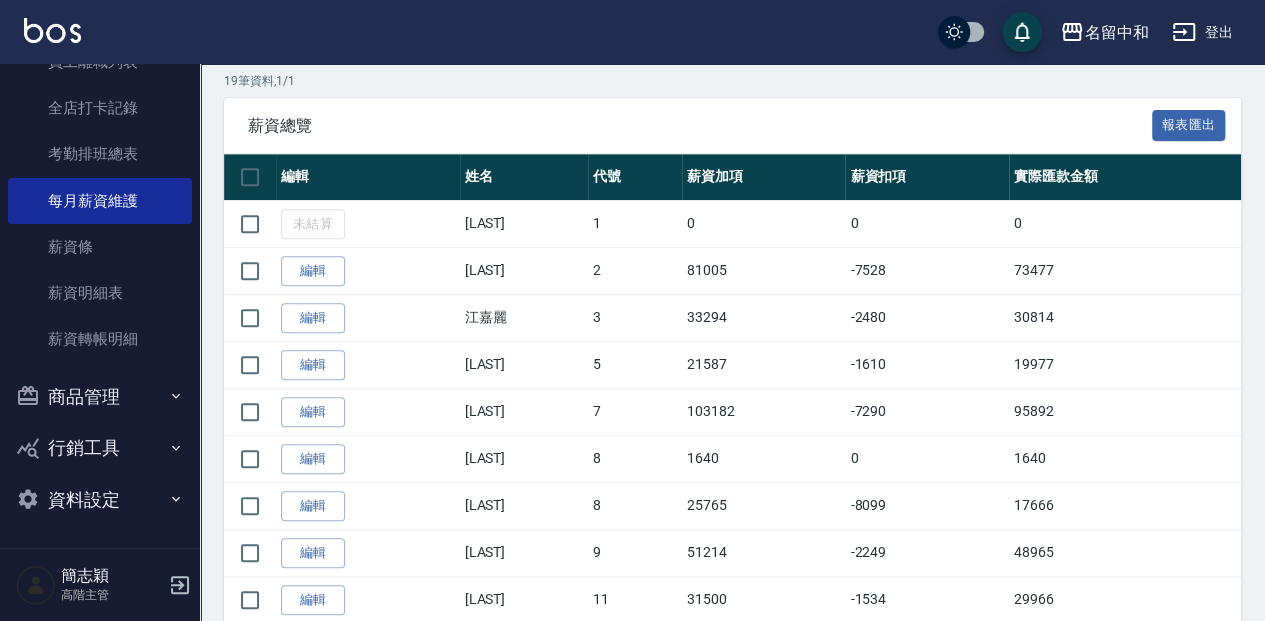 scroll, scrollTop: 351, scrollLeft: 0, axis: vertical 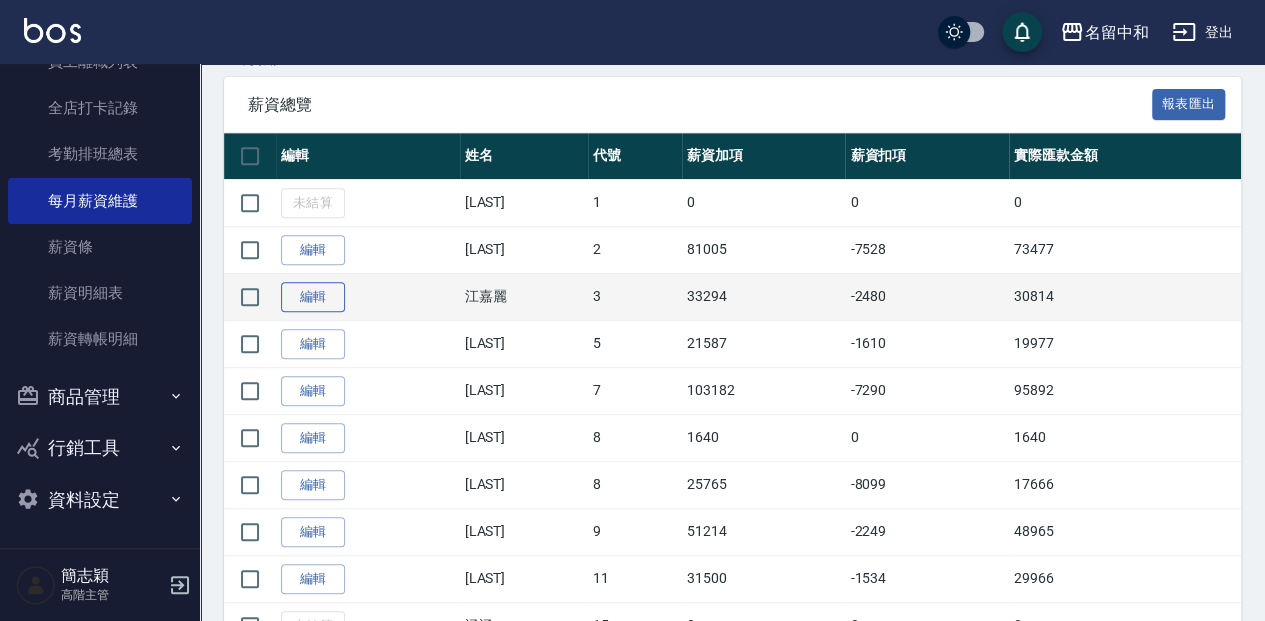 click on "編輯" at bounding box center (313, 297) 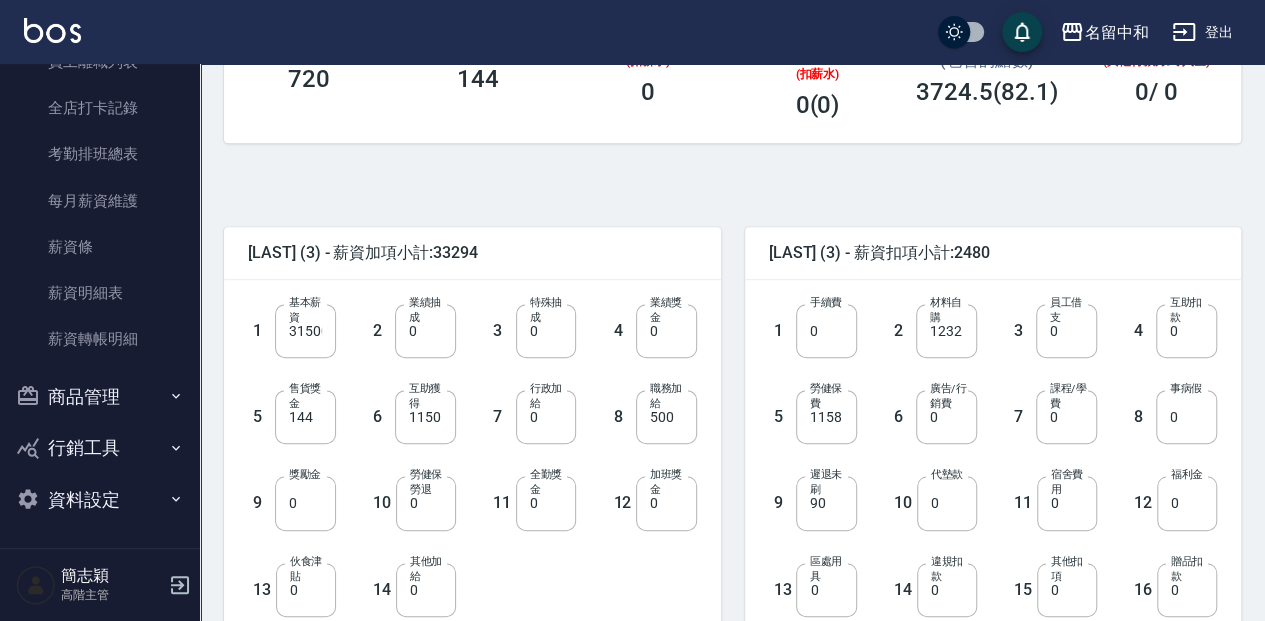 scroll, scrollTop: 406, scrollLeft: 0, axis: vertical 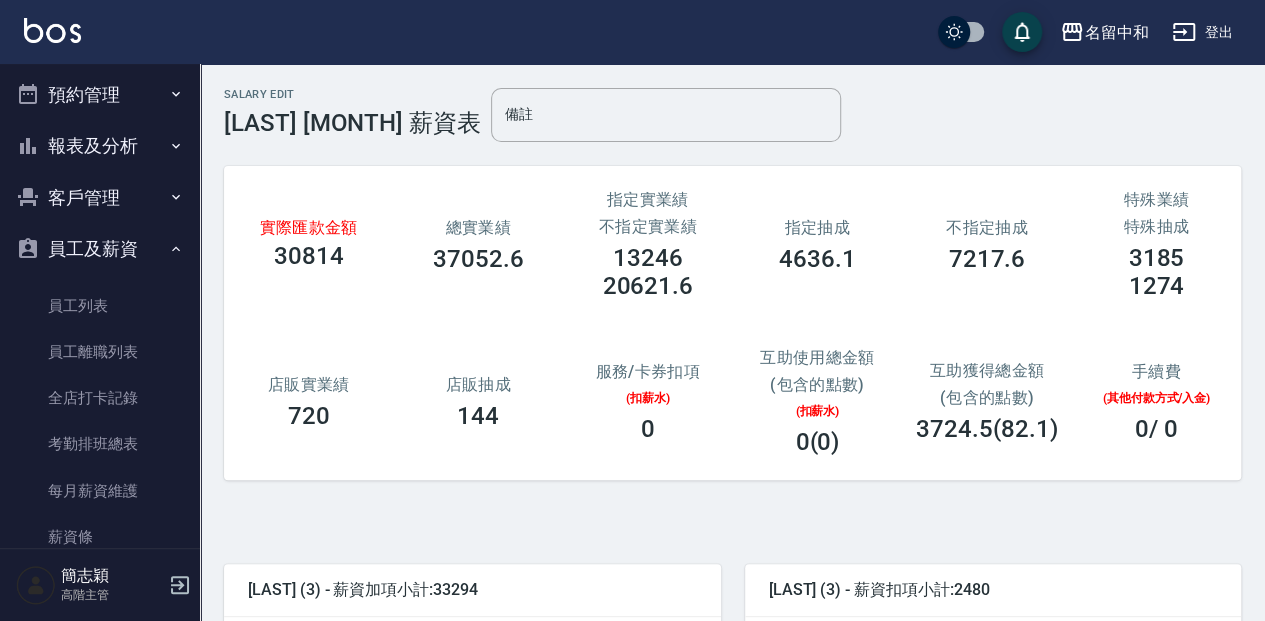click on "員工及薪資" at bounding box center [100, 249] 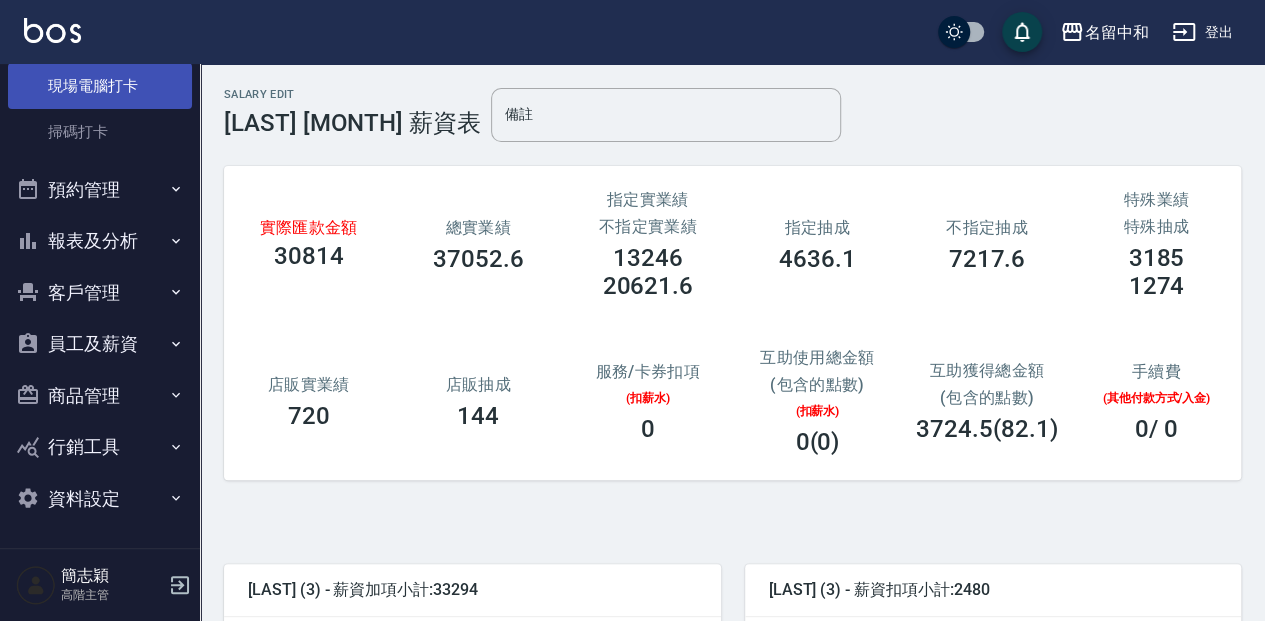scroll, scrollTop: 530, scrollLeft: 0, axis: vertical 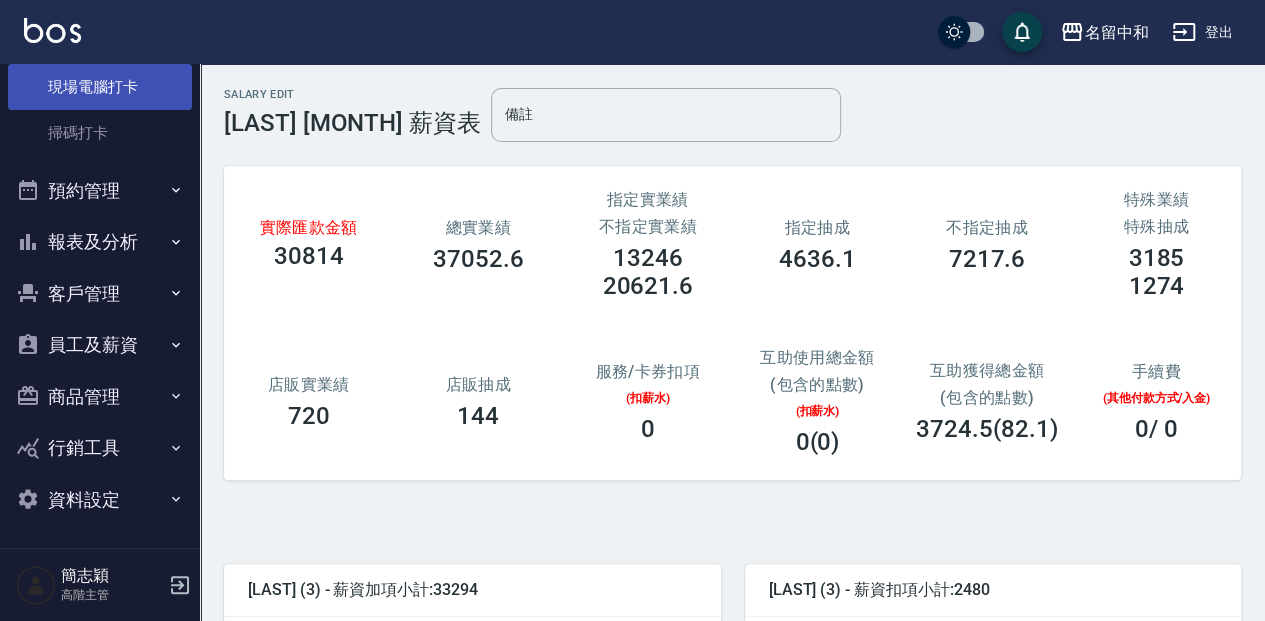 click on "現場電腦打卡" at bounding box center [100, 87] 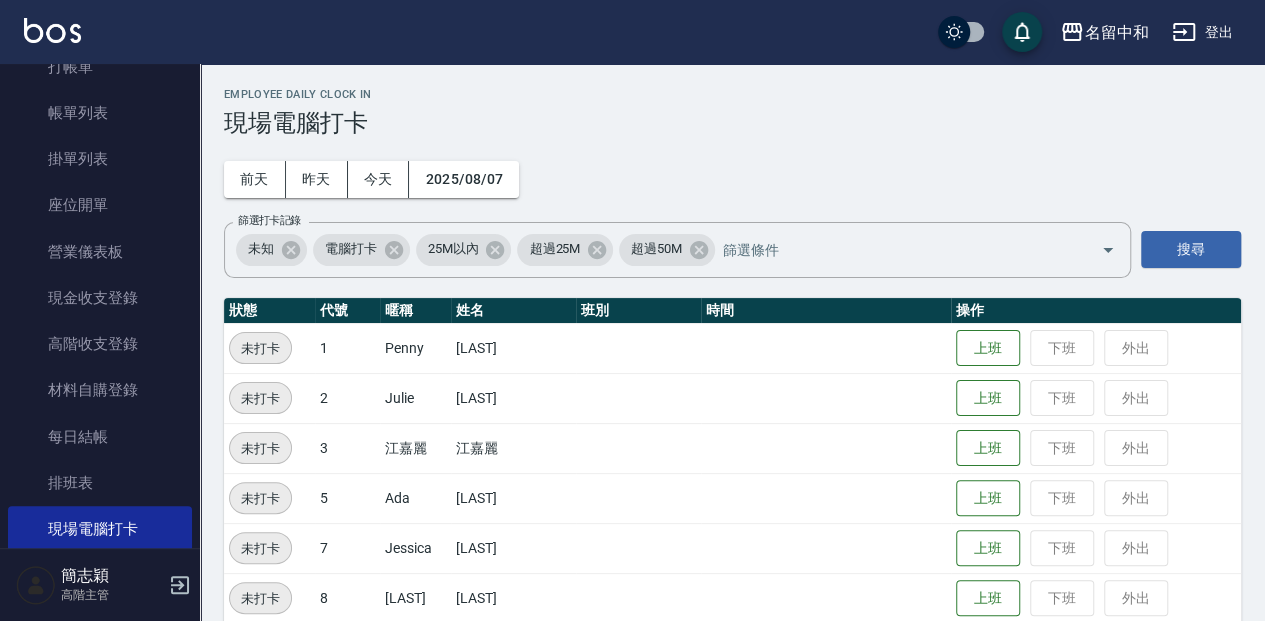 scroll, scrollTop: 14, scrollLeft: 0, axis: vertical 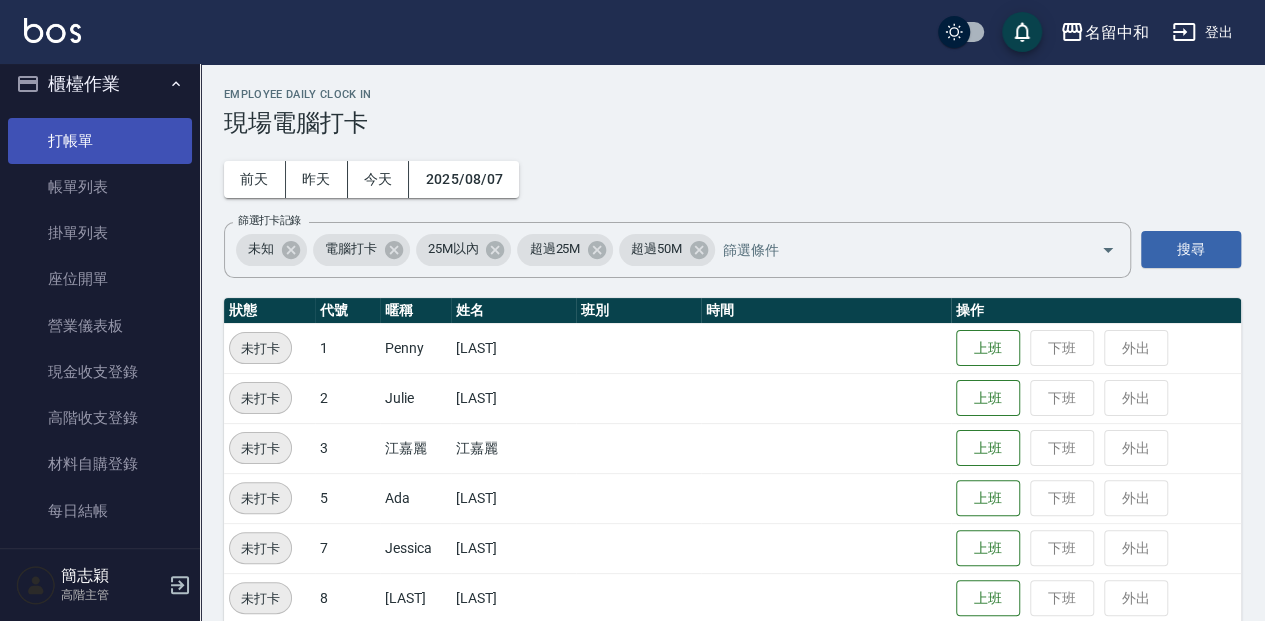click on "打帳單" at bounding box center [100, 141] 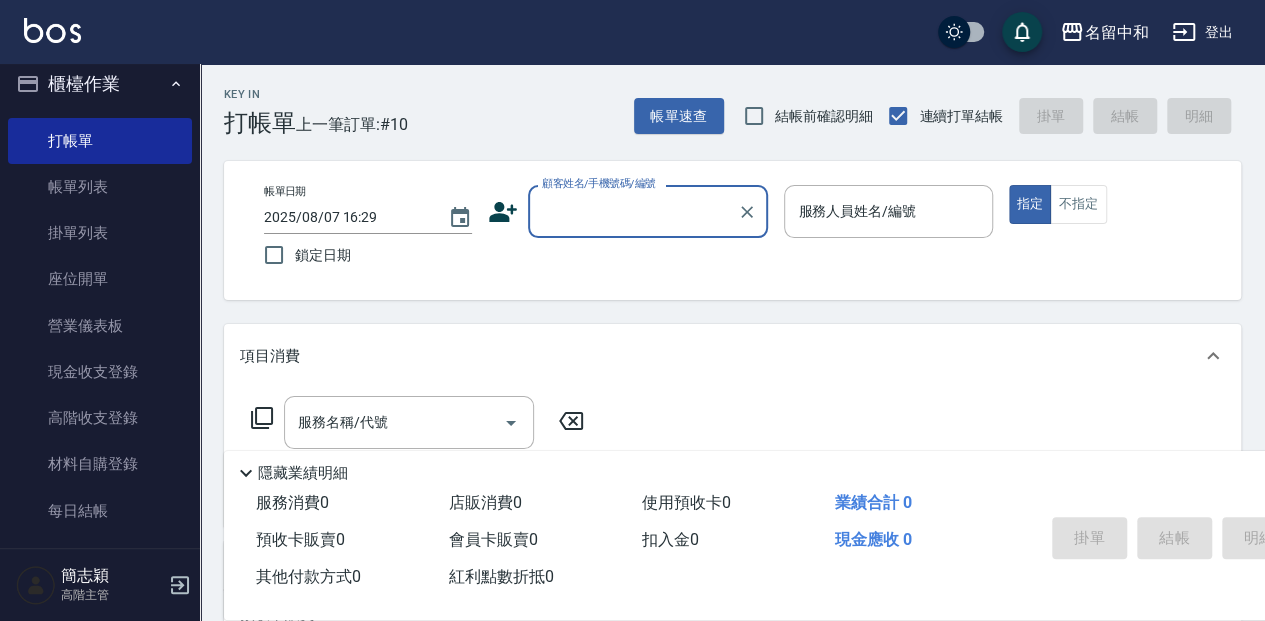 click on "顧客姓名/手機號碼/編號" at bounding box center [633, 211] 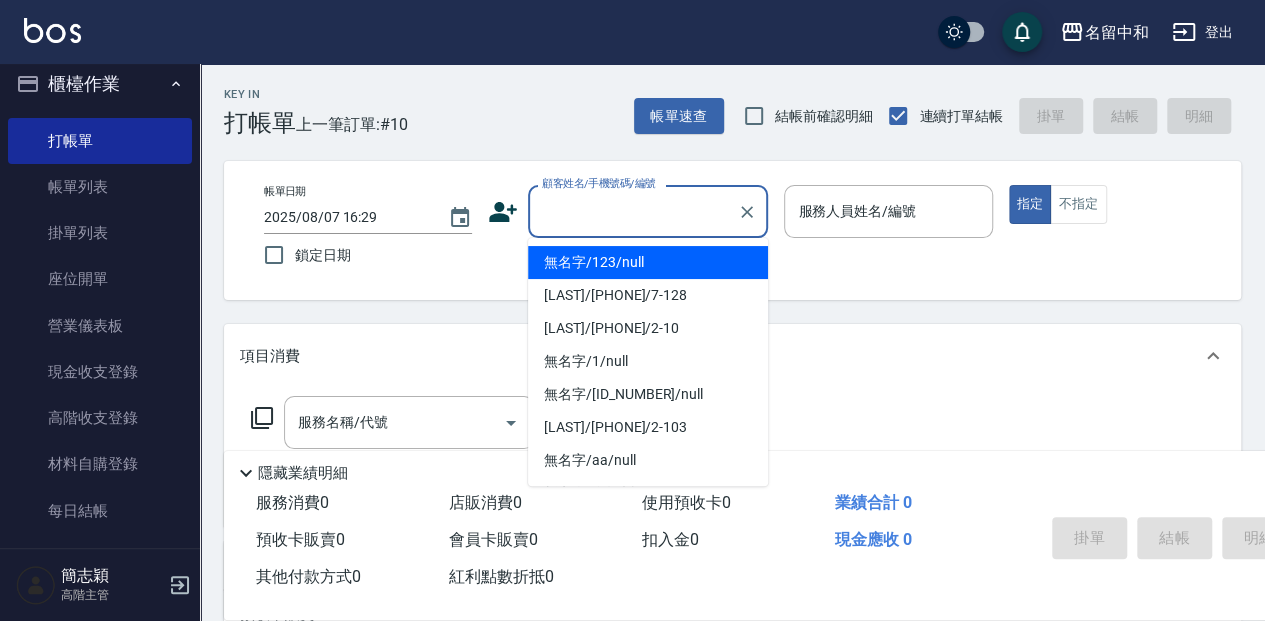 drag, startPoint x: 625, startPoint y: 261, endPoint x: 798, endPoint y: 211, distance: 180.08054 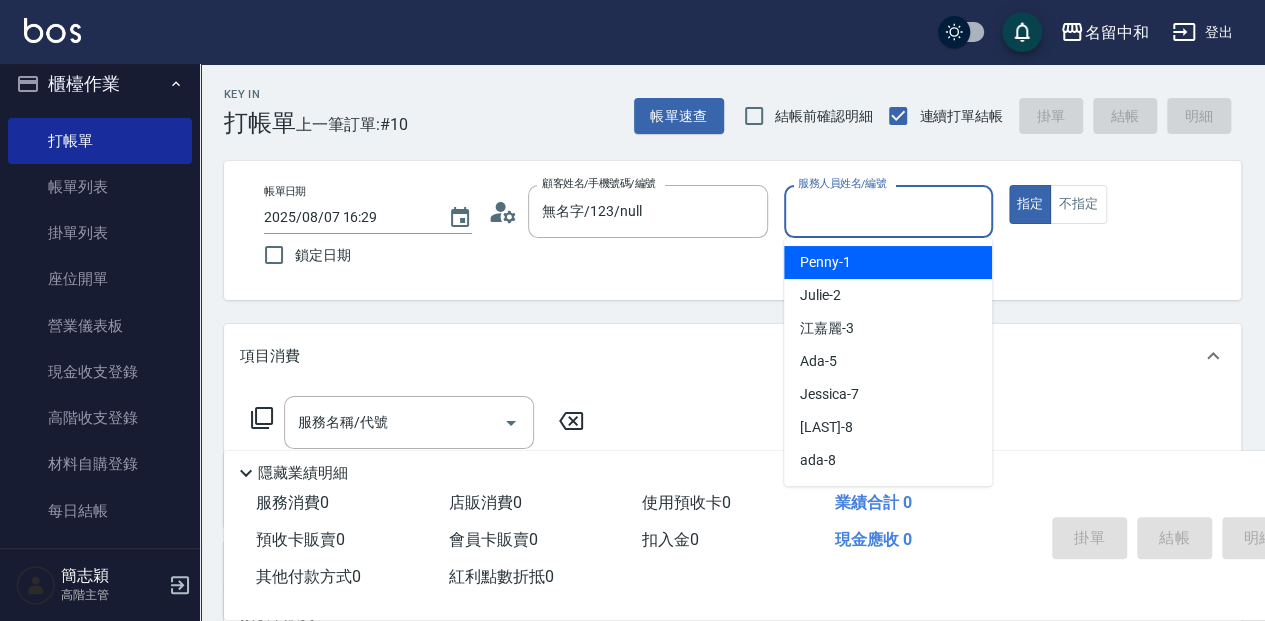 type on "無名字/123/null" 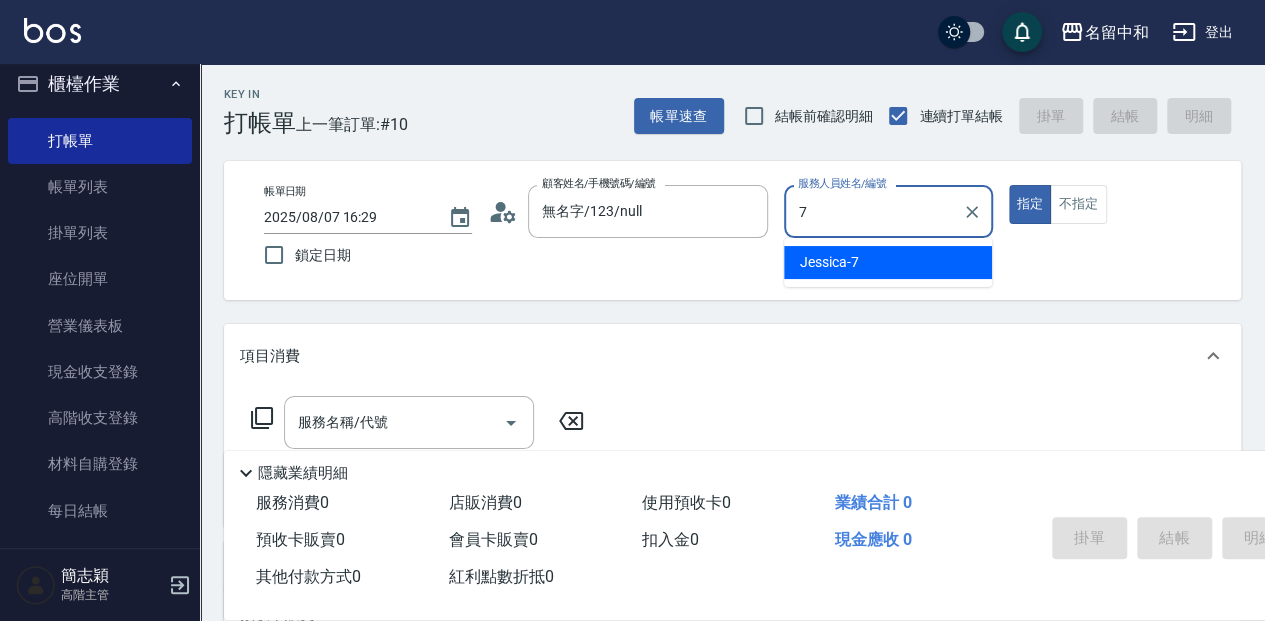 type on "7" 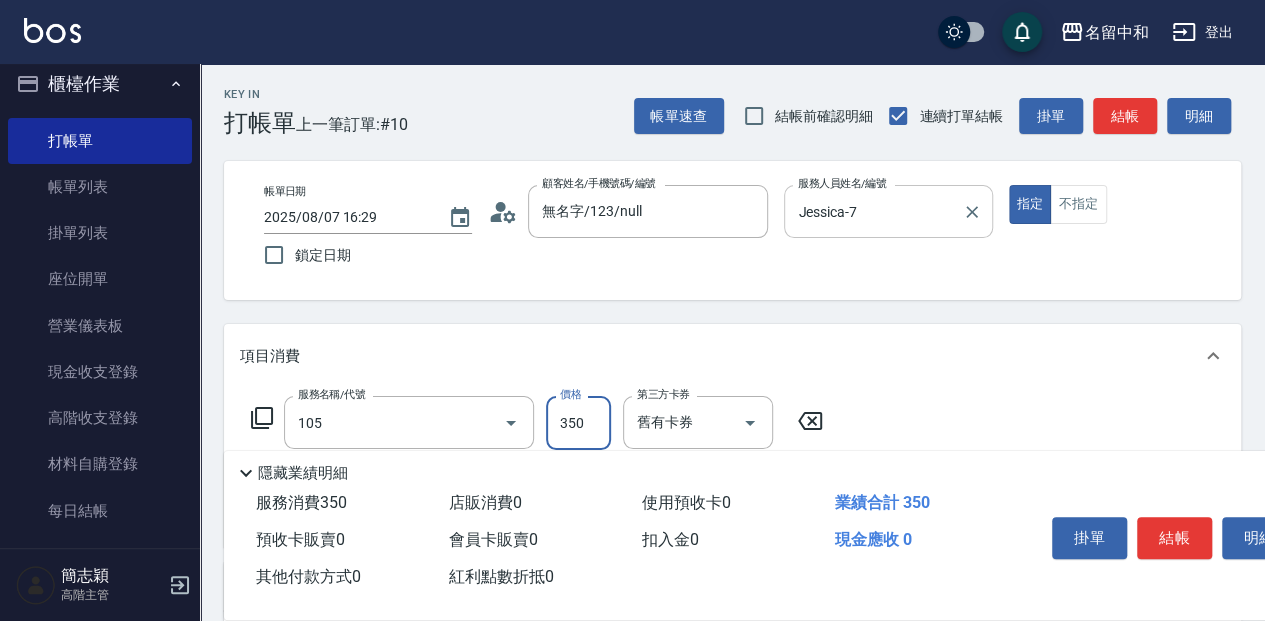 type on "新草本單次(105)" 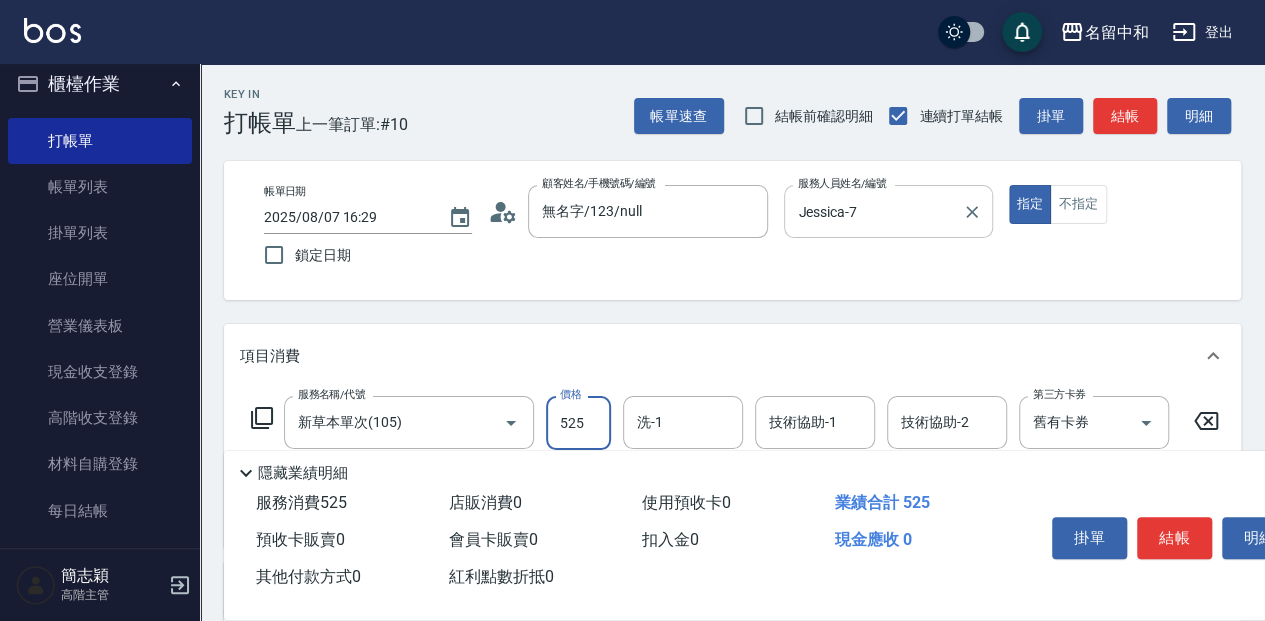 type on "525" 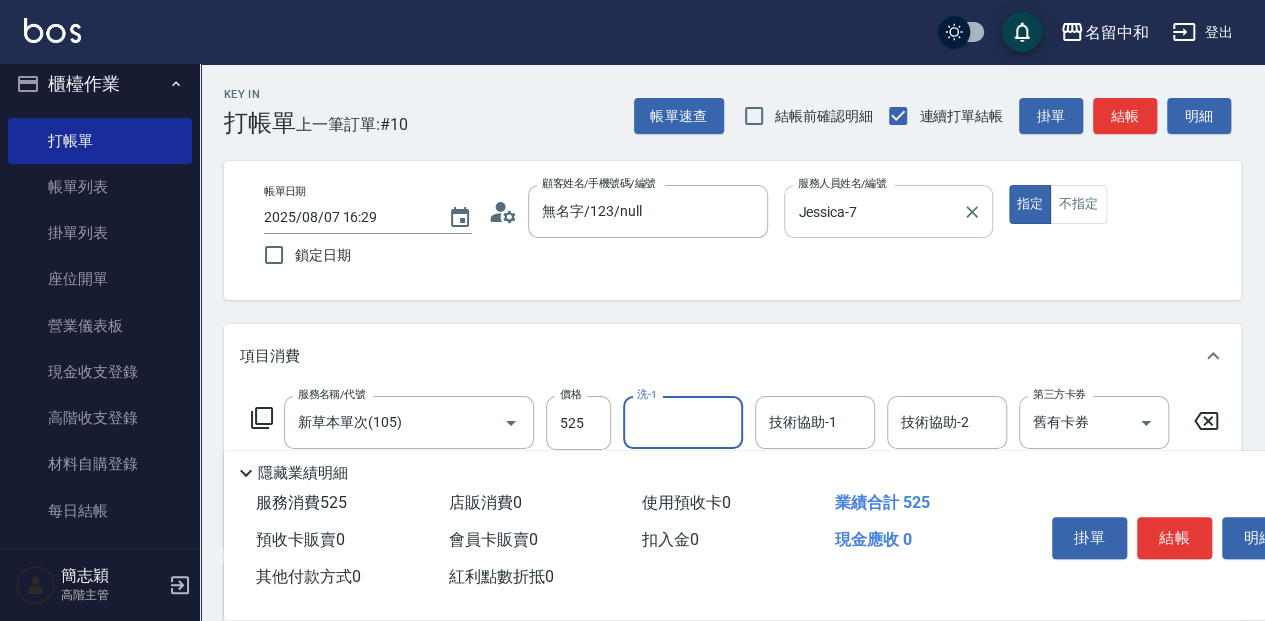 type on "2" 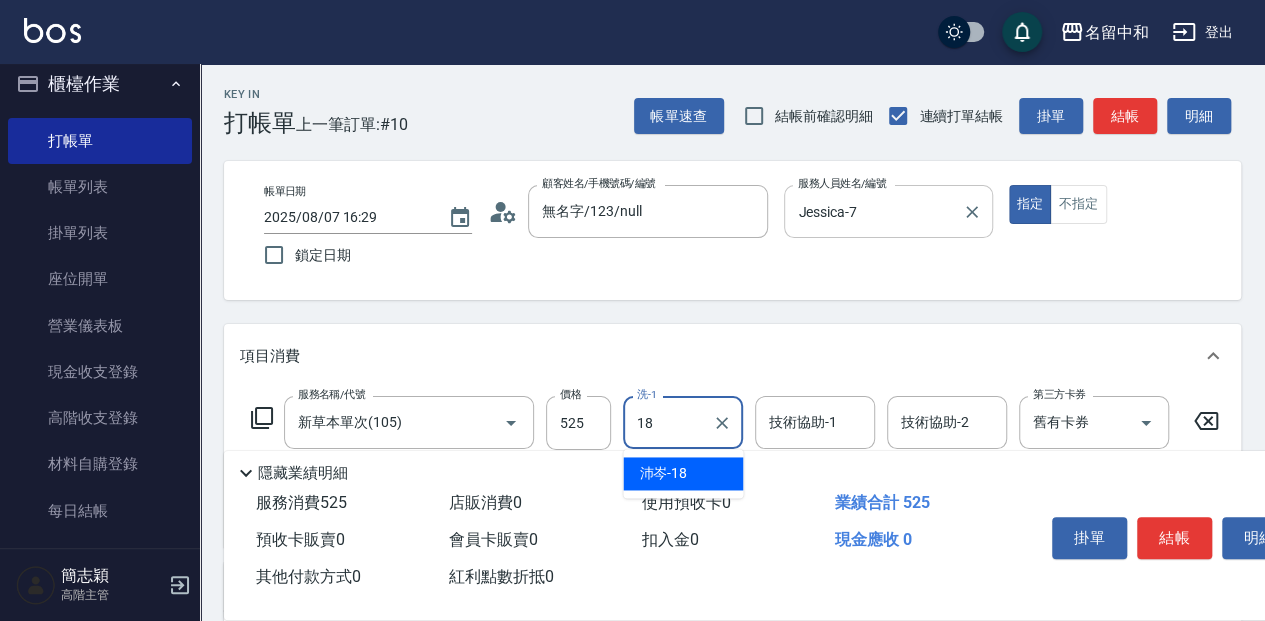 type on "沛岑-18" 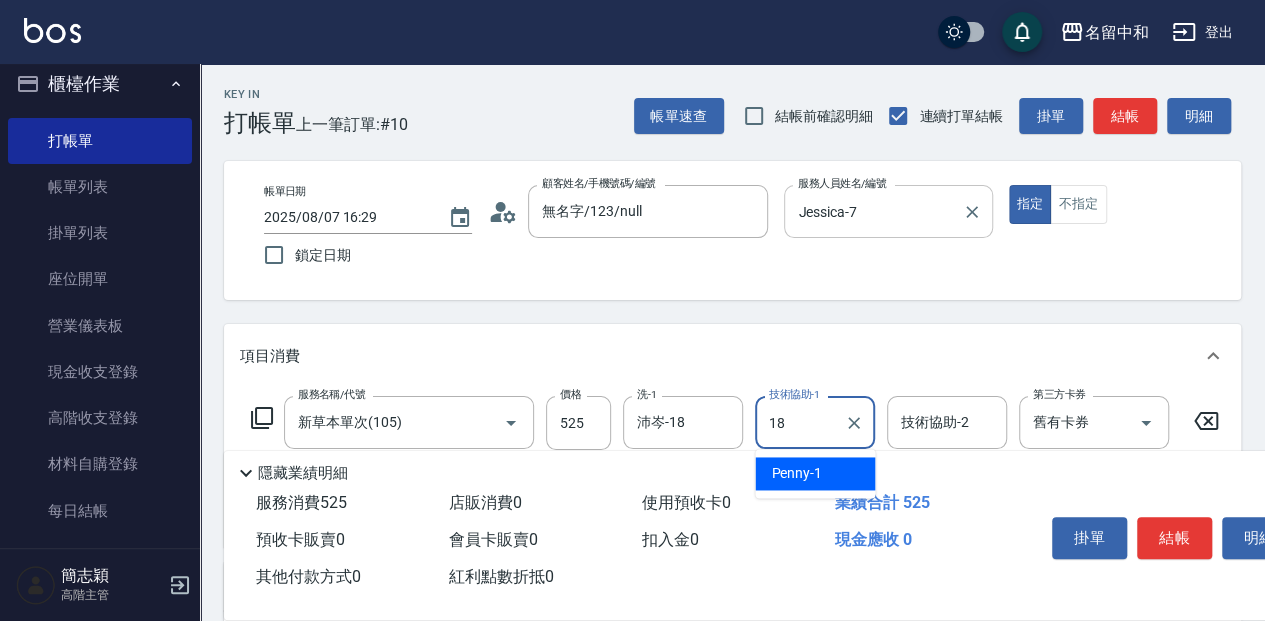 type on "沛岑-18" 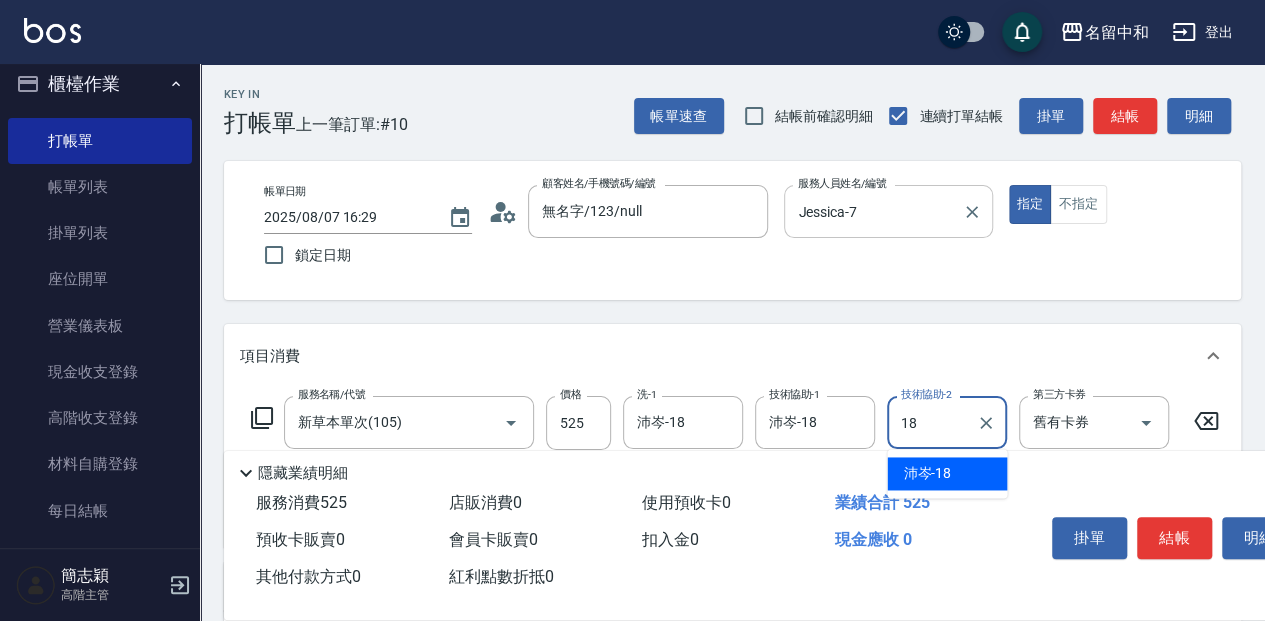 type on "沛岑-18" 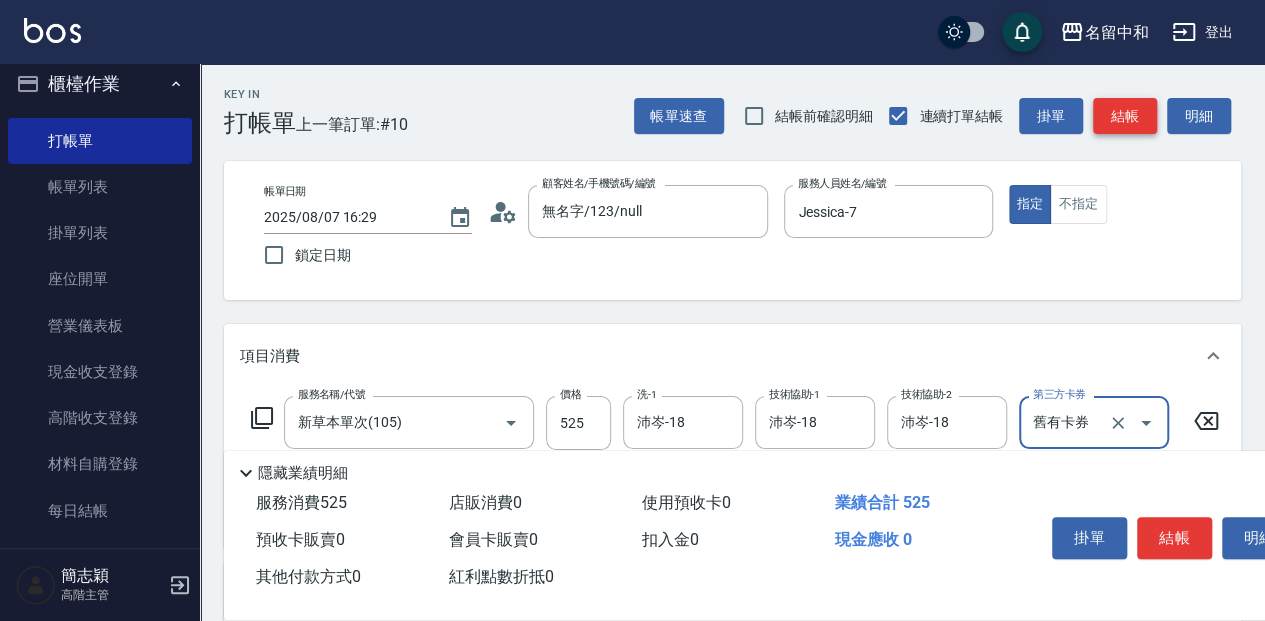 click on "結帳" at bounding box center (1125, 116) 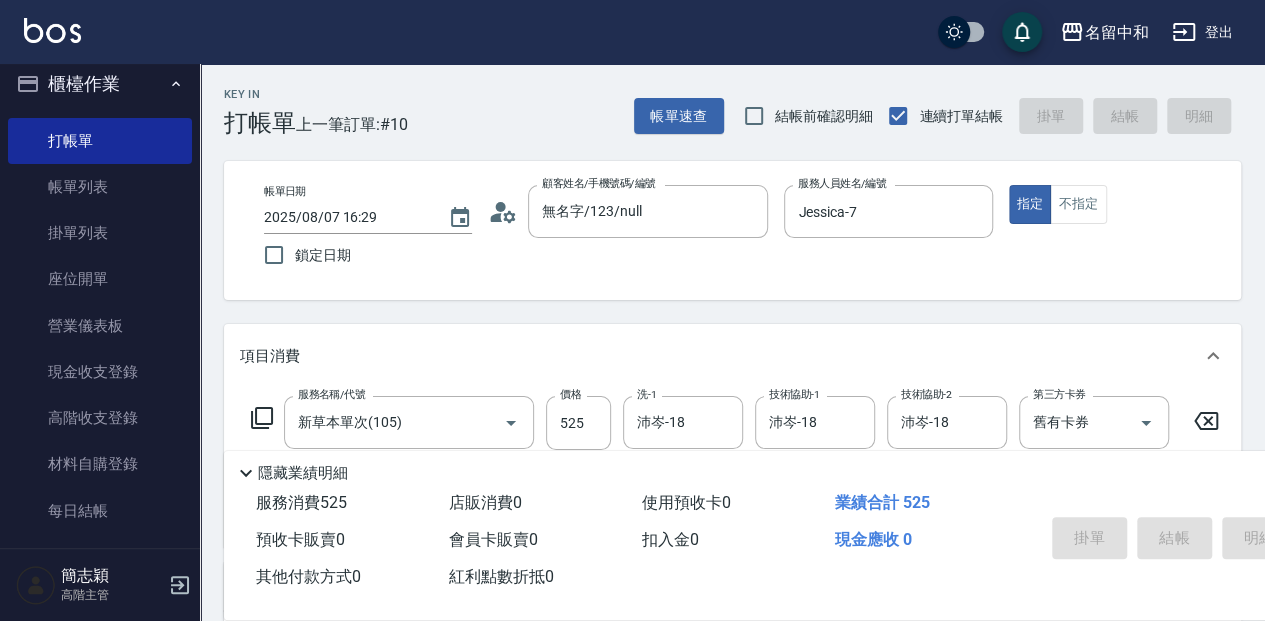 type on "2025/08/07 16:46" 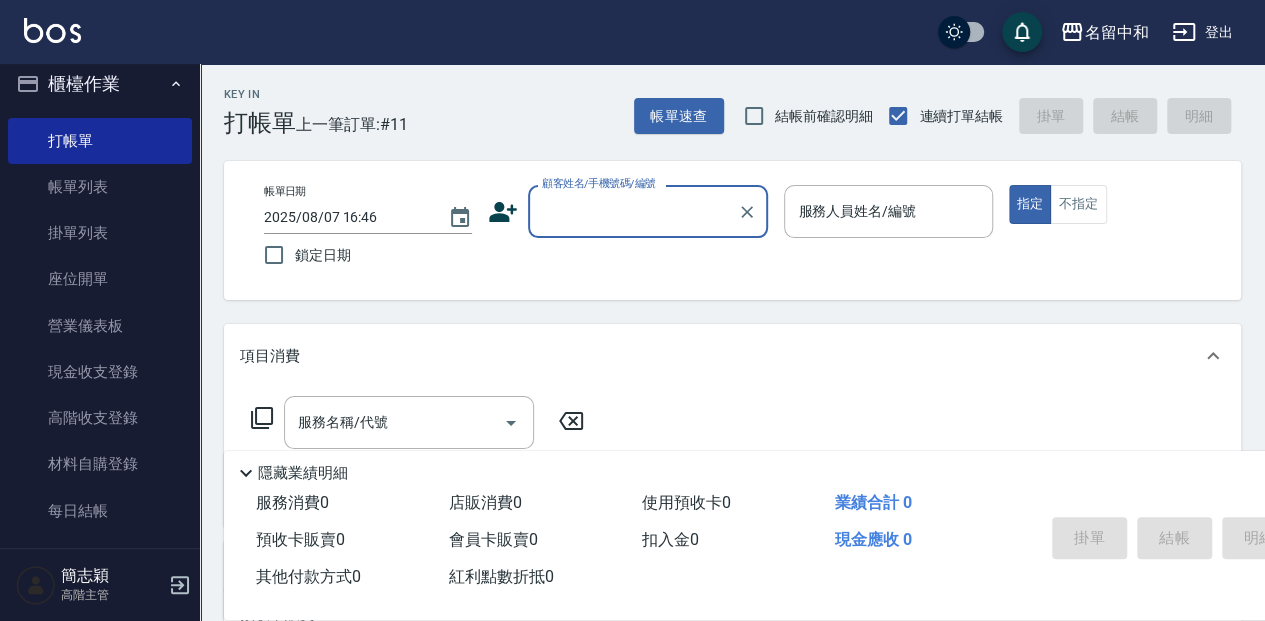 click on "顧客姓名/手機號碼/編號" at bounding box center (648, 211) 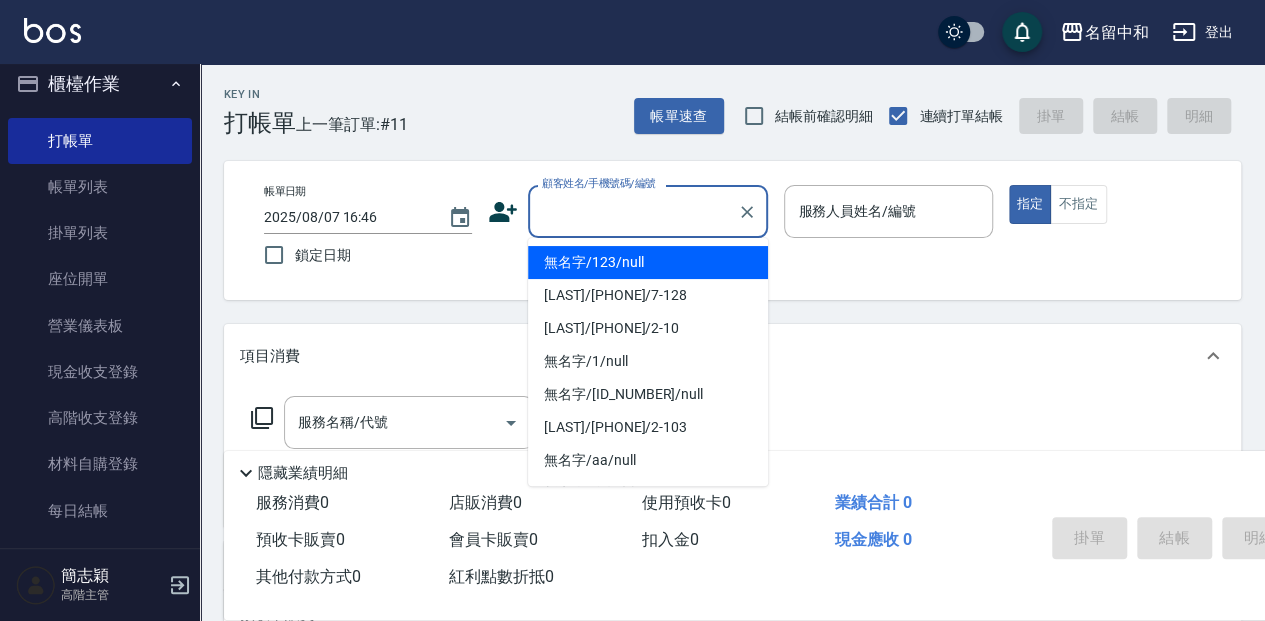 click on "無名字/123/null" at bounding box center [648, 262] 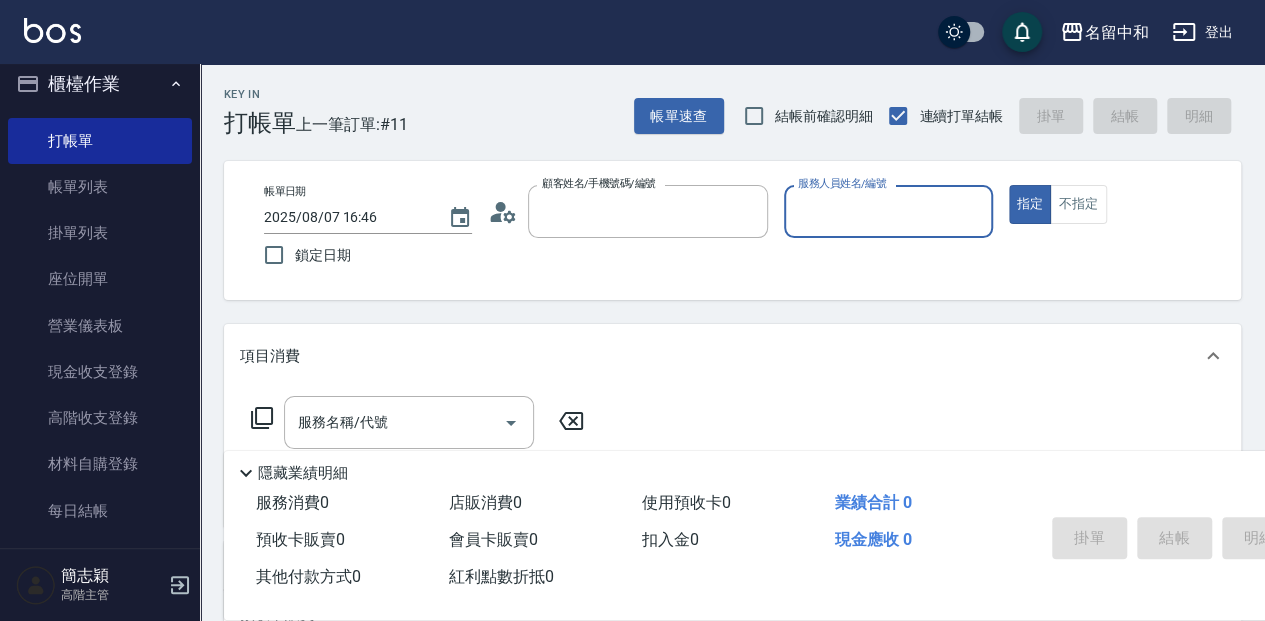 type on "無名字/123/null" 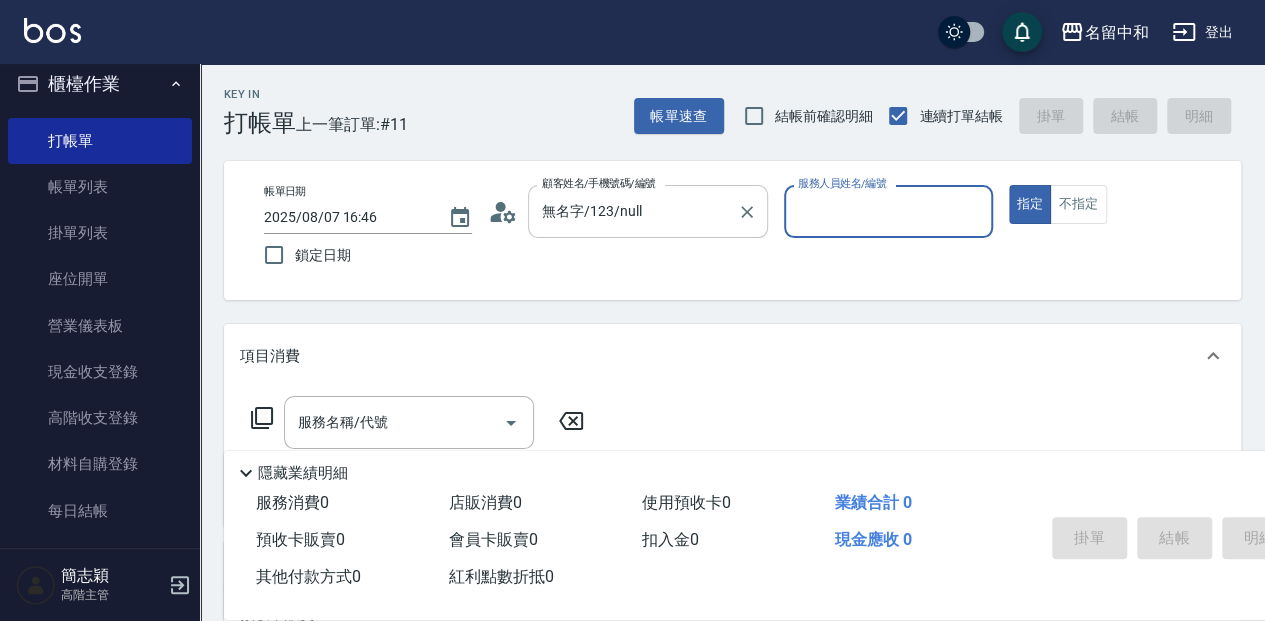 click 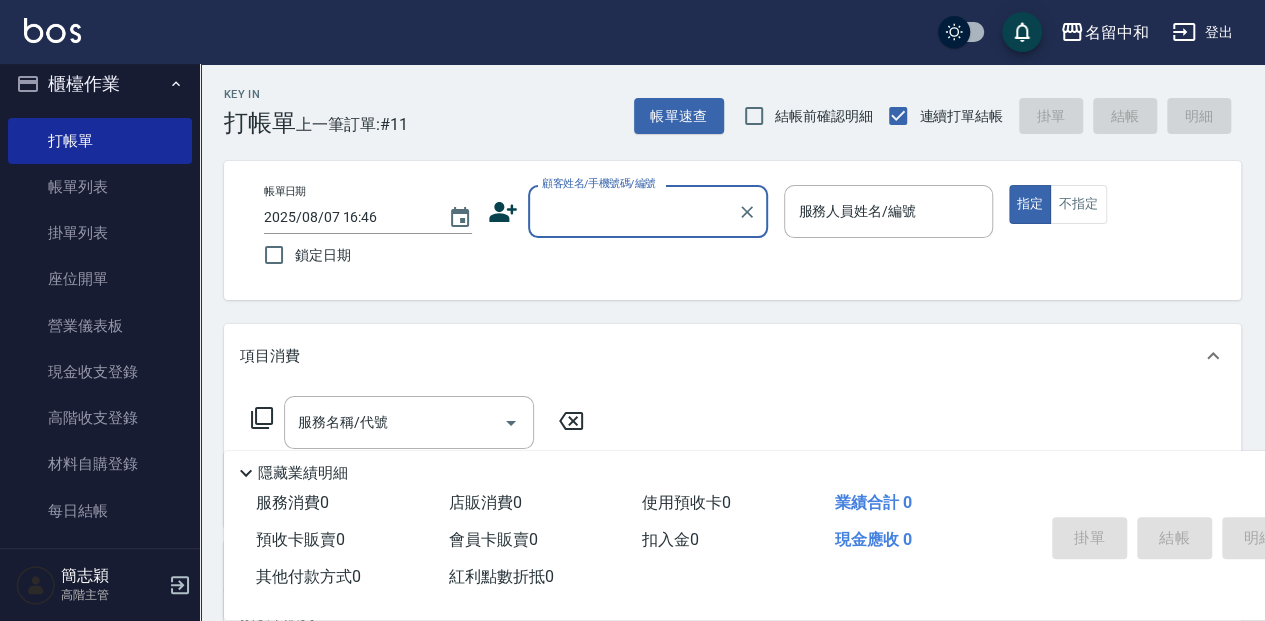 click on "顧客姓名/手機號碼/編號" at bounding box center [633, 211] 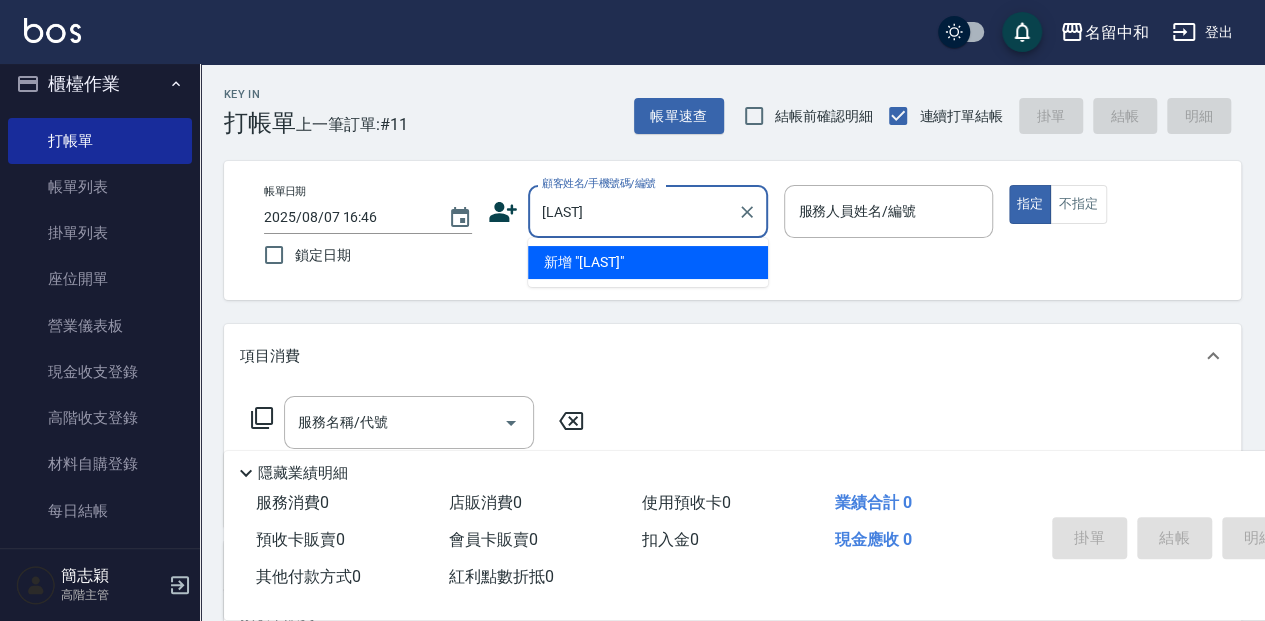 click on "[LAST]" at bounding box center [633, 211] 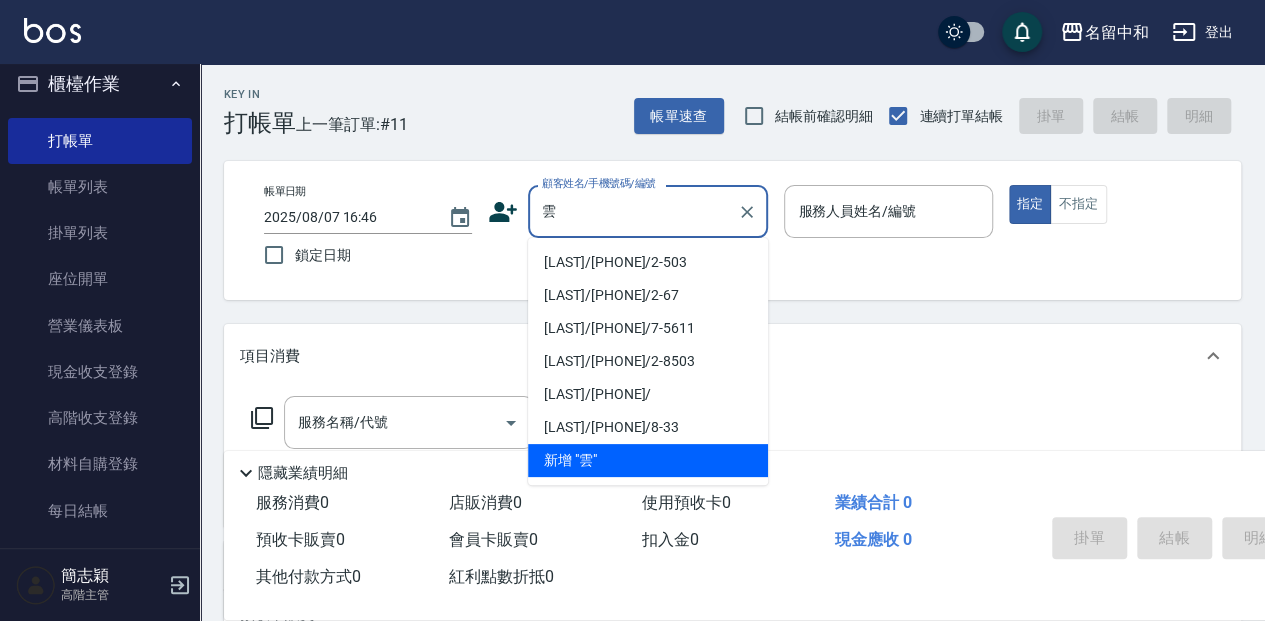 click on "雲" at bounding box center [633, 211] 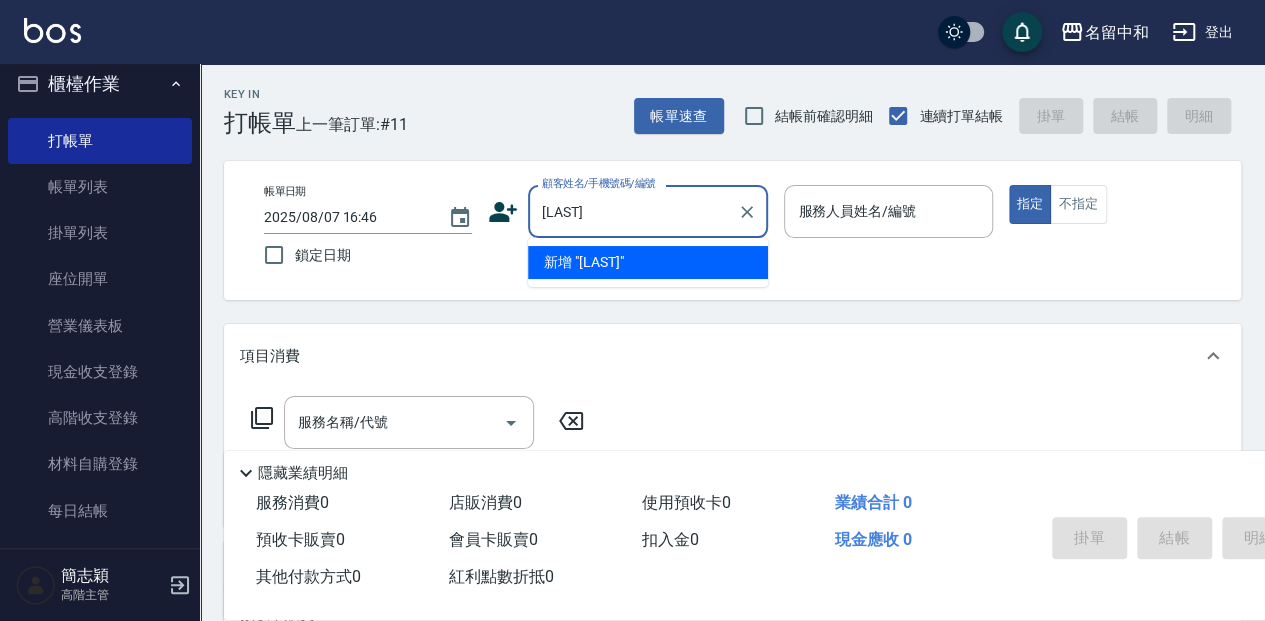 type on "[LAST]" 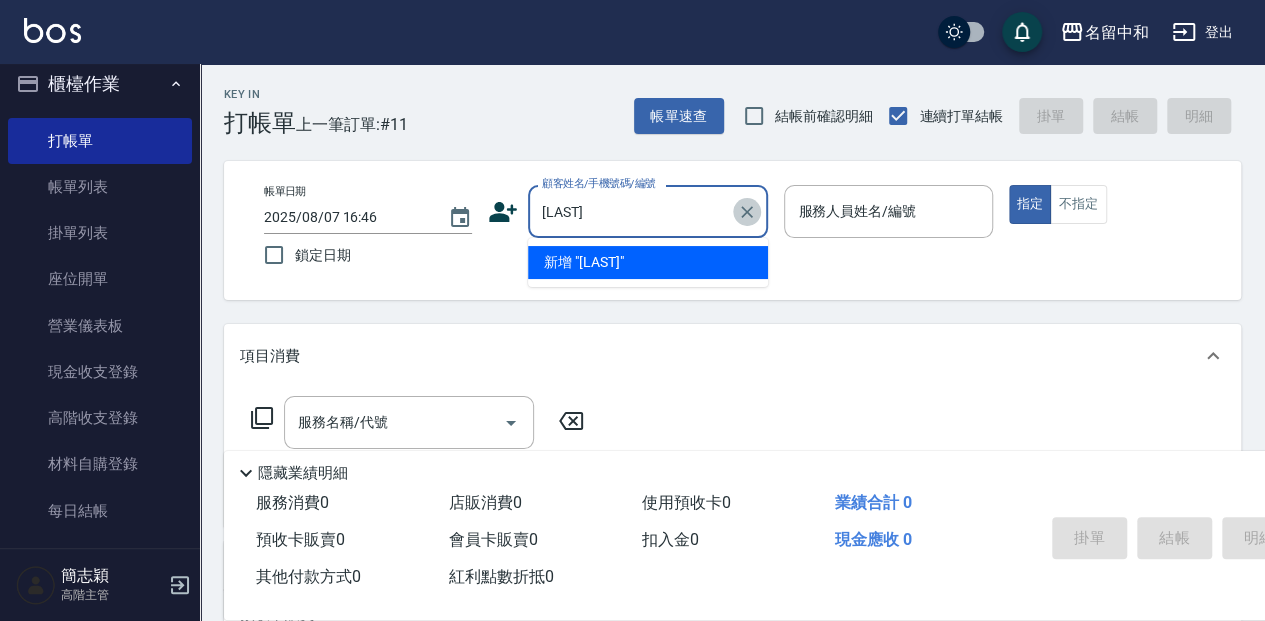 click 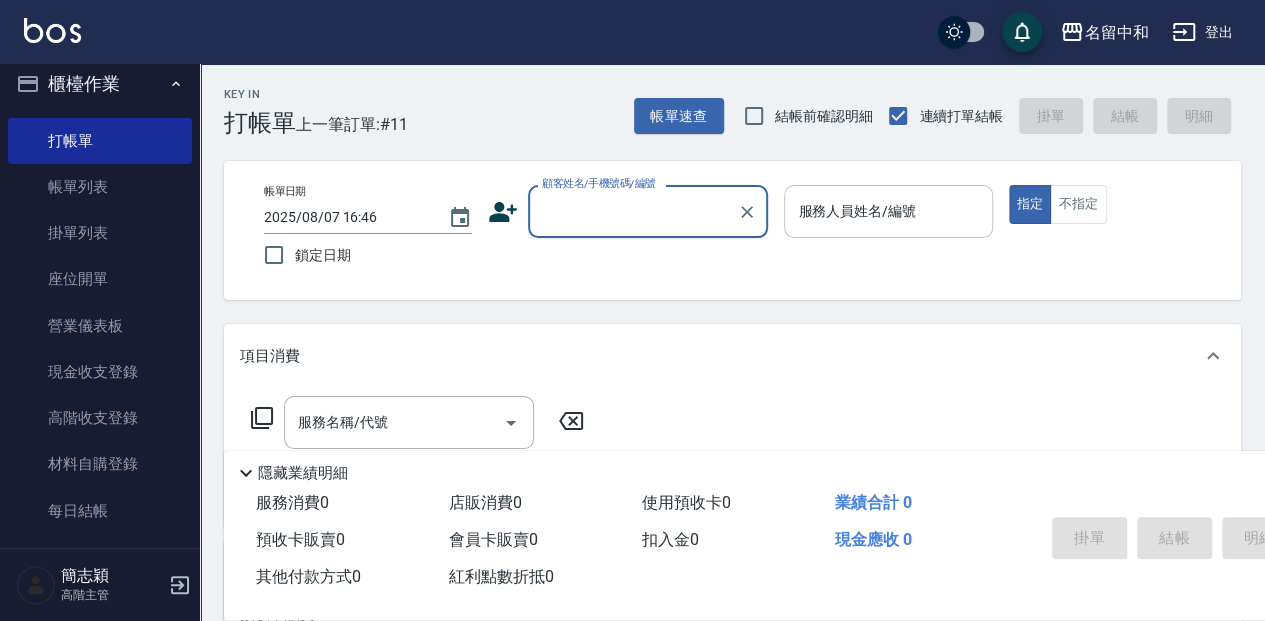 click on "服務人員姓名/編號 服務人員姓名/編號" at bounding box center [888, 211] 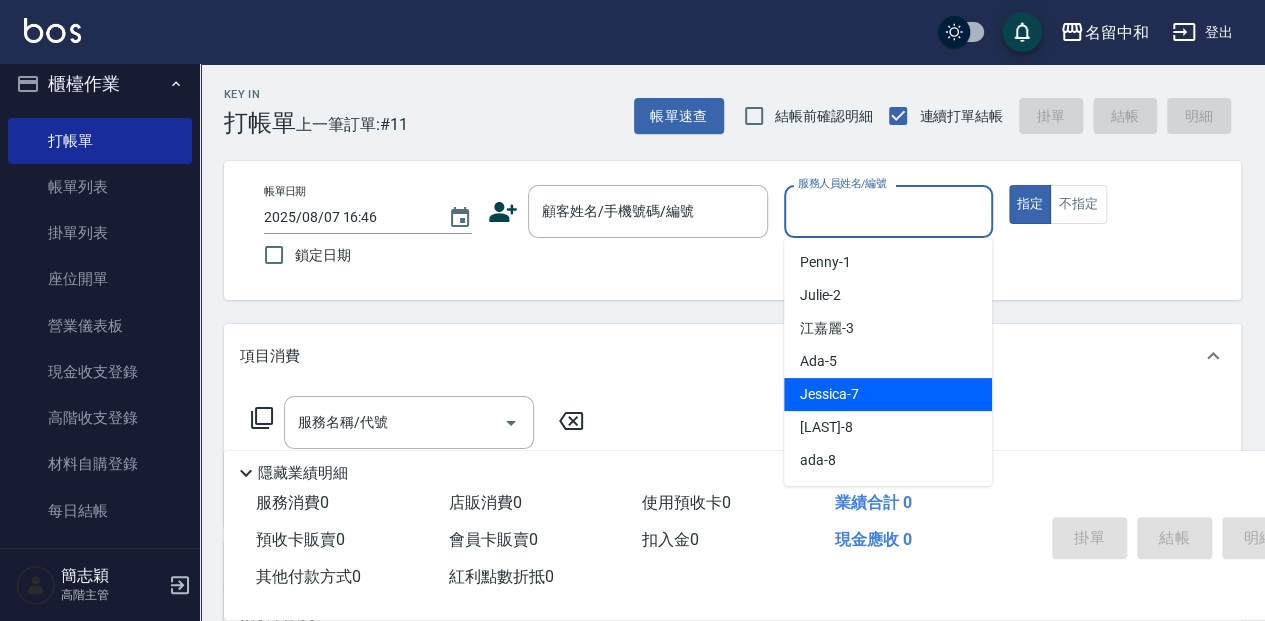 click on "[LAST] -7" at bounding box center (829, 394) 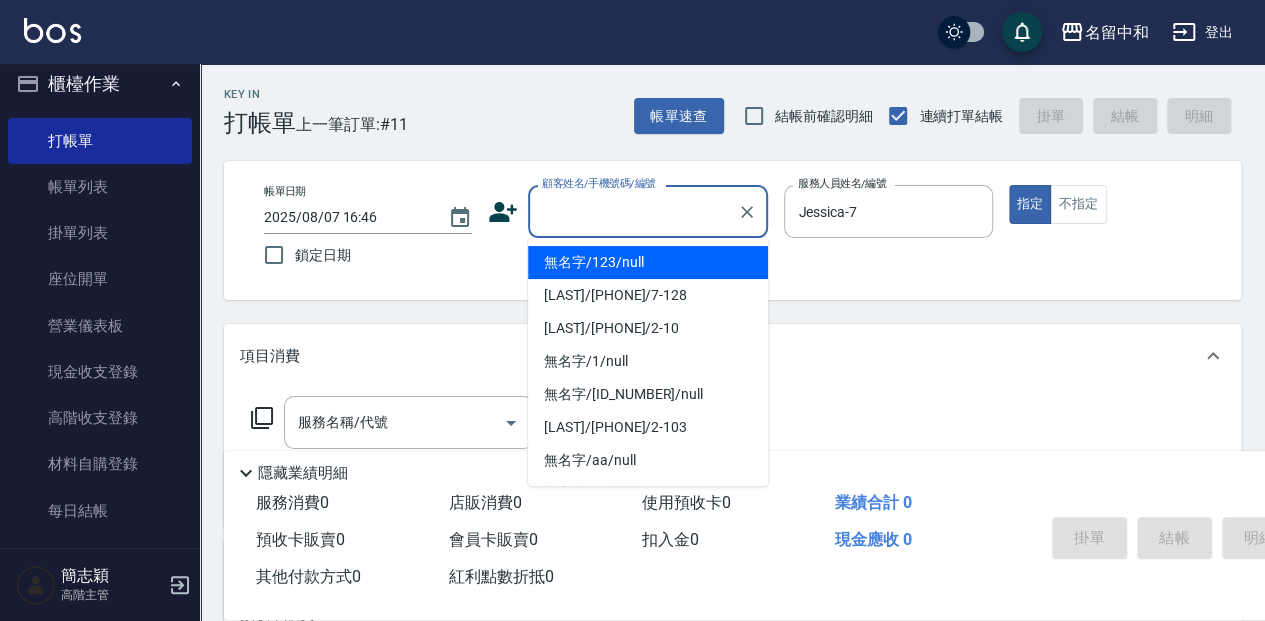 click on "顧客姓名/手機號碼/編號" at bounding box center [633, 211] 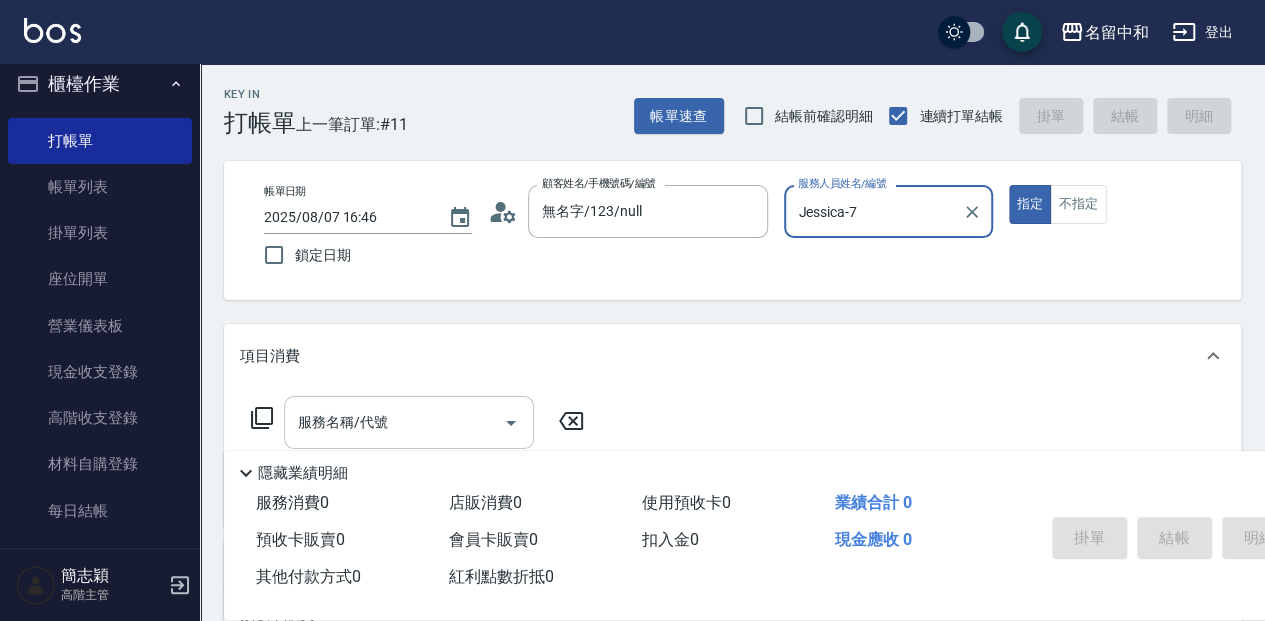 click on "服務名稱/代號 服務名稱/代號" at bounding box center [409, 422] 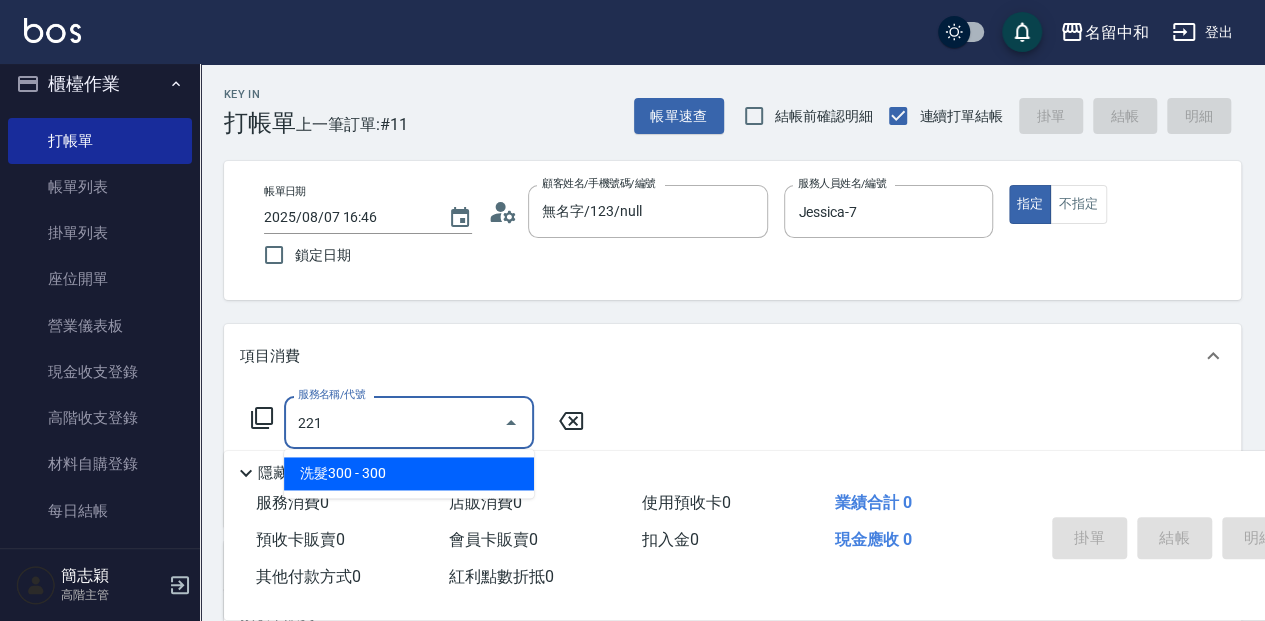 type on "洗髮300(221)" 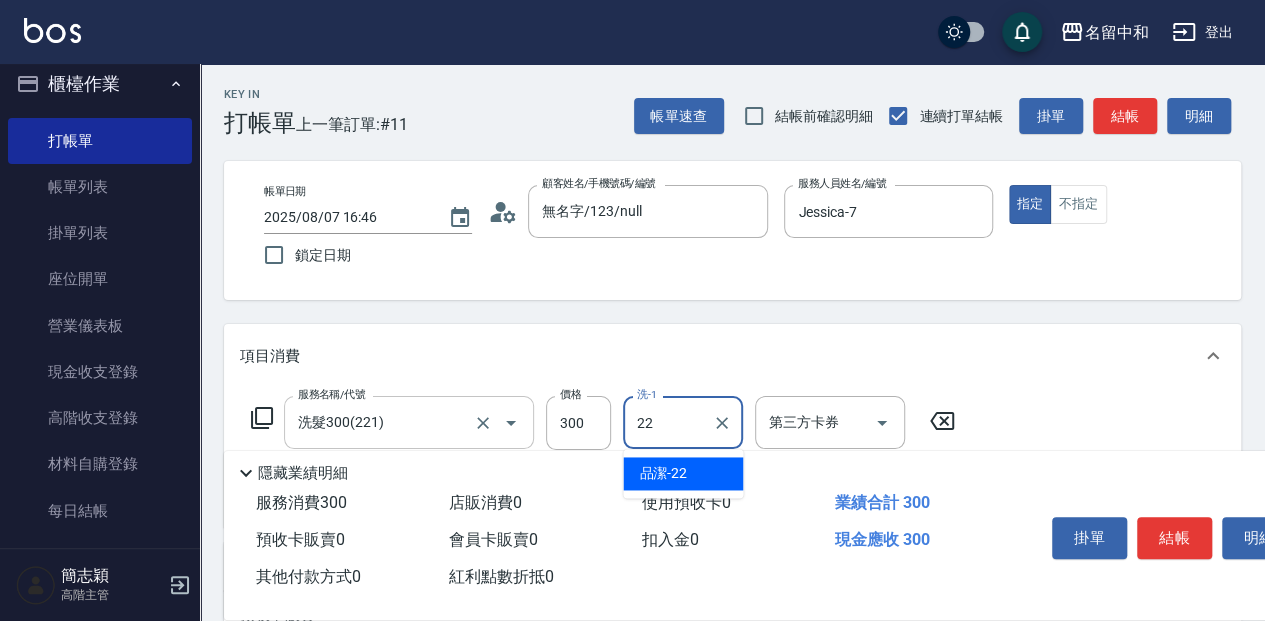 type on "品潔-22" 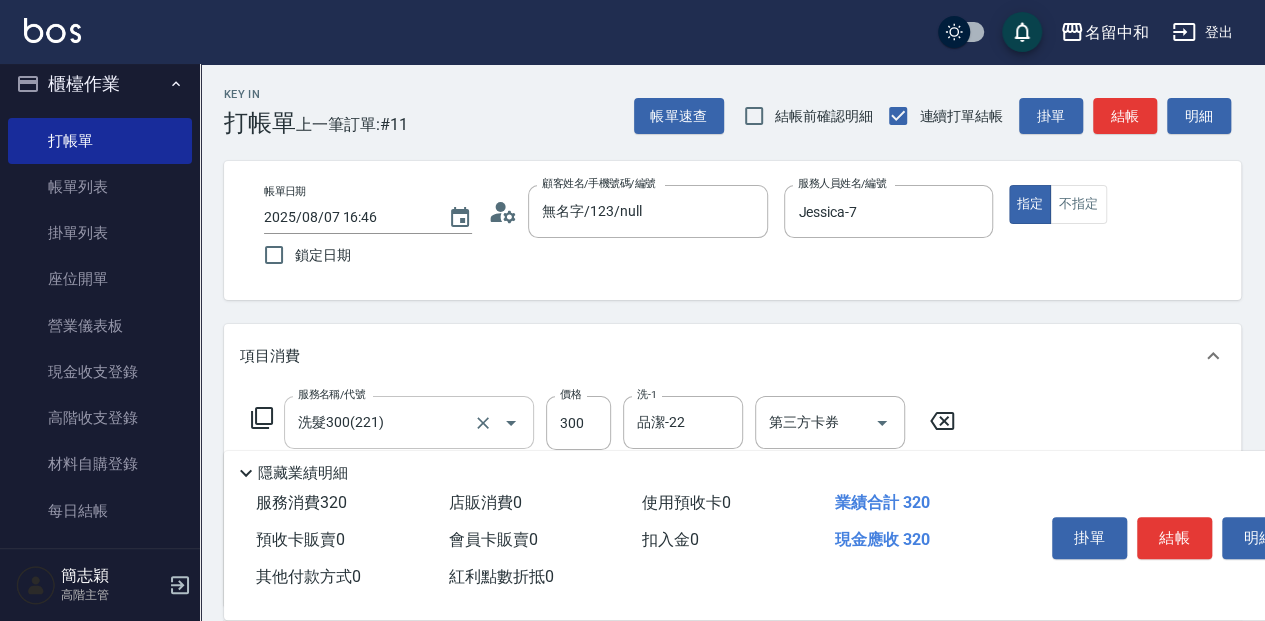 type on "潤絲20(801)" 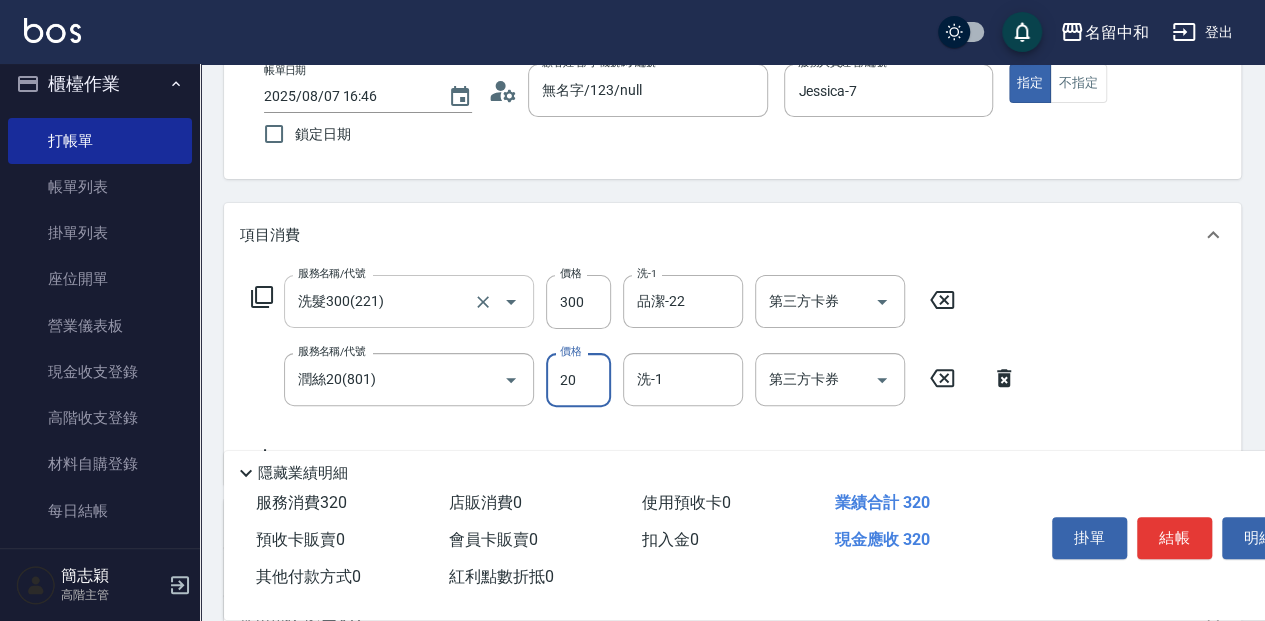 scroll, scrollTop: 133, scrollLeft: 0, axis: vertical 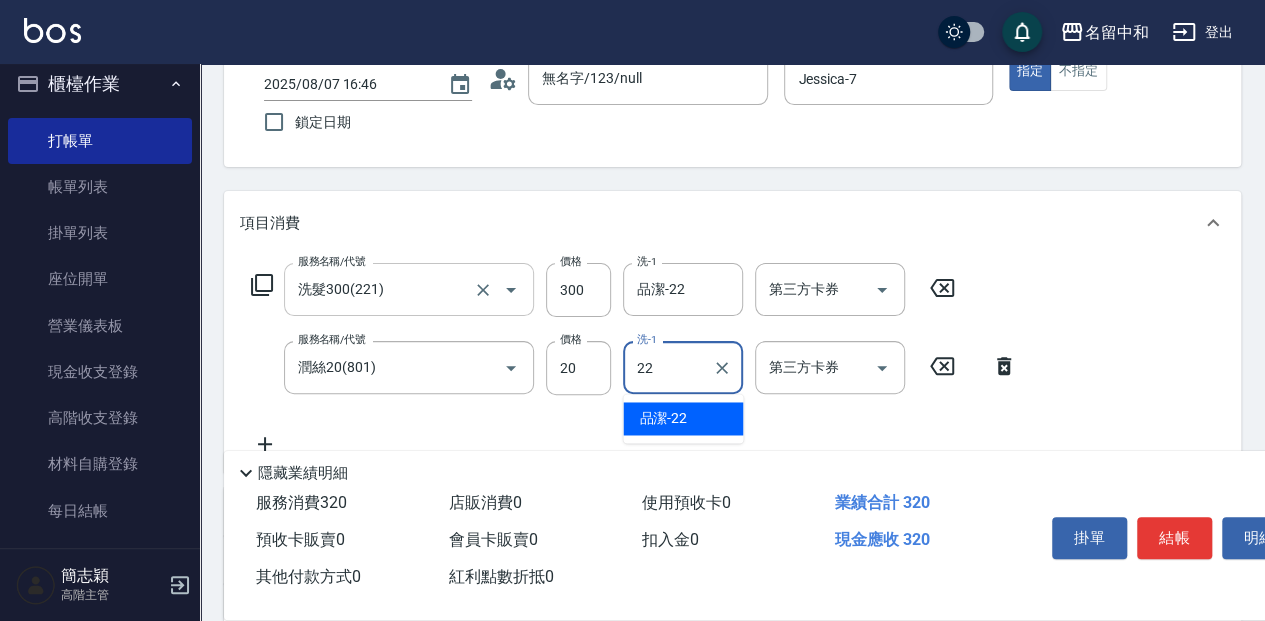 type on "品潔-22" 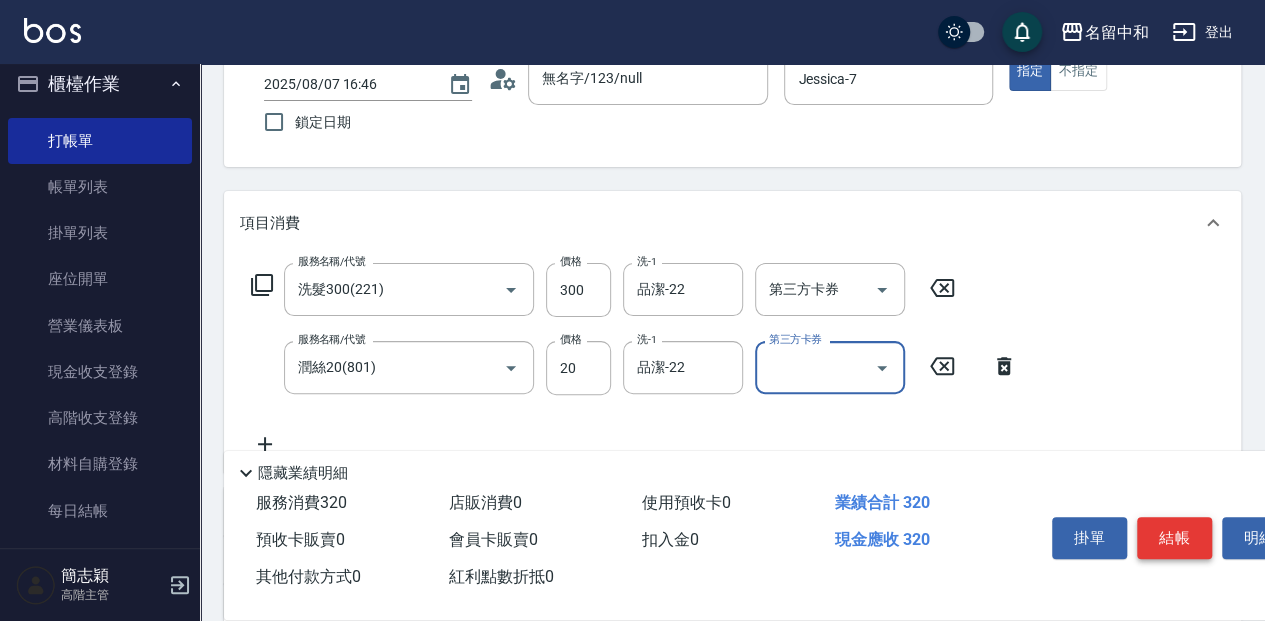 click on "結帳" at bounding box center (1174, 538) 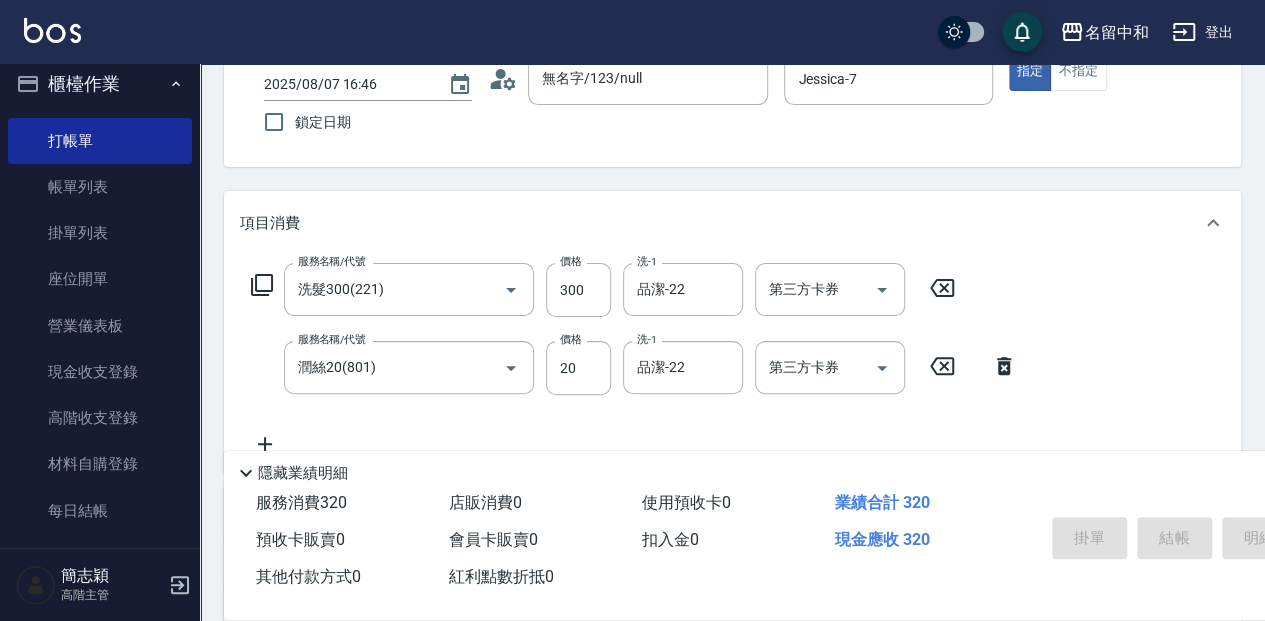 type on "2025/08/07 16:52" 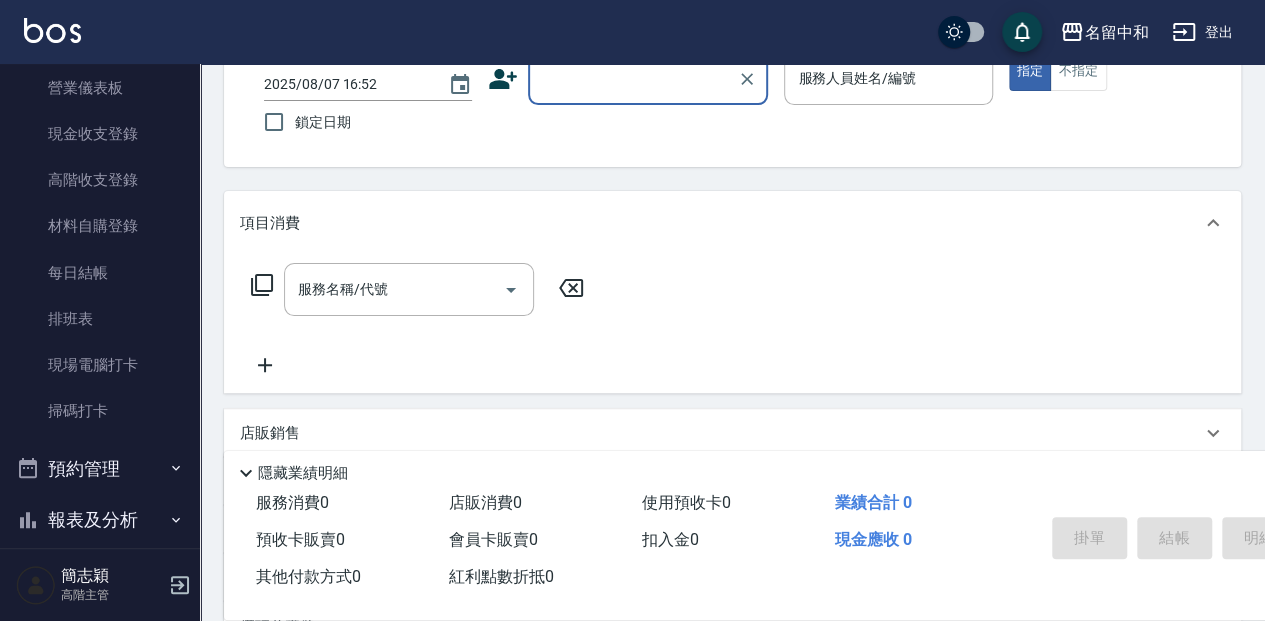 scroll, scrollTop: 473, scrollLeft: 0, axis: vertical 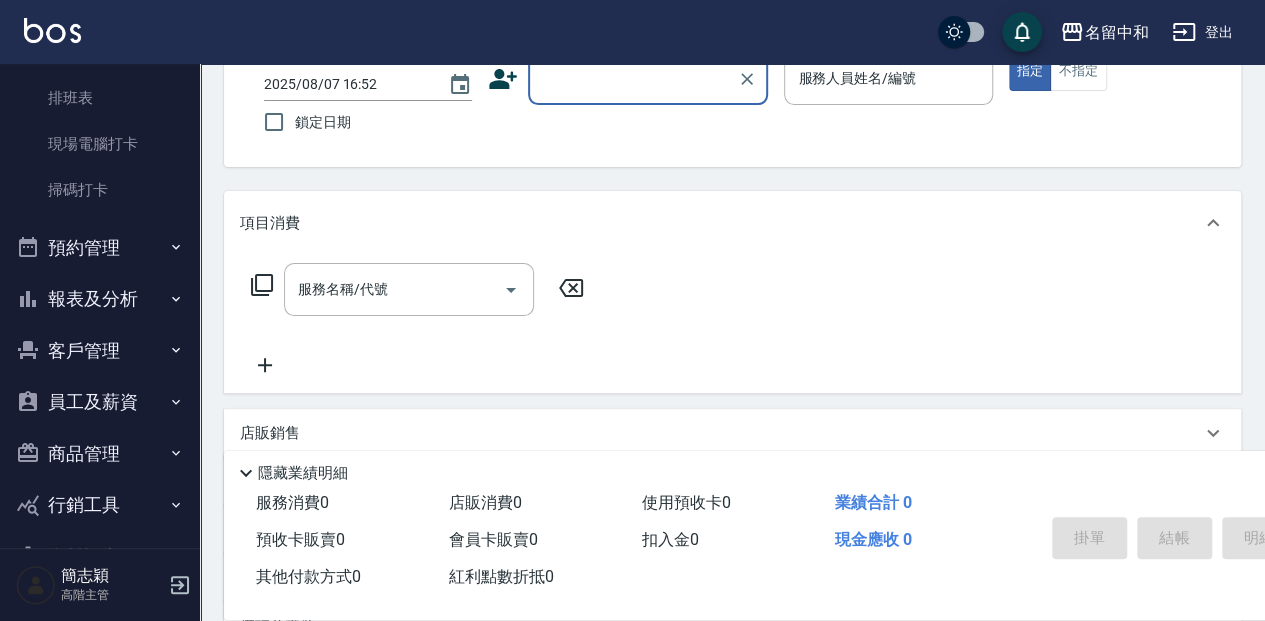 click on "報表及分析" at bounding box center (100, 299) 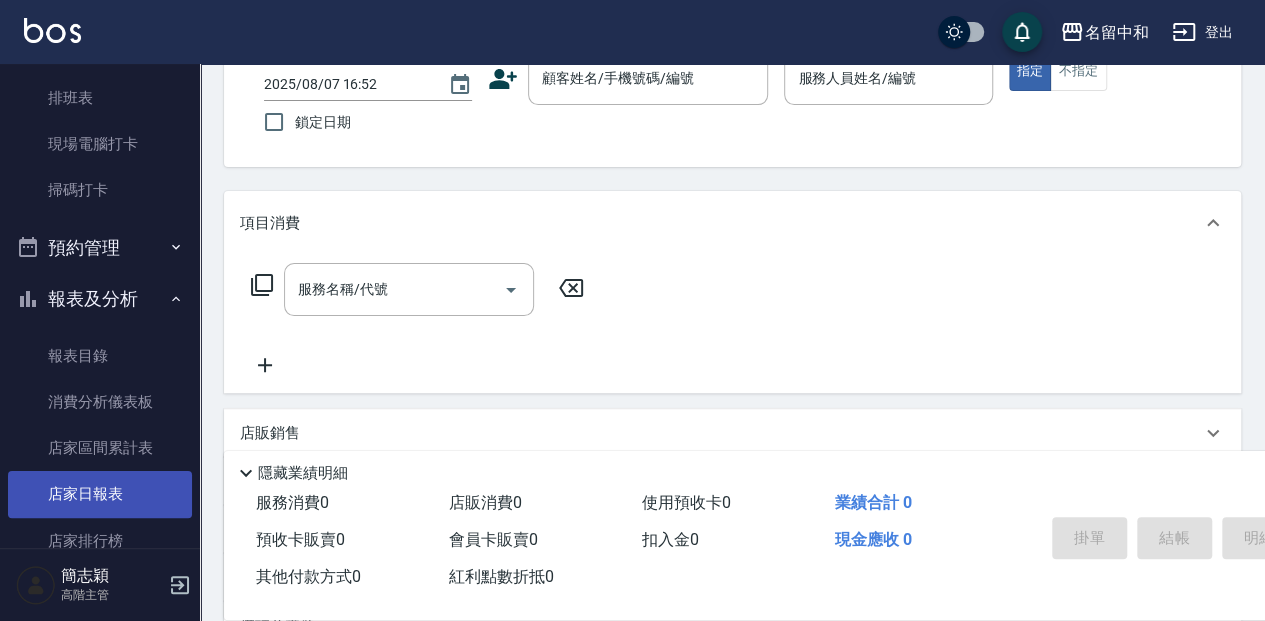 click on "店家日報表" at bounding box center (100, 494) 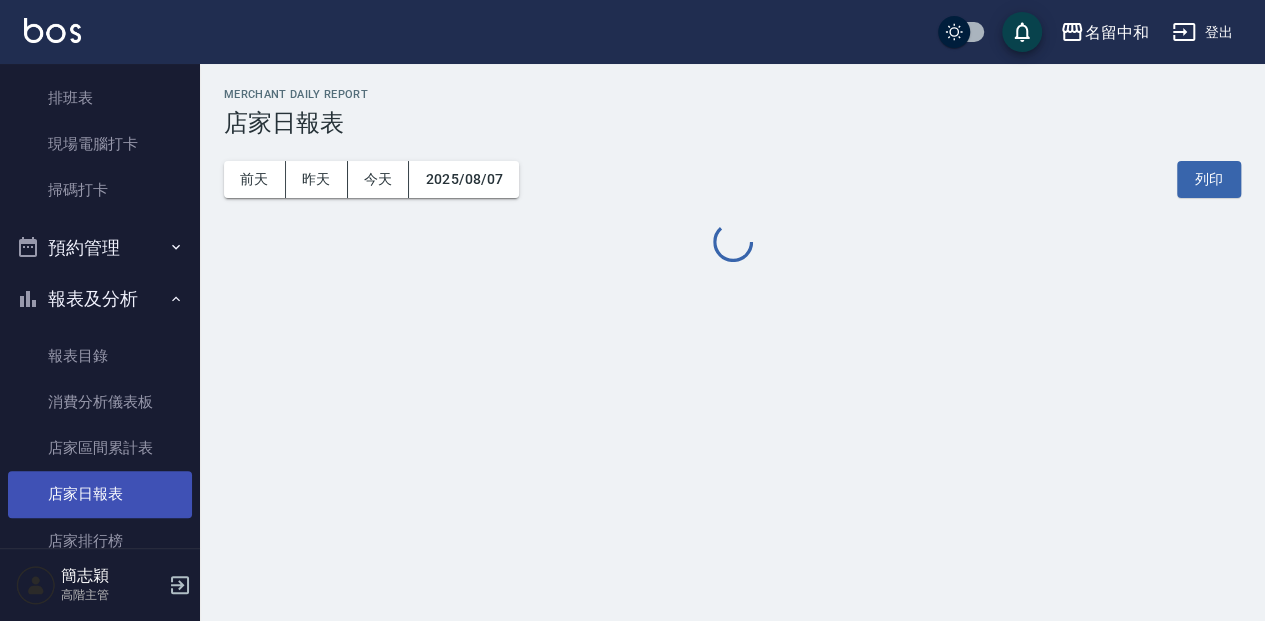 scroll, scrollTop: 0, scrollLeft: 0, axis: both 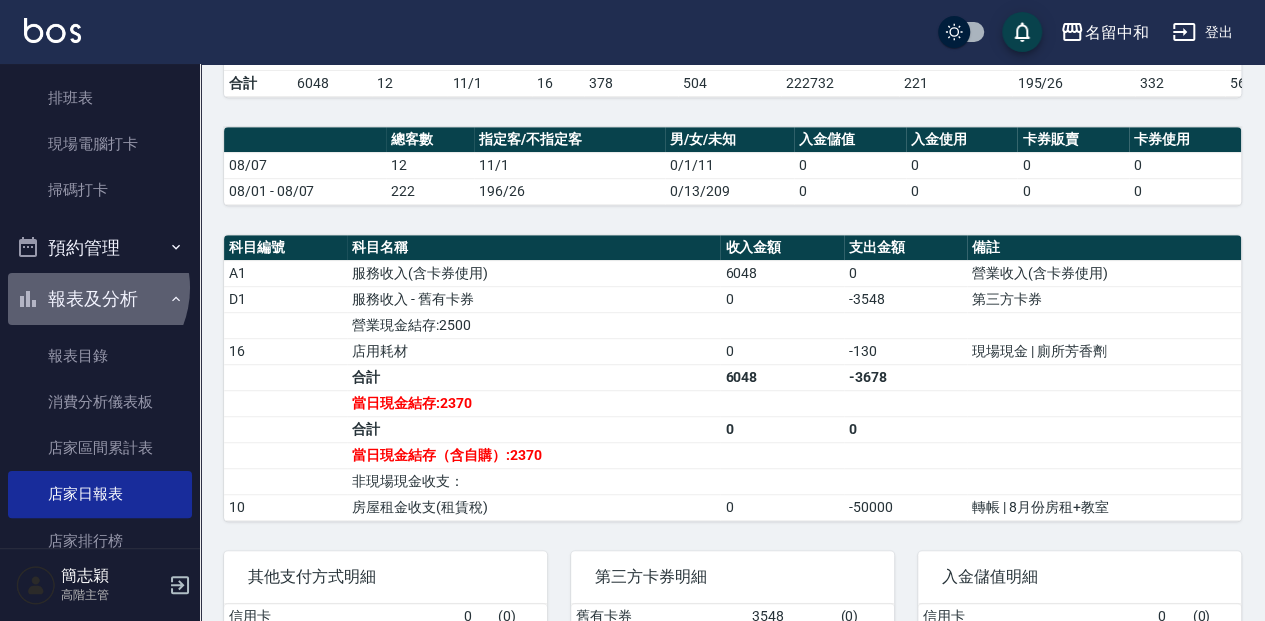 click on "報表及分析" at bounding box center (100, 299) 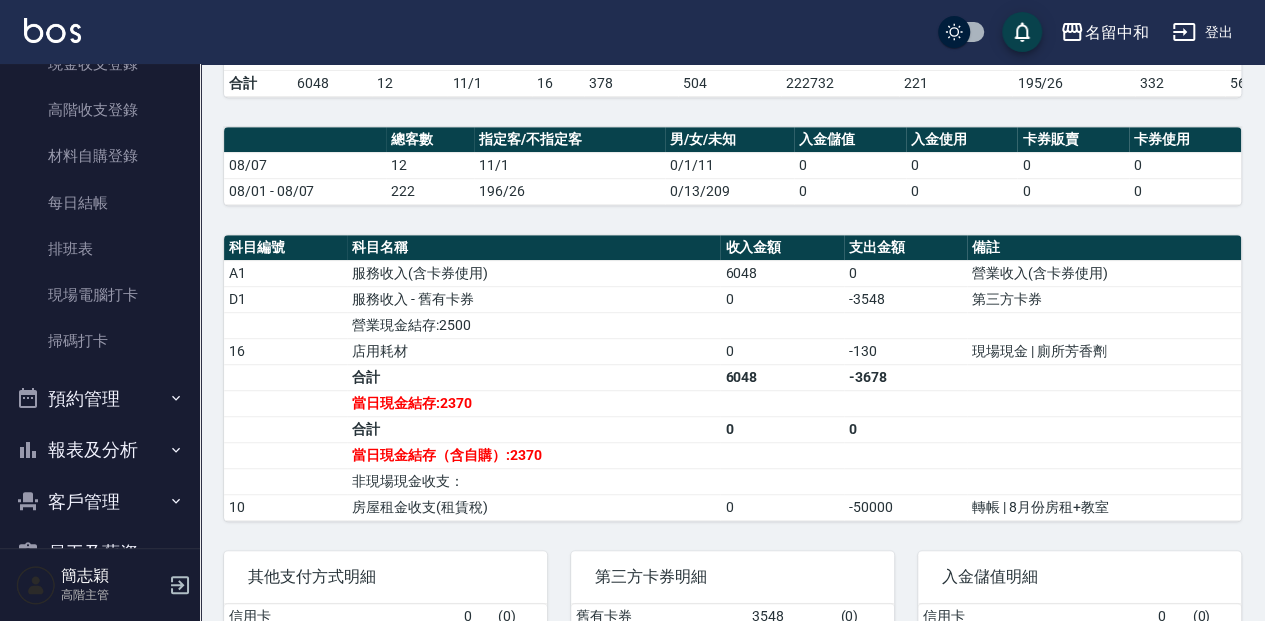 scroll, scrollTop: 311, scrollLeft: 0, axis: vertical 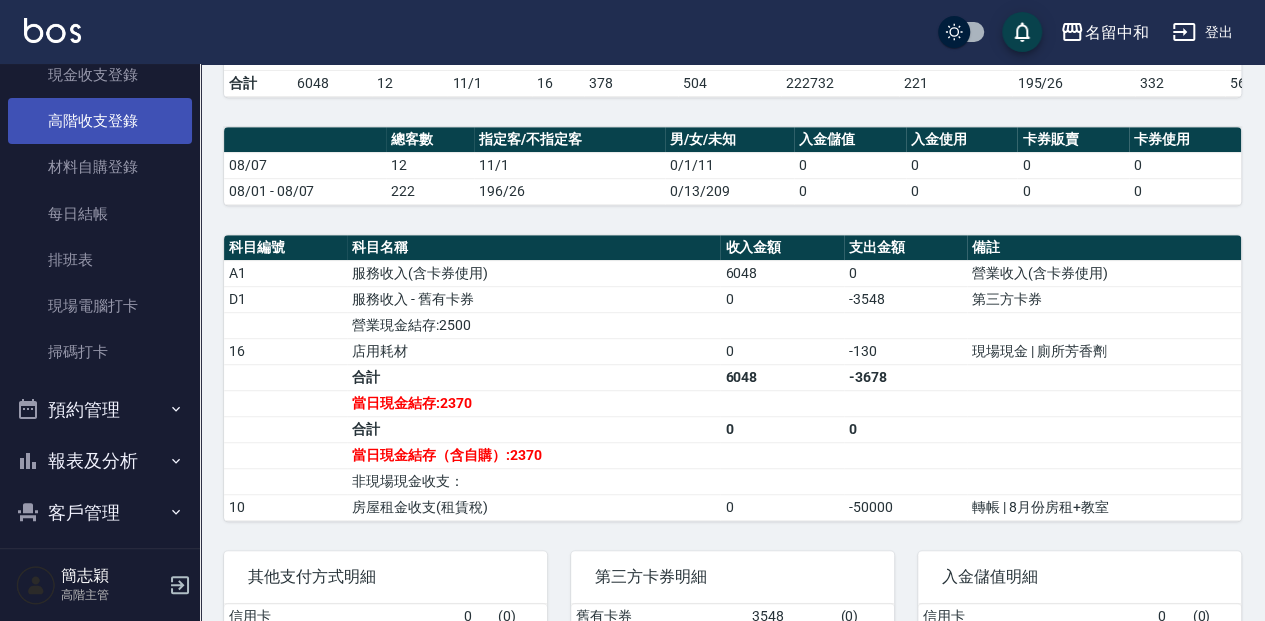 click on "高階收支登錄" at bounding box center (100, 121) 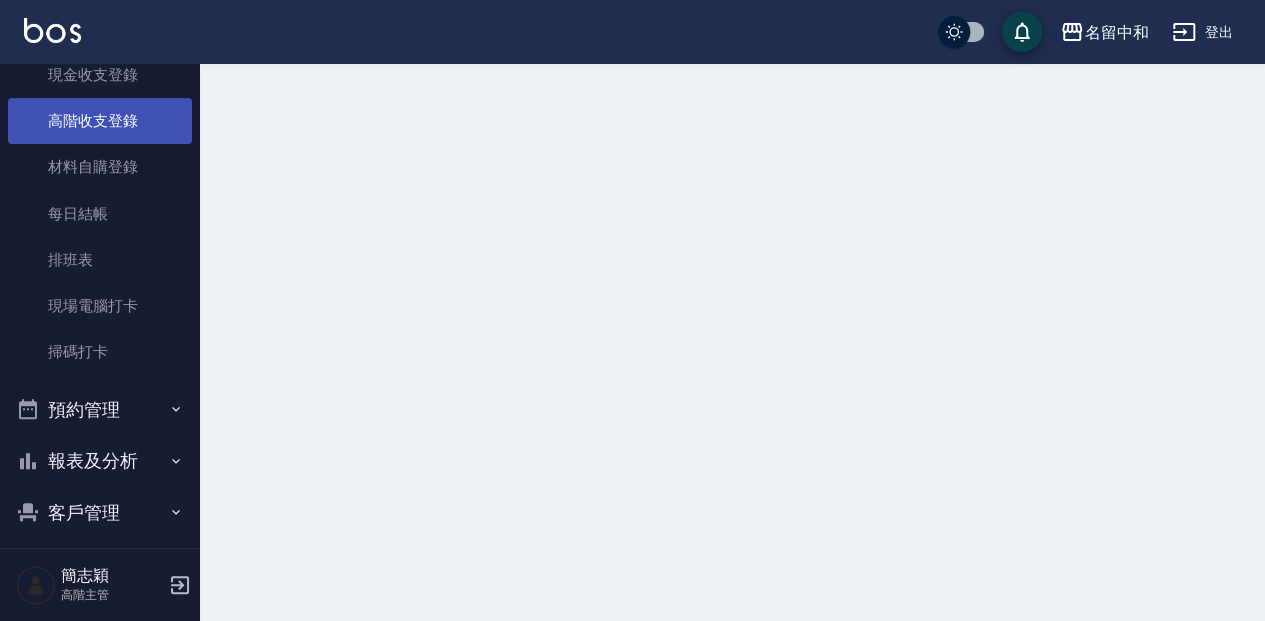 scroll, scrollTop: 0, scrollLeft: 0, axis: both 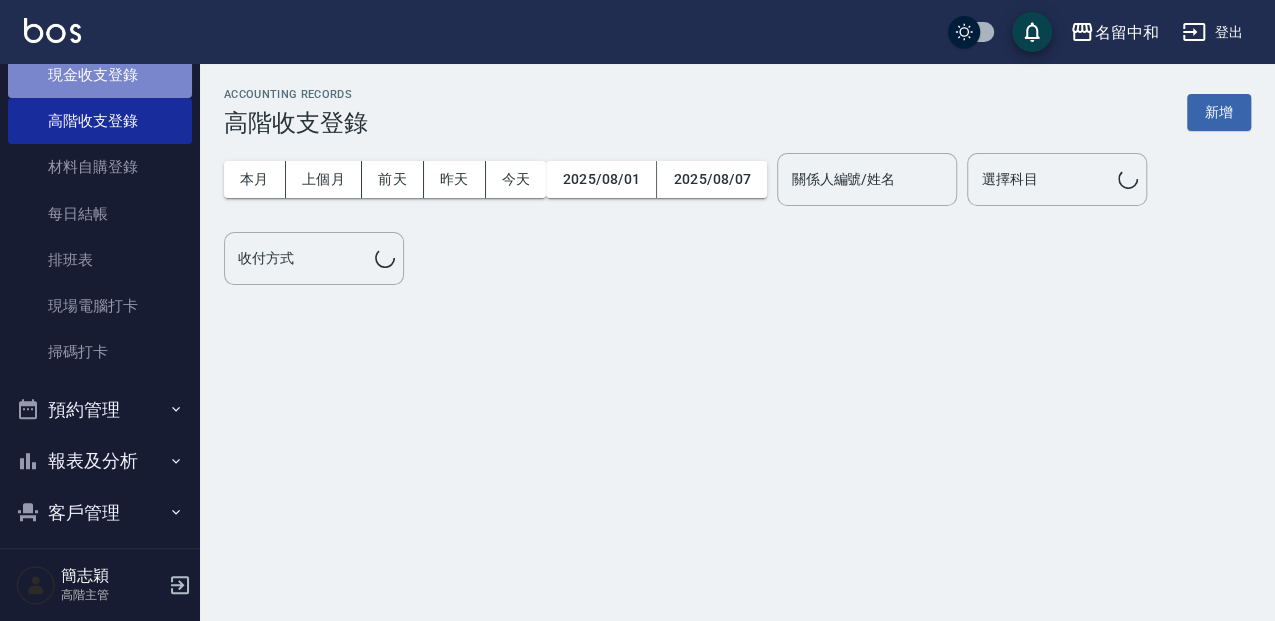 click on "現金收支登錄" at bounding box center (100, 75) 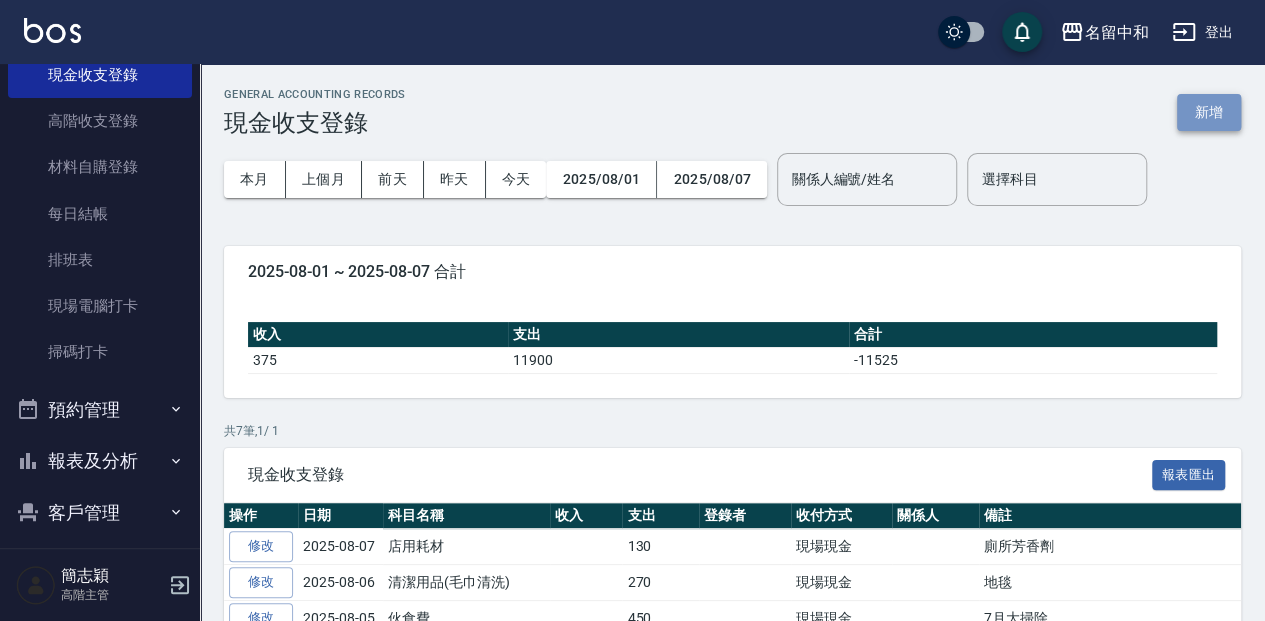click on "新增" at bounding box center [1209, 112] 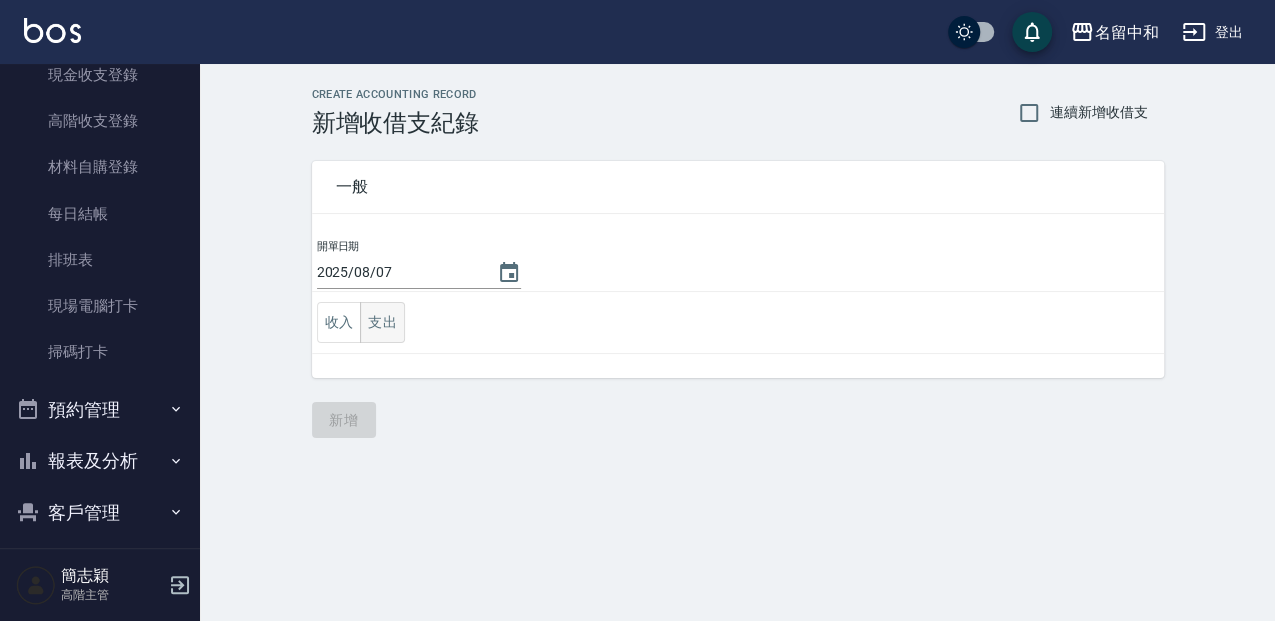 click on "支出" at bounding box center (382, 322) 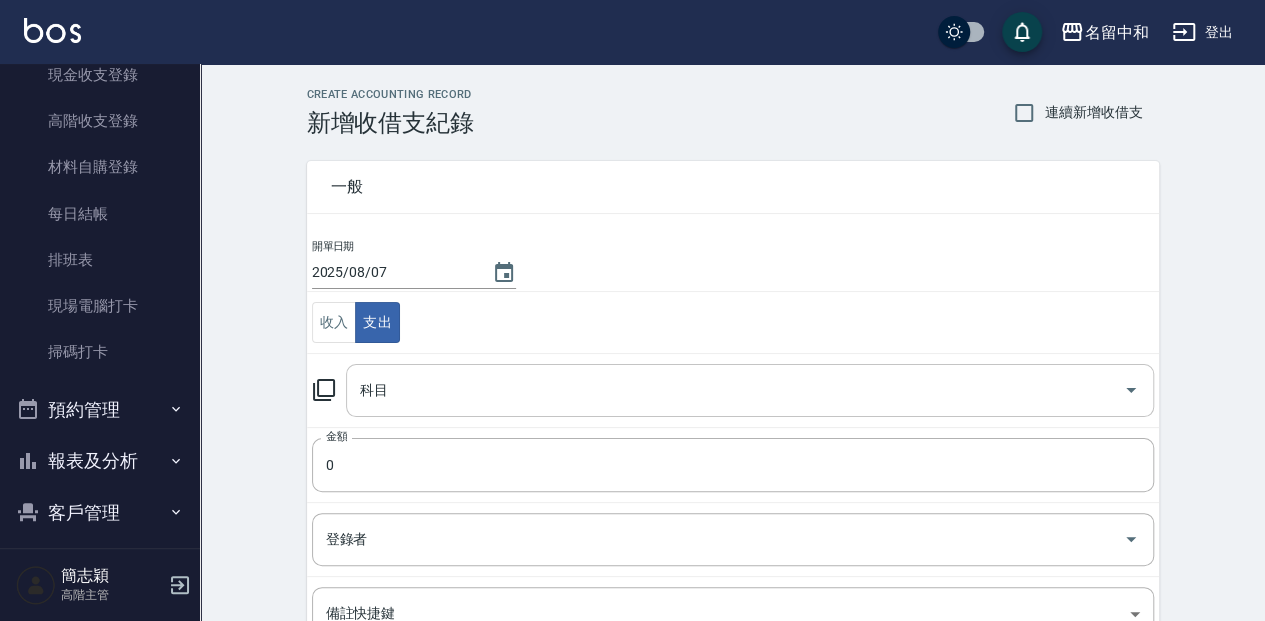 click on "科目" at bounding box center [735, 390] 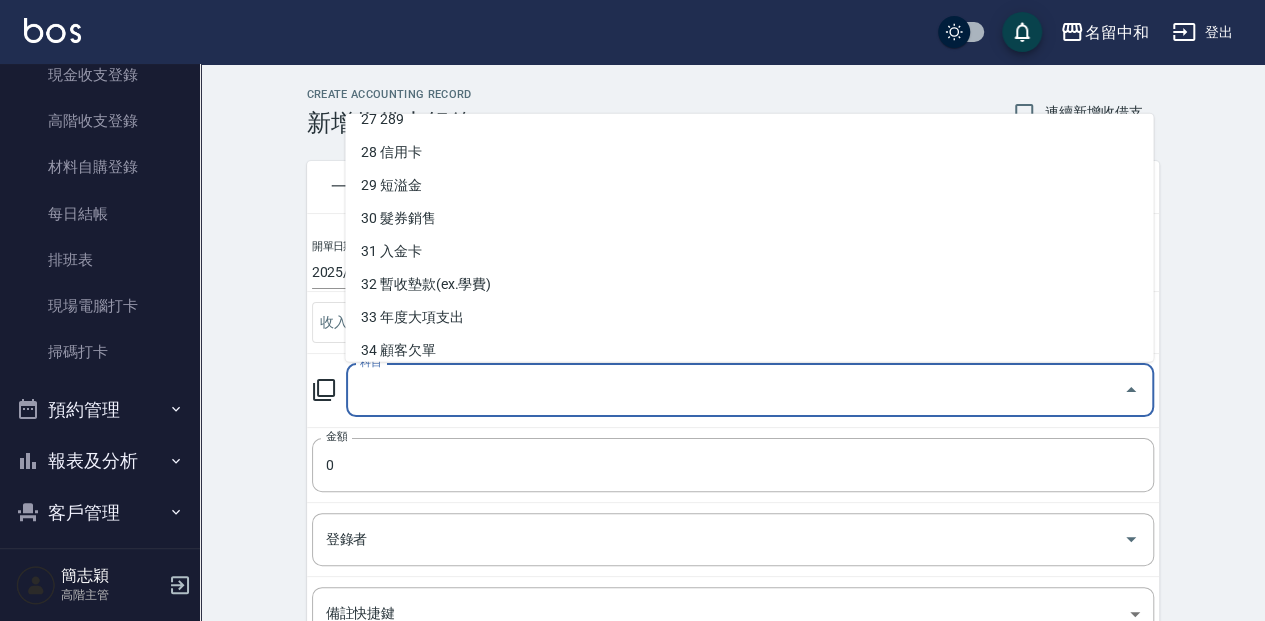 scroll, scrollTop: 929, scrollLeft: 0, axis: vertical 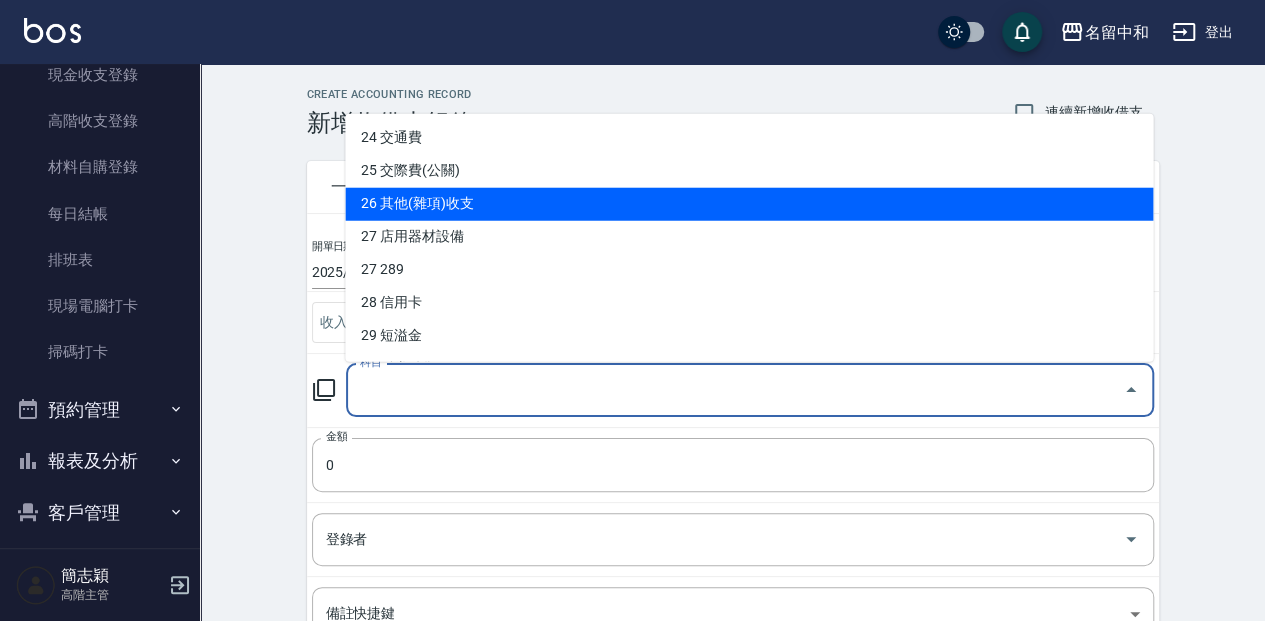 click on "26 其他(雜項)收支" at bounding box center (749, 203) 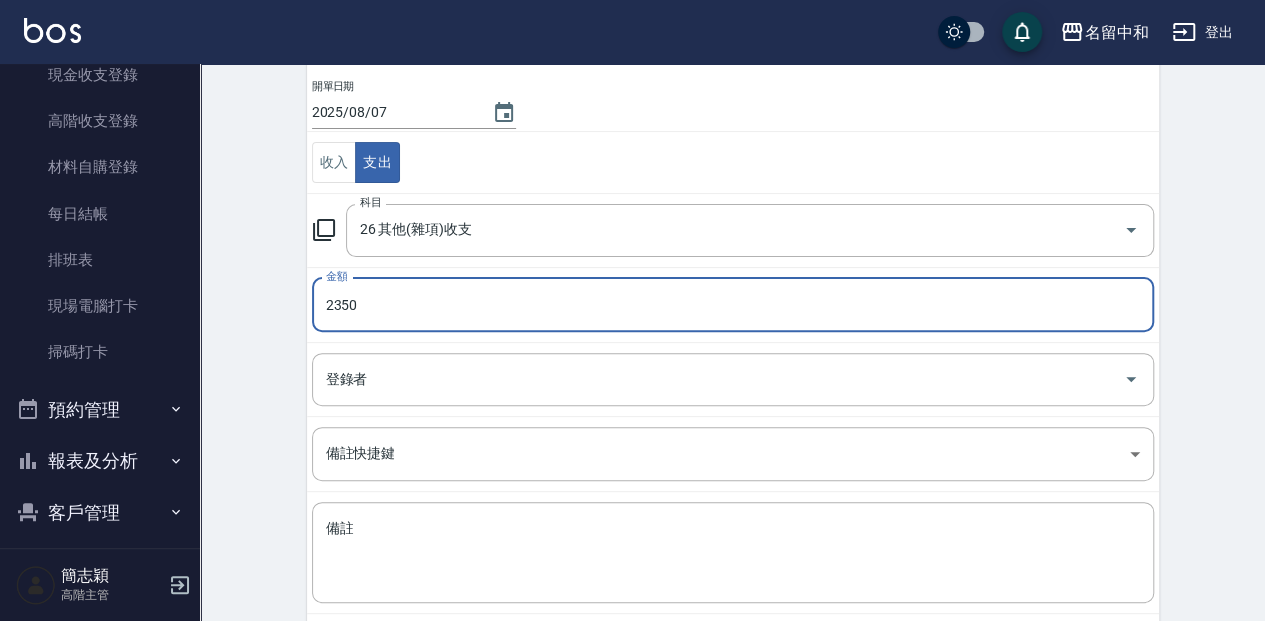 scroll, scrollTop: 233, scrollLeft: 0, axis: vertical 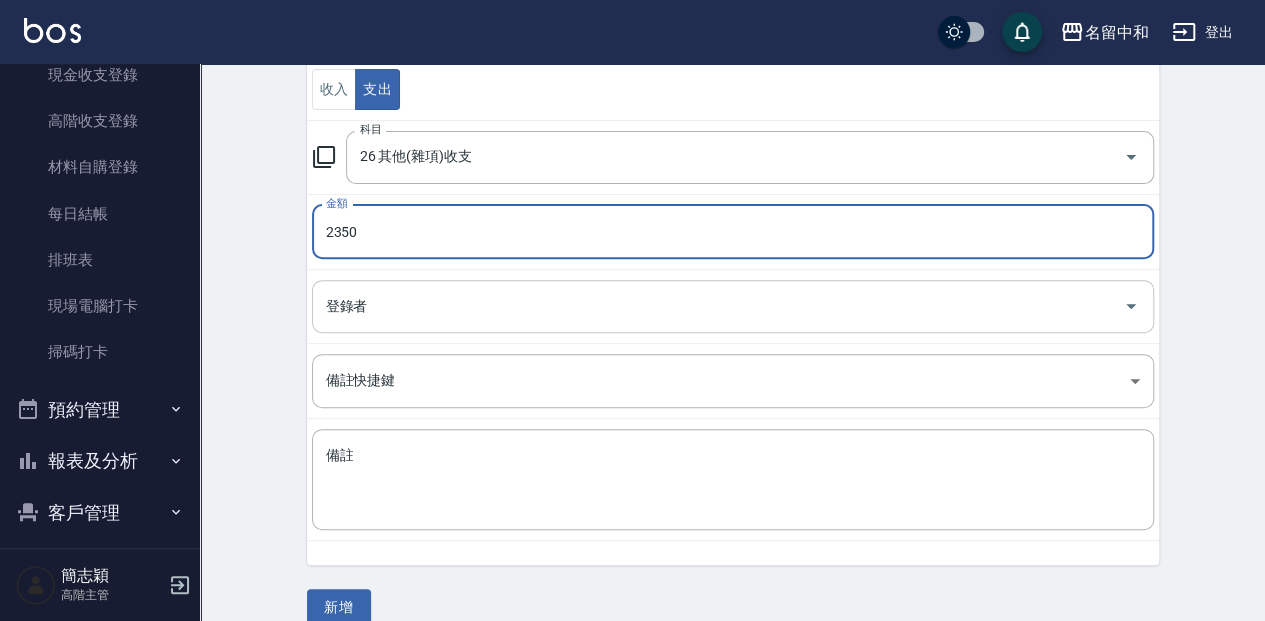 type on "2350" 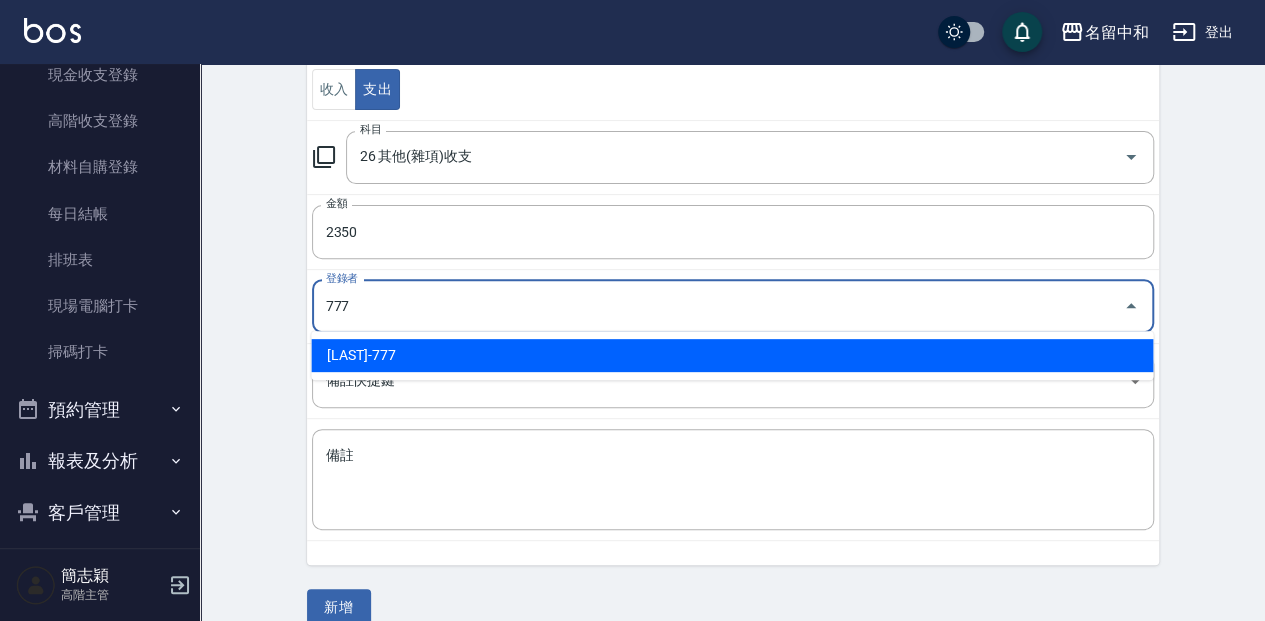 type on "[LAST]-777" 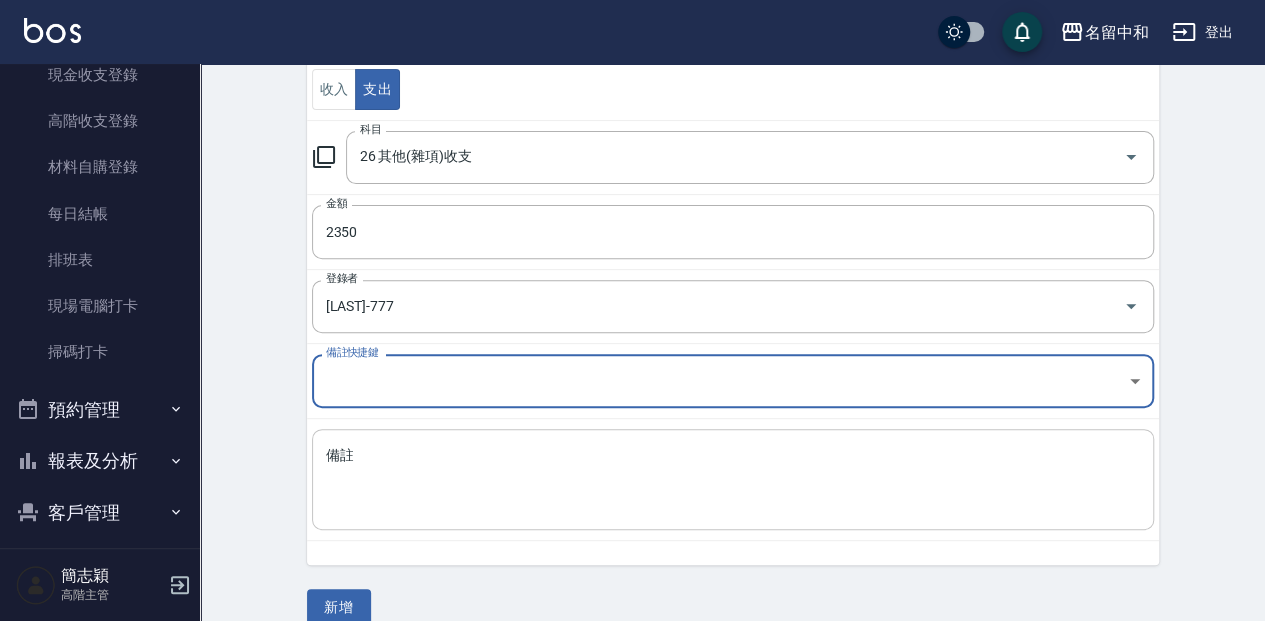 click on "備註" at bounding box center (733, 480) 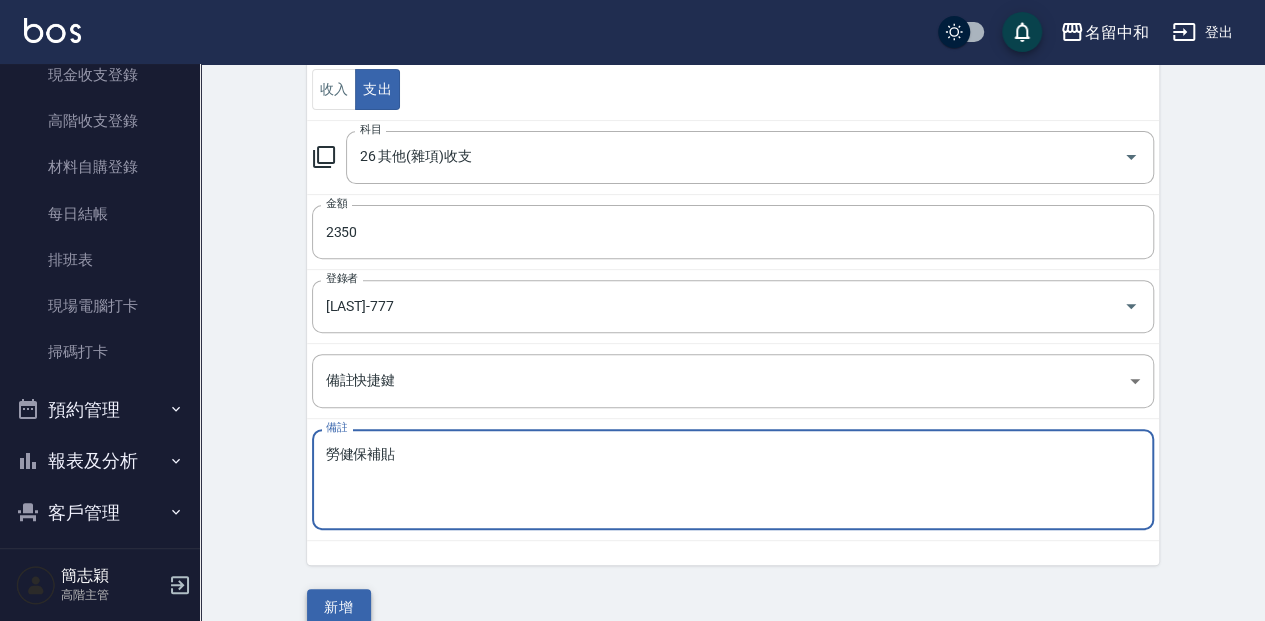 type on "勞健保補貼" 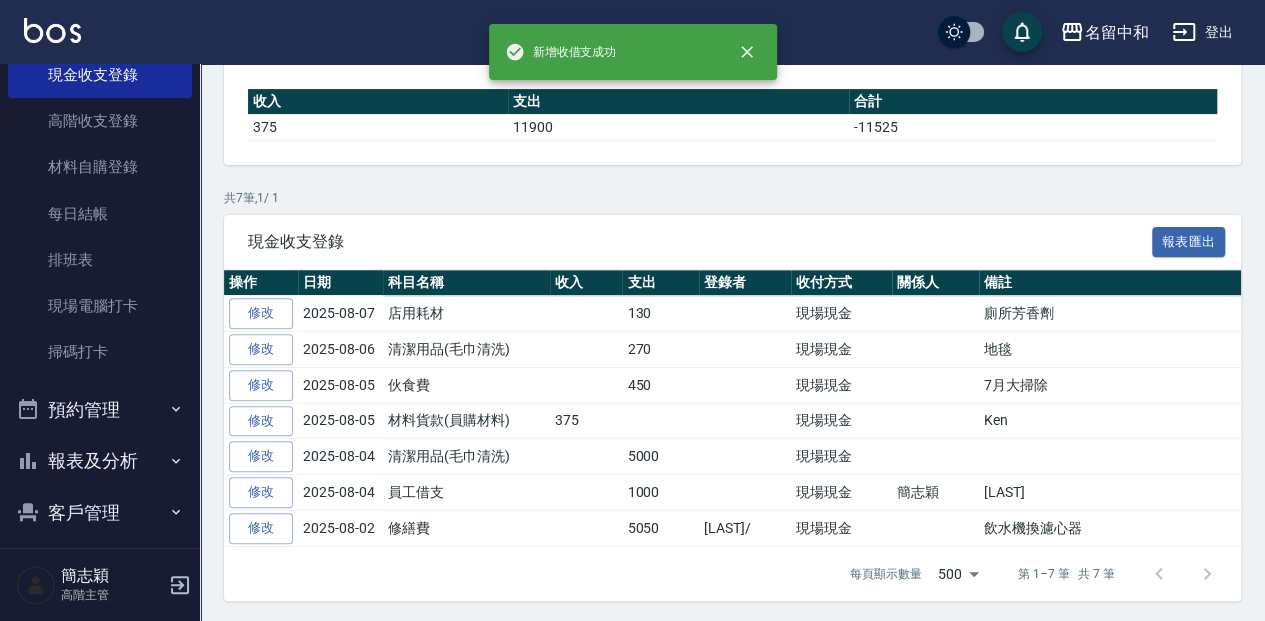 scroll, scrollTop: 0, scrollLeft: 0, axis: both 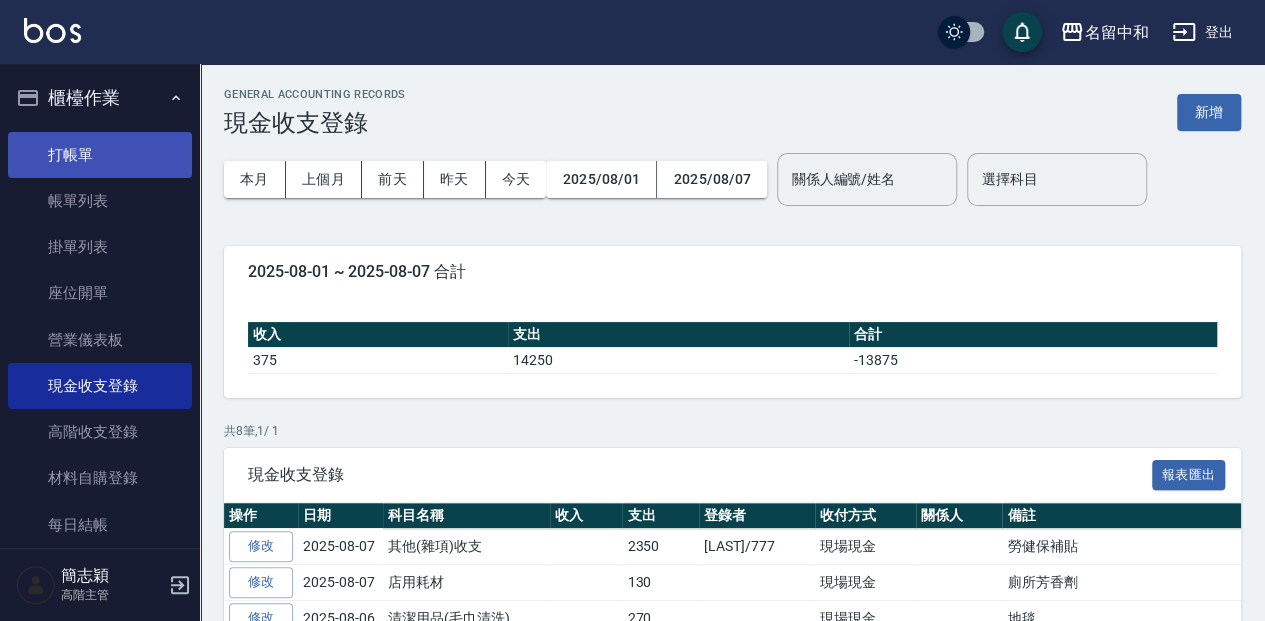 click on "打帳單" at bounding box center [100, 155] 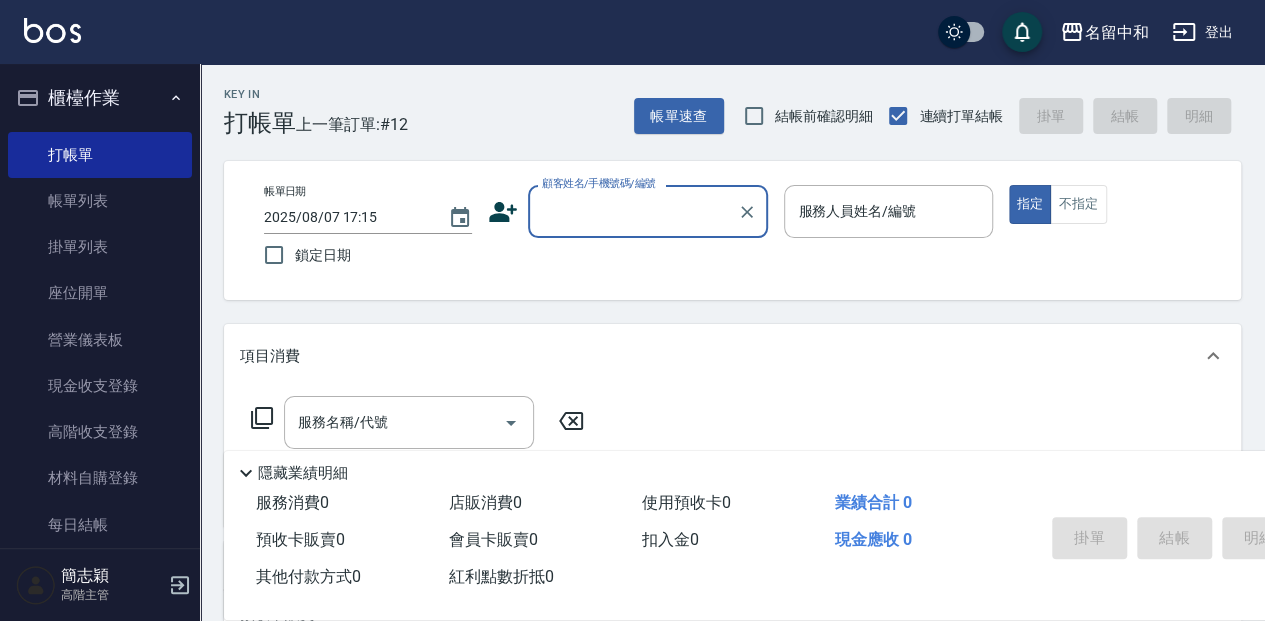 click on "顧客姓名/手機號碼/編號" at bounding box center [633, 211] 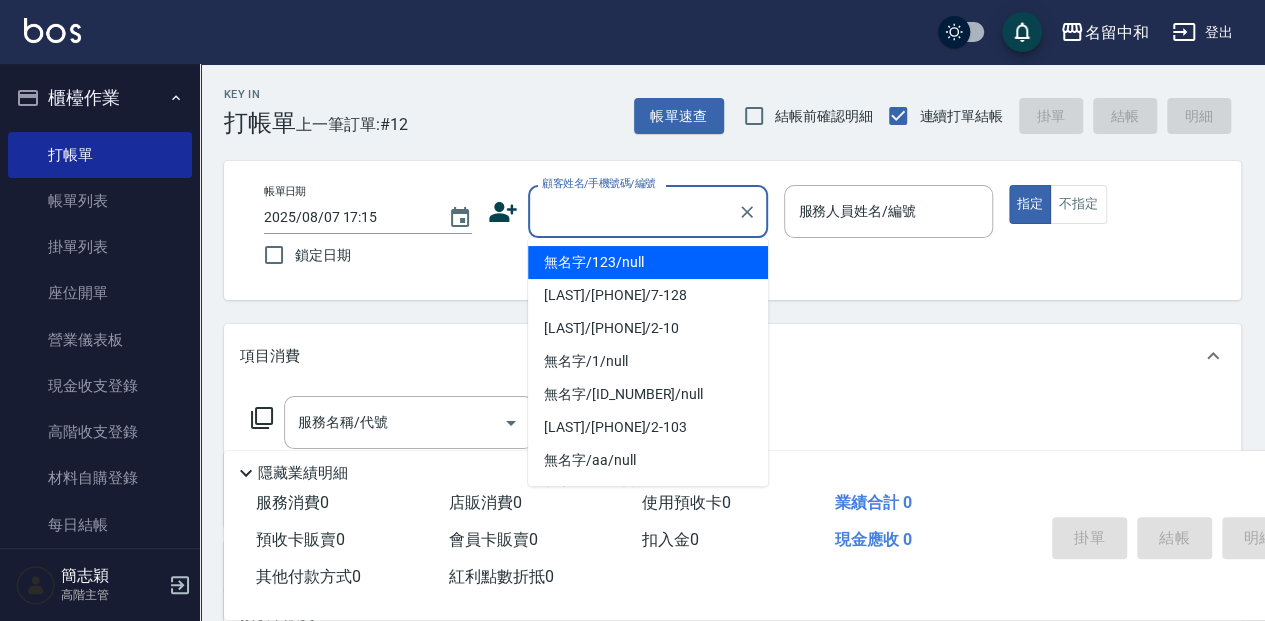 click on "無名字/123/null" at bounding box center [648, 262] 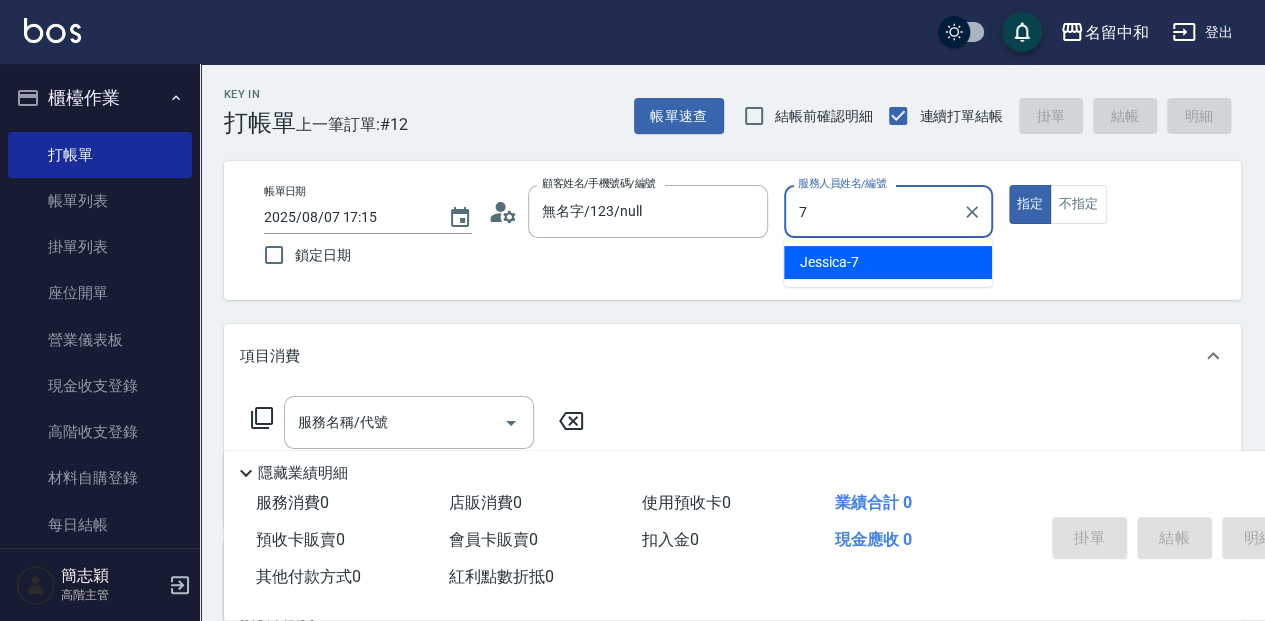 type on "Jessica-7" 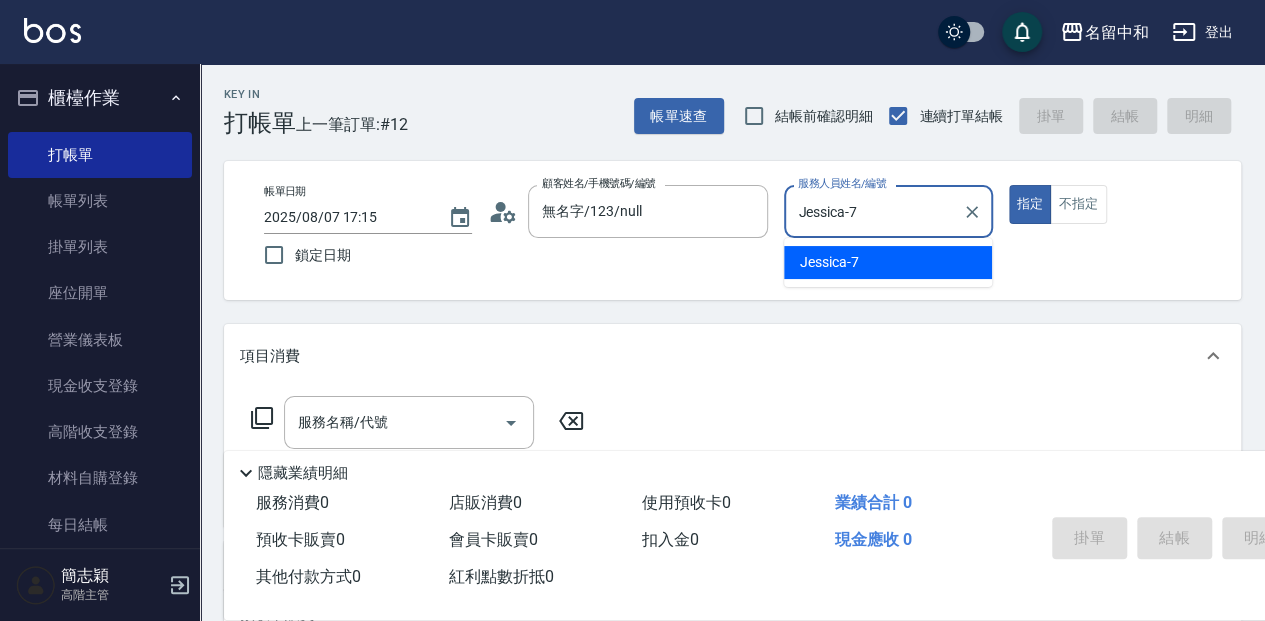 type on "true" 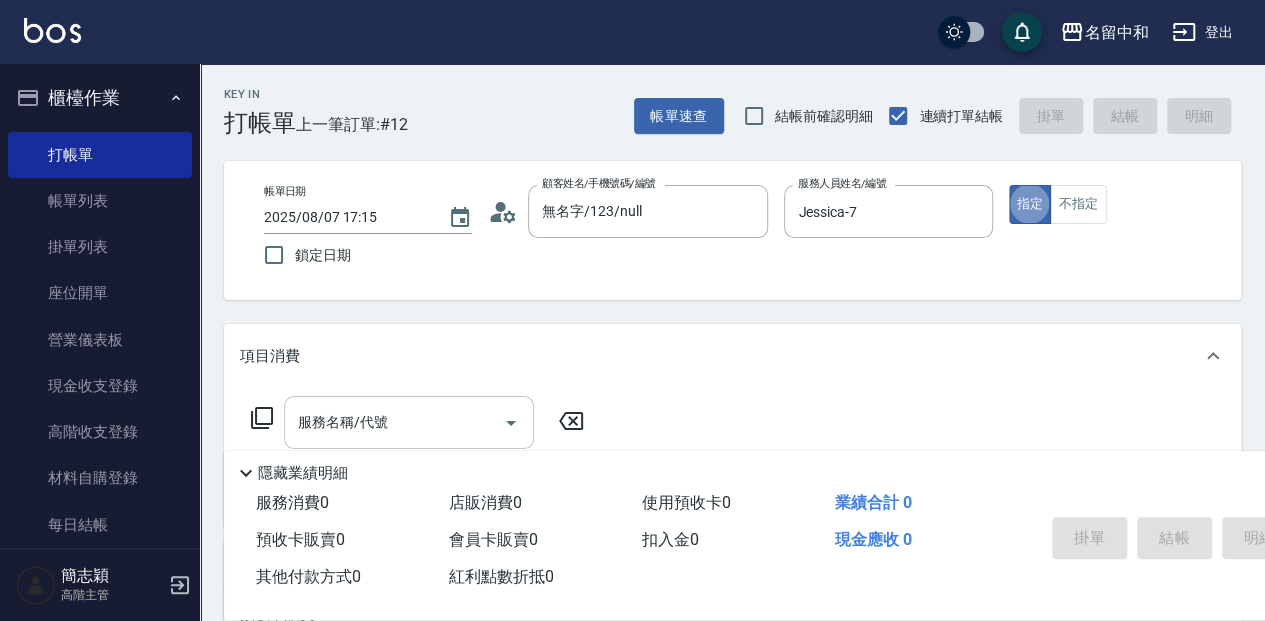click on "服務名稱/代號 服務名稱/代號" at bounding box center [409, 422] 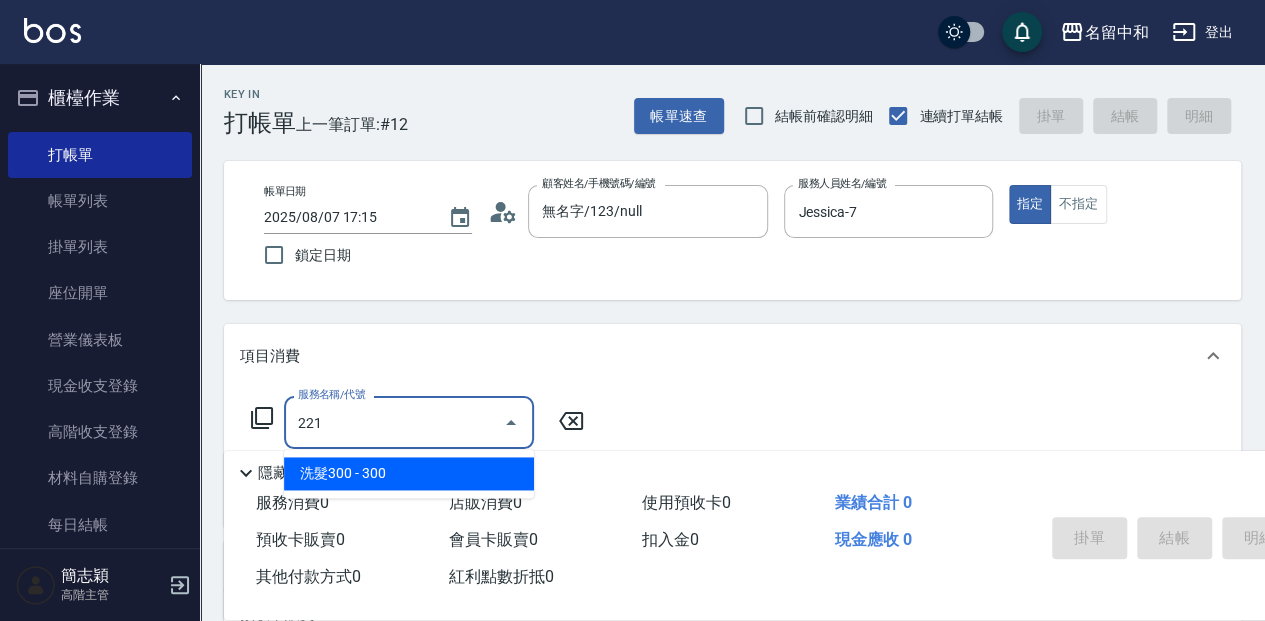 drag, startPoint x: 372, startPoint y: 412, endPoint x: 260, endPoint y: 418, distance: 112.1606 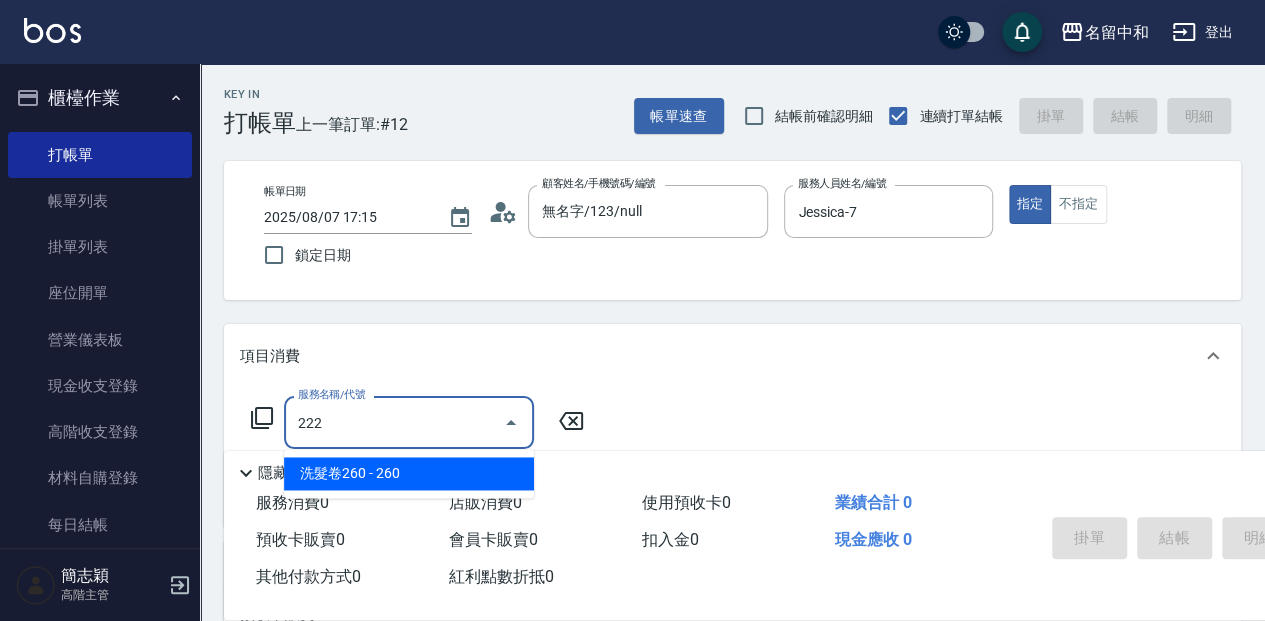 click on "222" at bounding box center [394, 422] 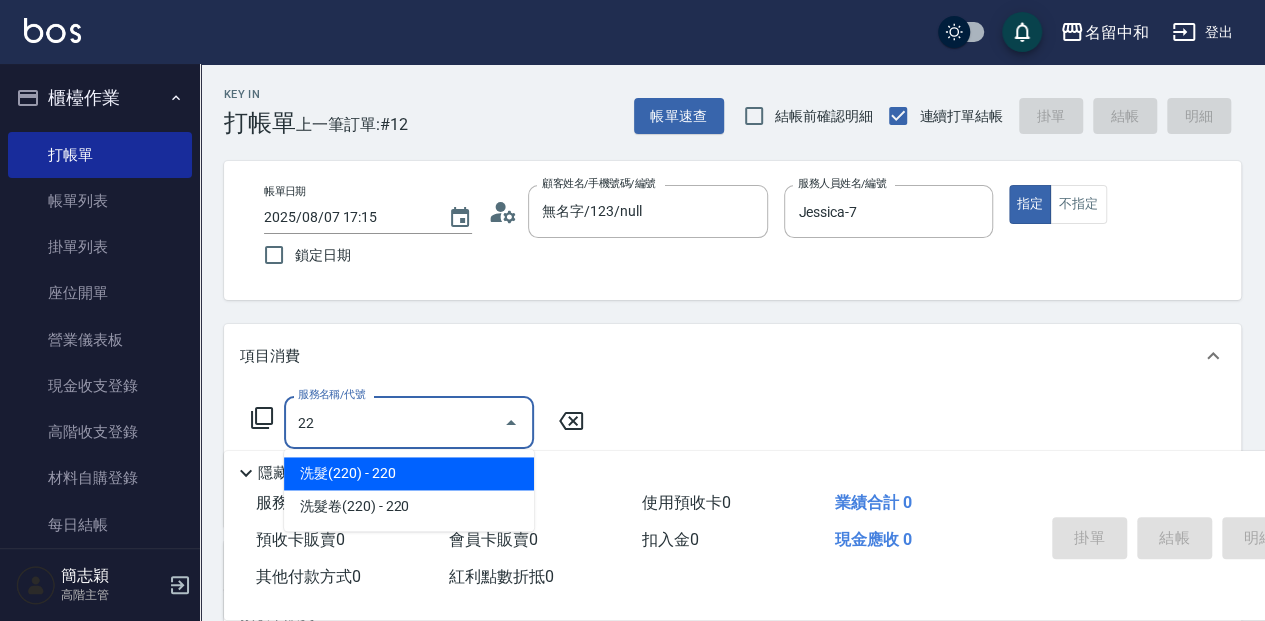 type on "2" 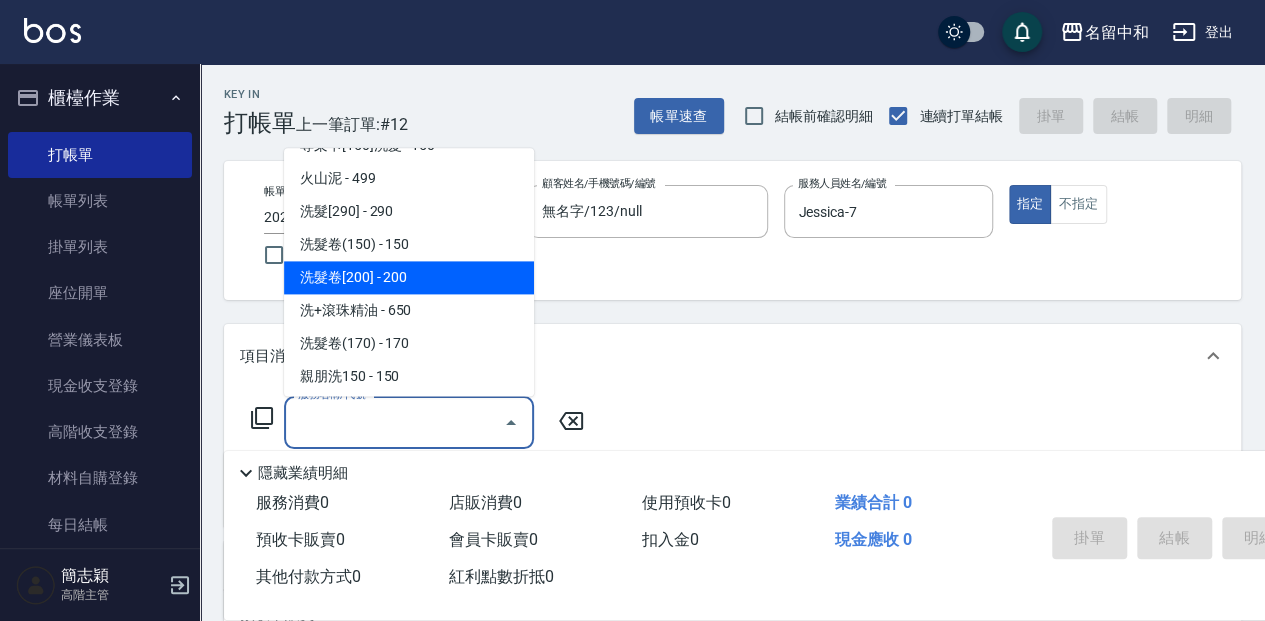 scroll, scrollTop: 600, scrollLeft: 0, axis: vertical 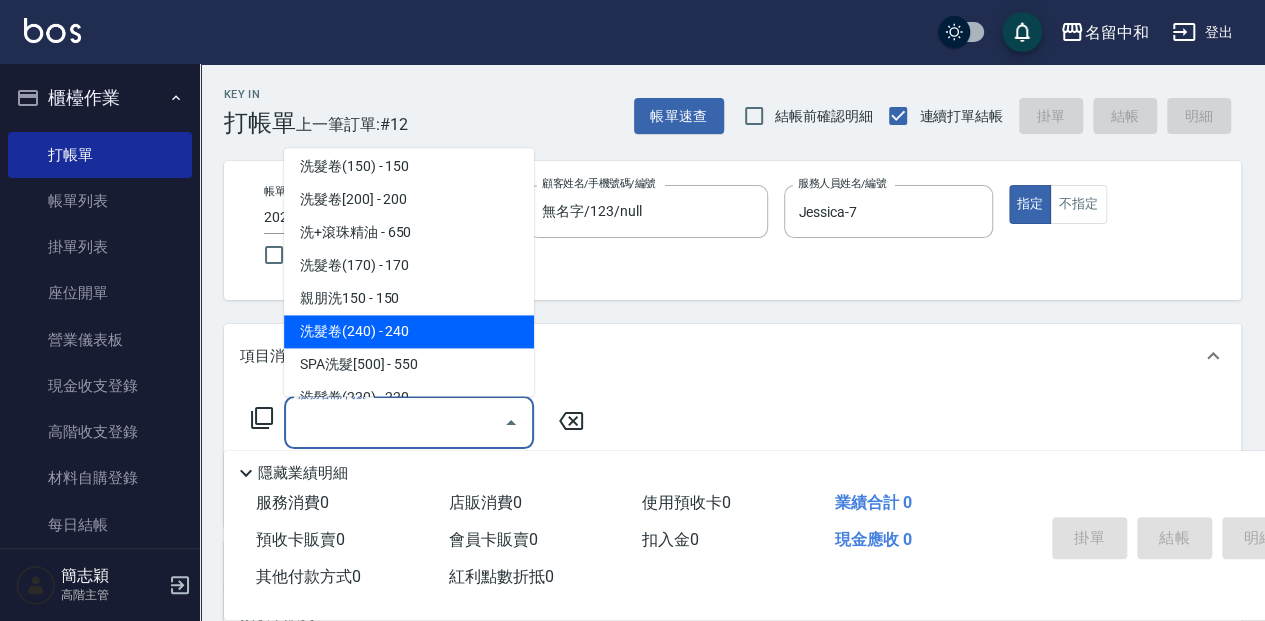 click on "洗髮卷(240) - 240" at bounding box center (409, 331) 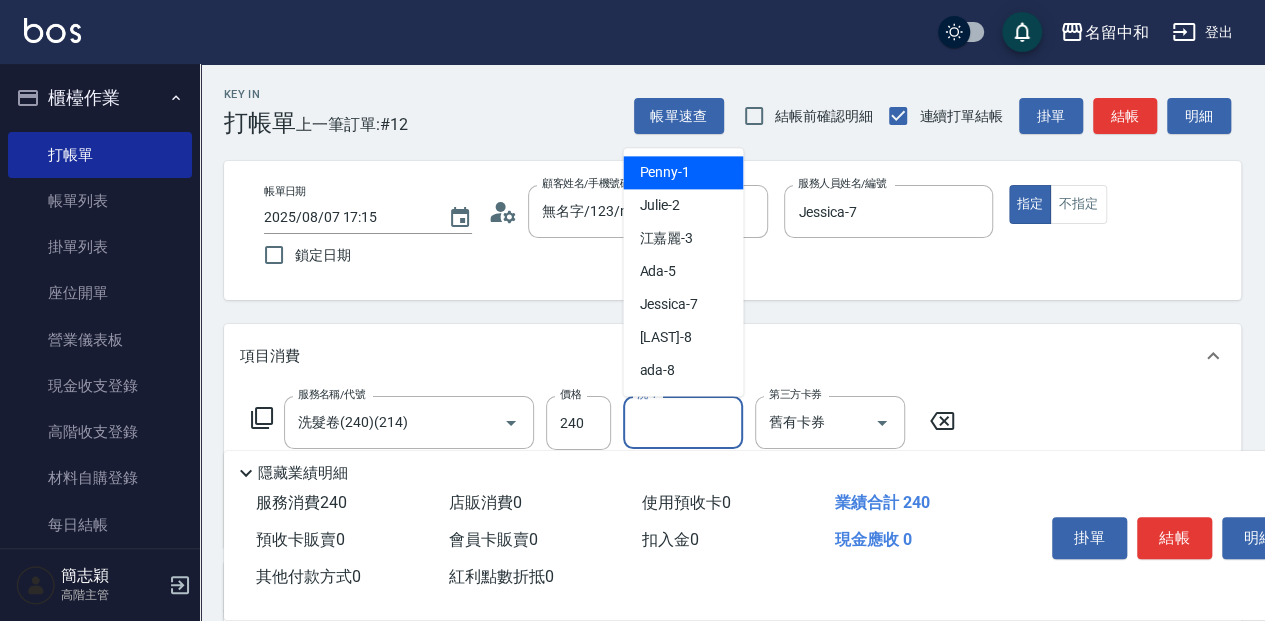 click on "洗-1 洗-1" at bounding box center [683, 422] 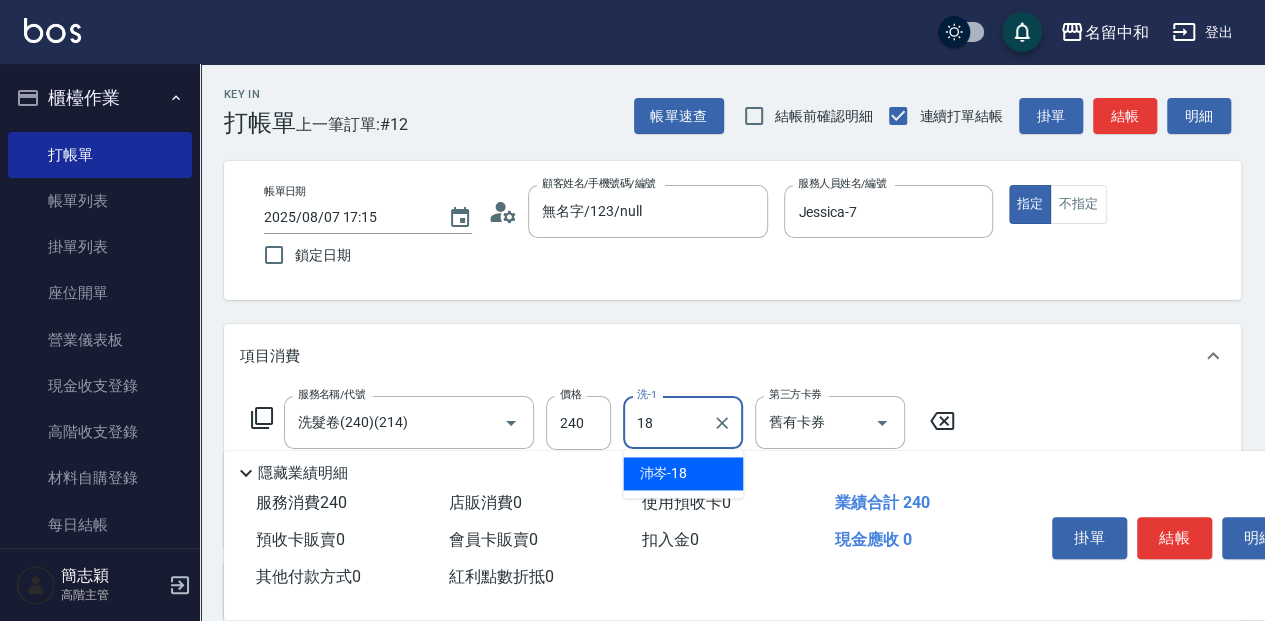 type on "沛岑-18" 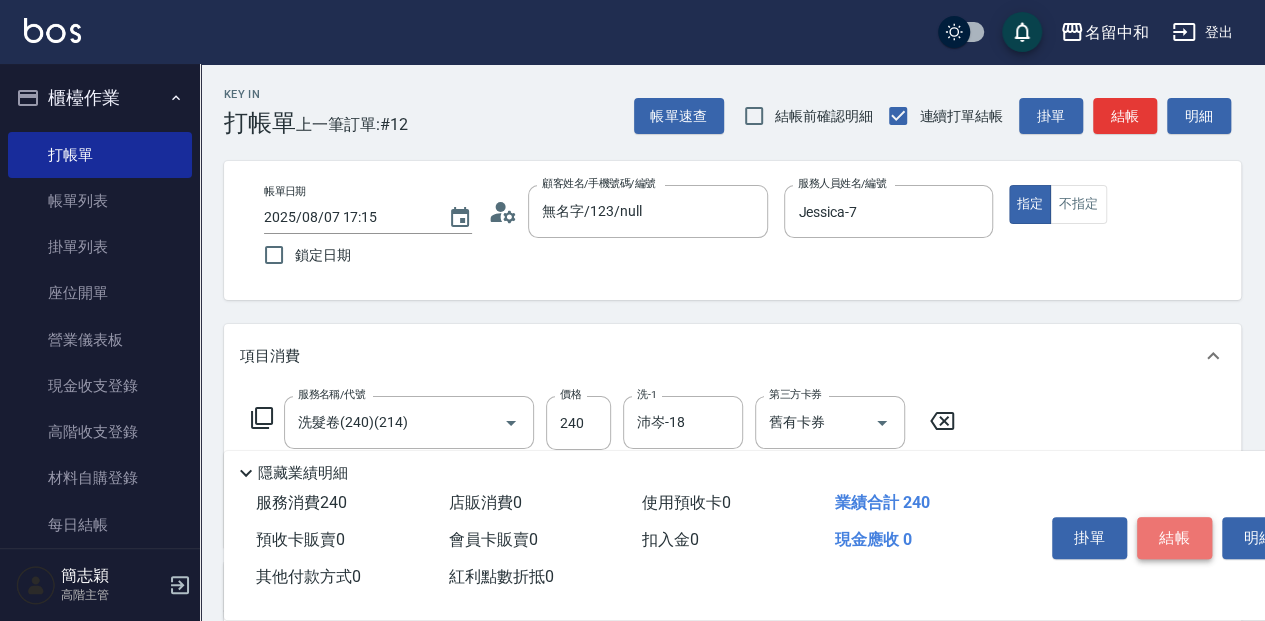 click on "結帳" at bounding box center [1174, 538] 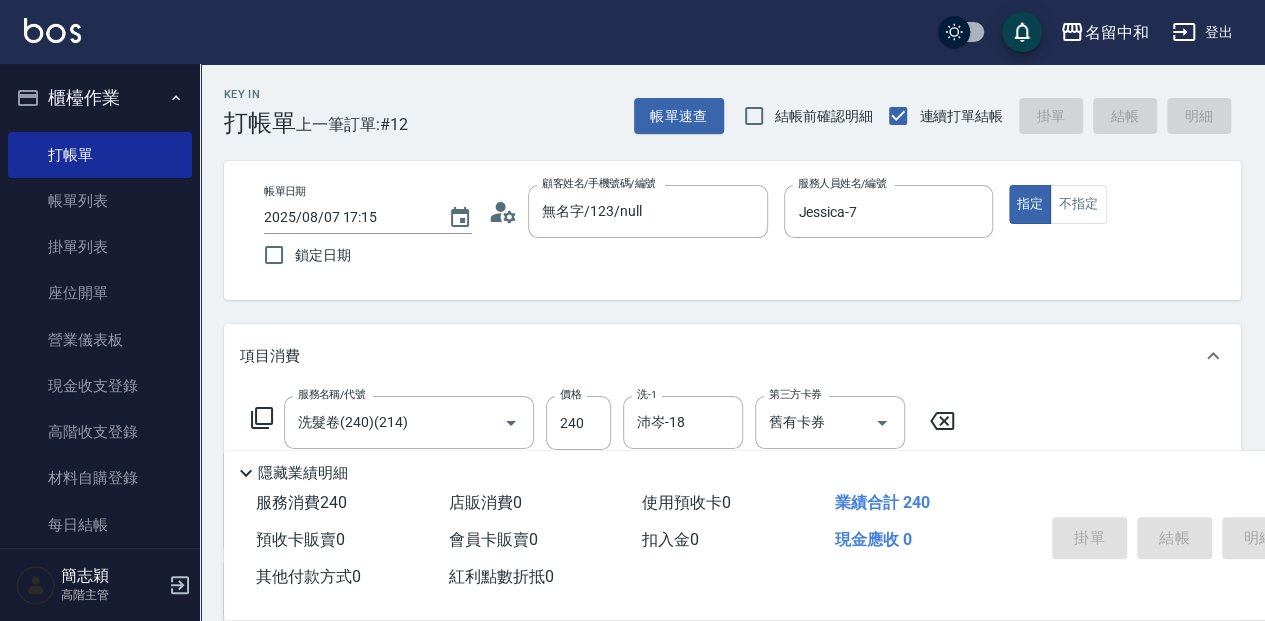 type 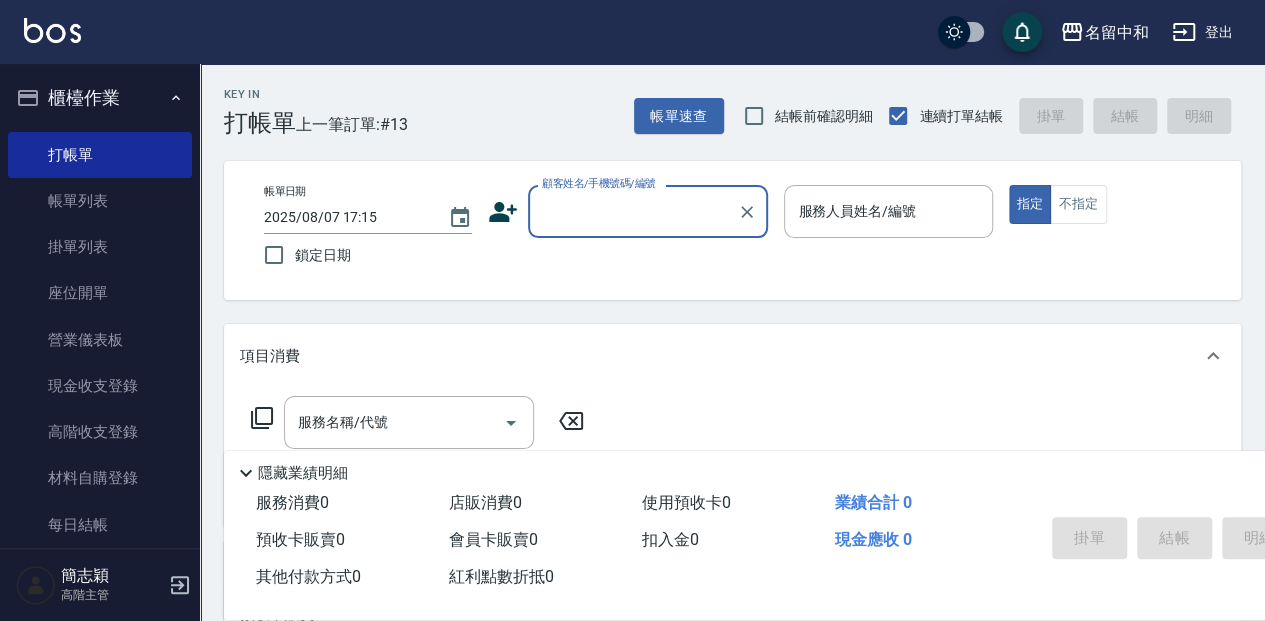click on "顧客姓名/手機號碼/編號" at bounding box center [633, 211] 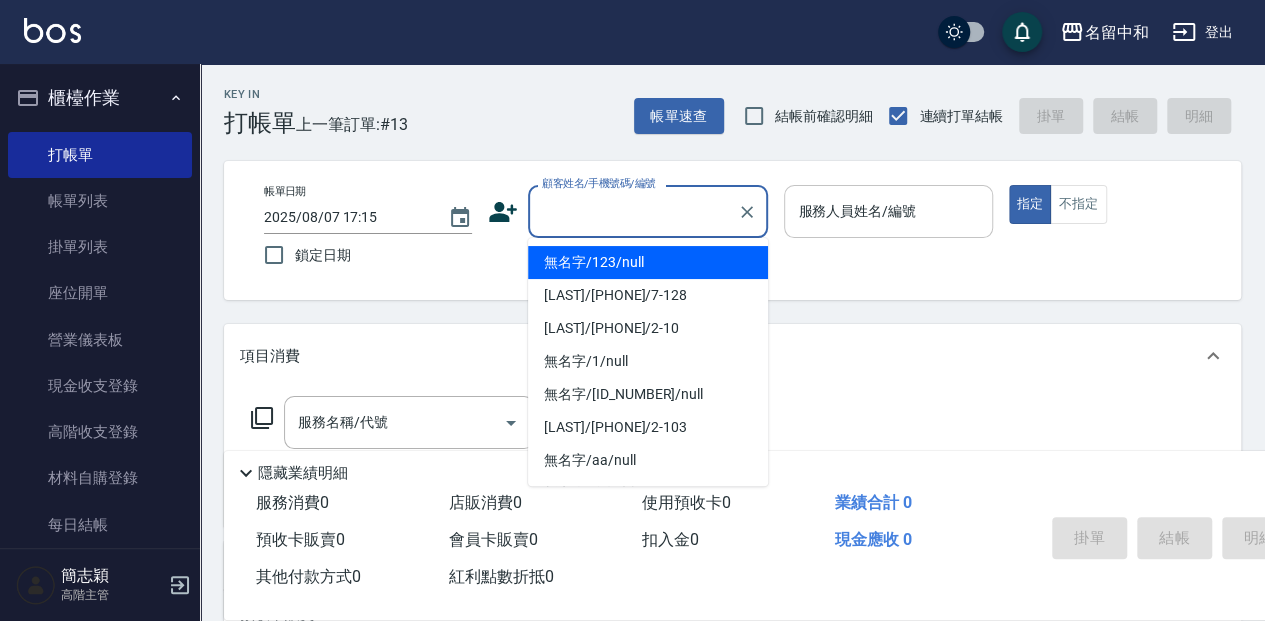 drag, startPoint x: 614, startPoint y: 253, endPoint x: 863, endPoint y: 197, distance: 255.21951 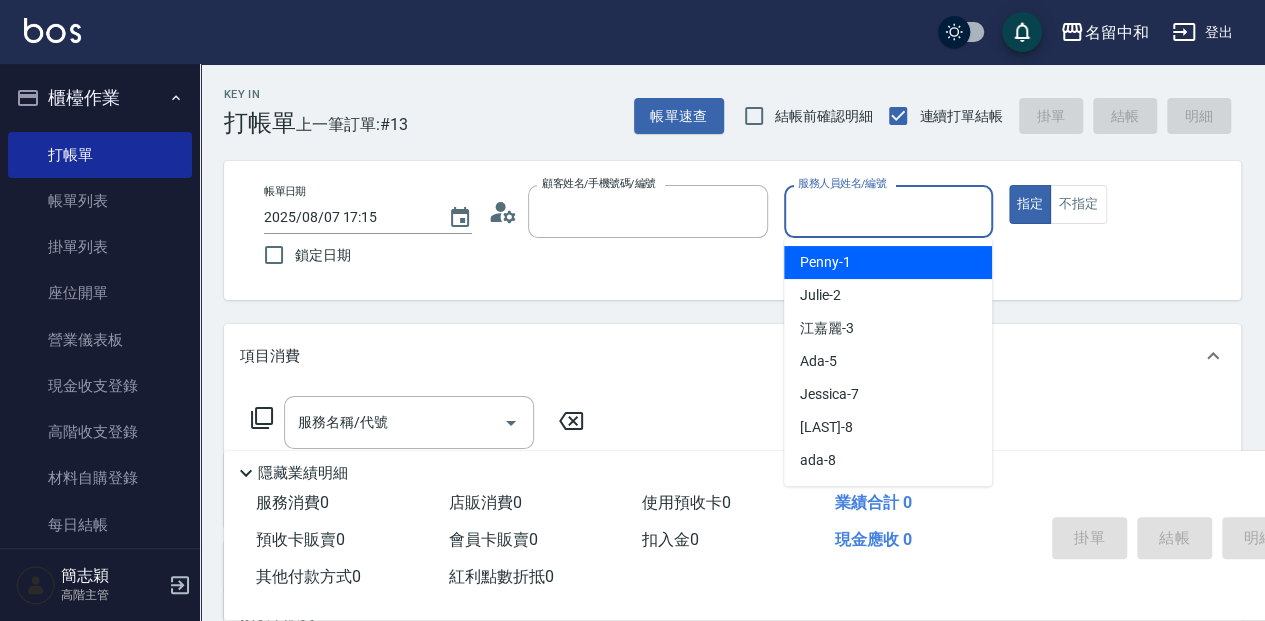 type on "無名字/123/null" 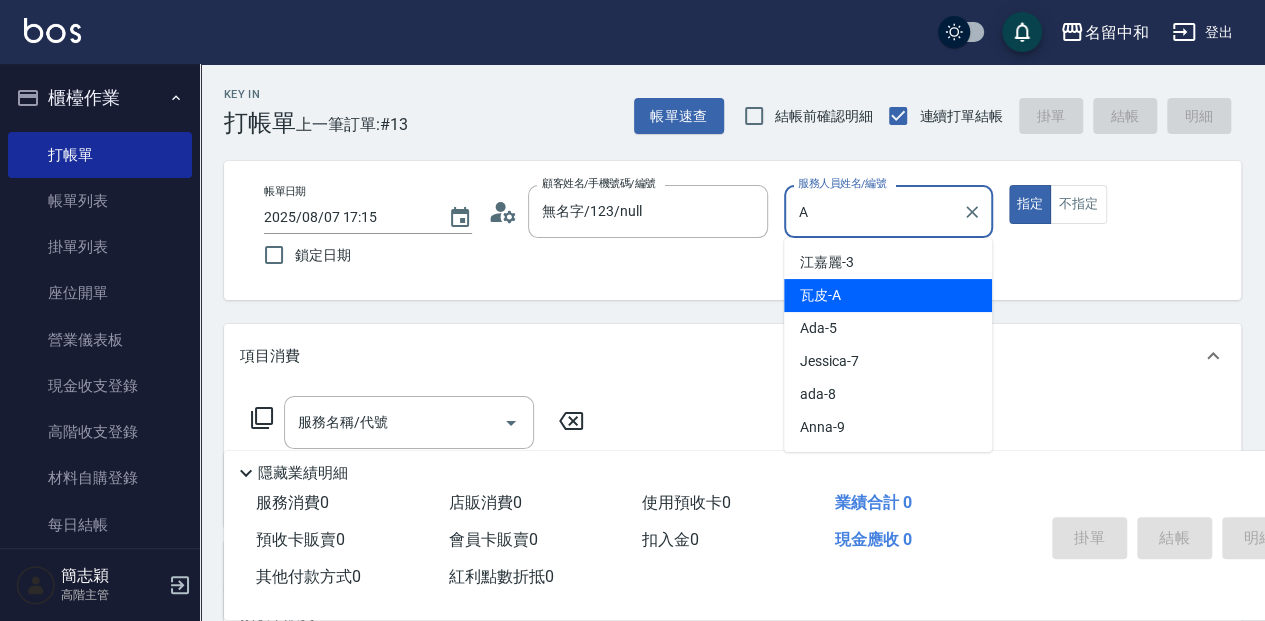 type on "瓦皮-A" 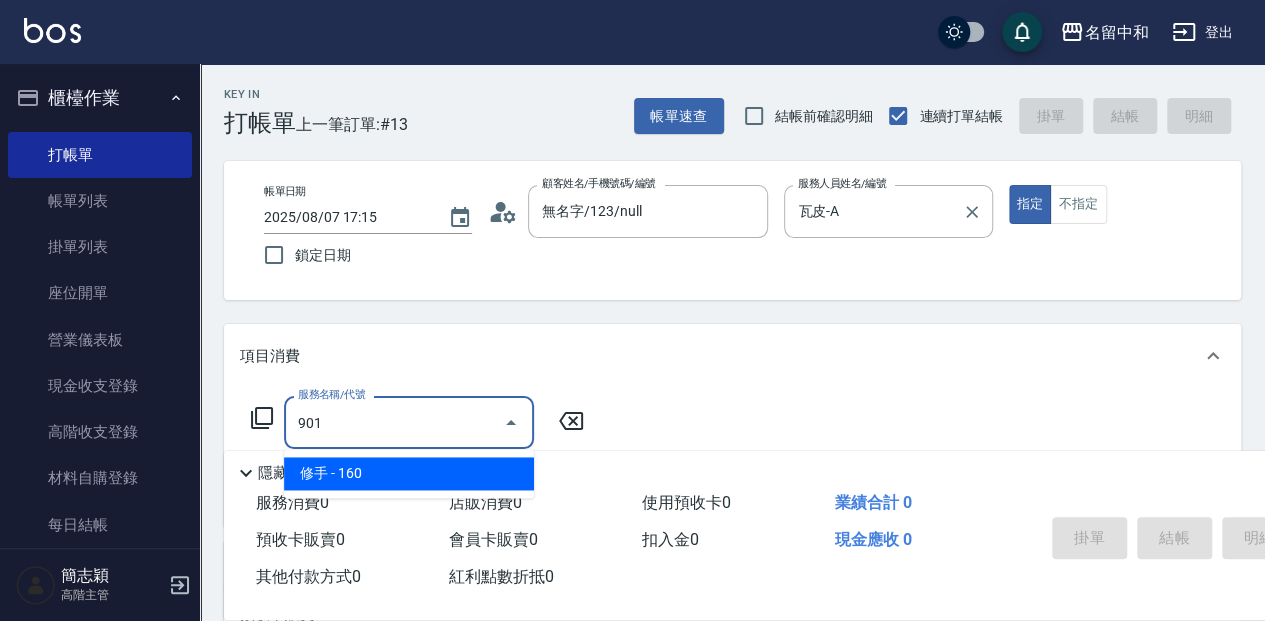 type on "修手(901)" 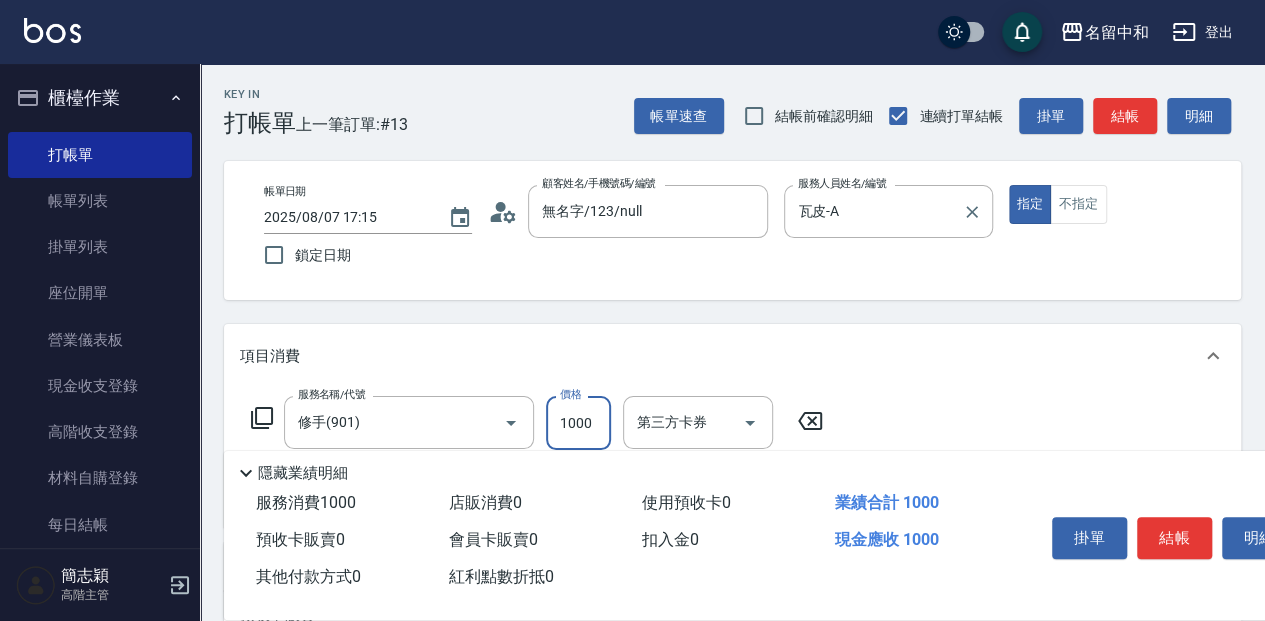 type on "1000" 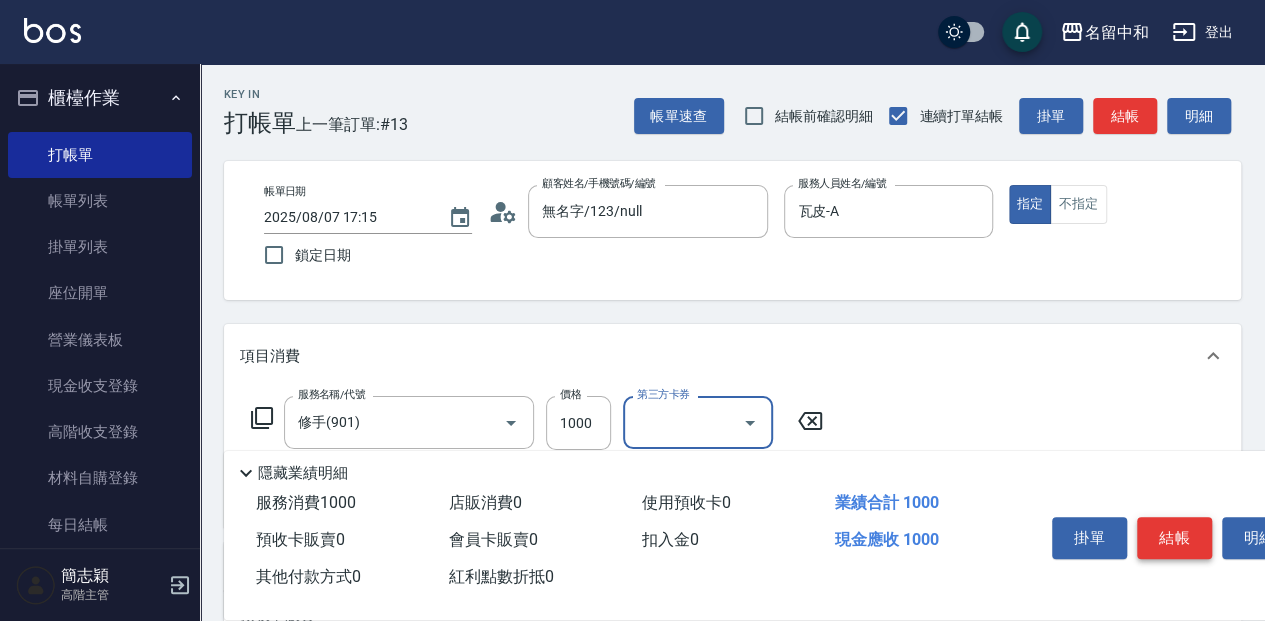 click on "結帳" at bounding box center [1174, 538] 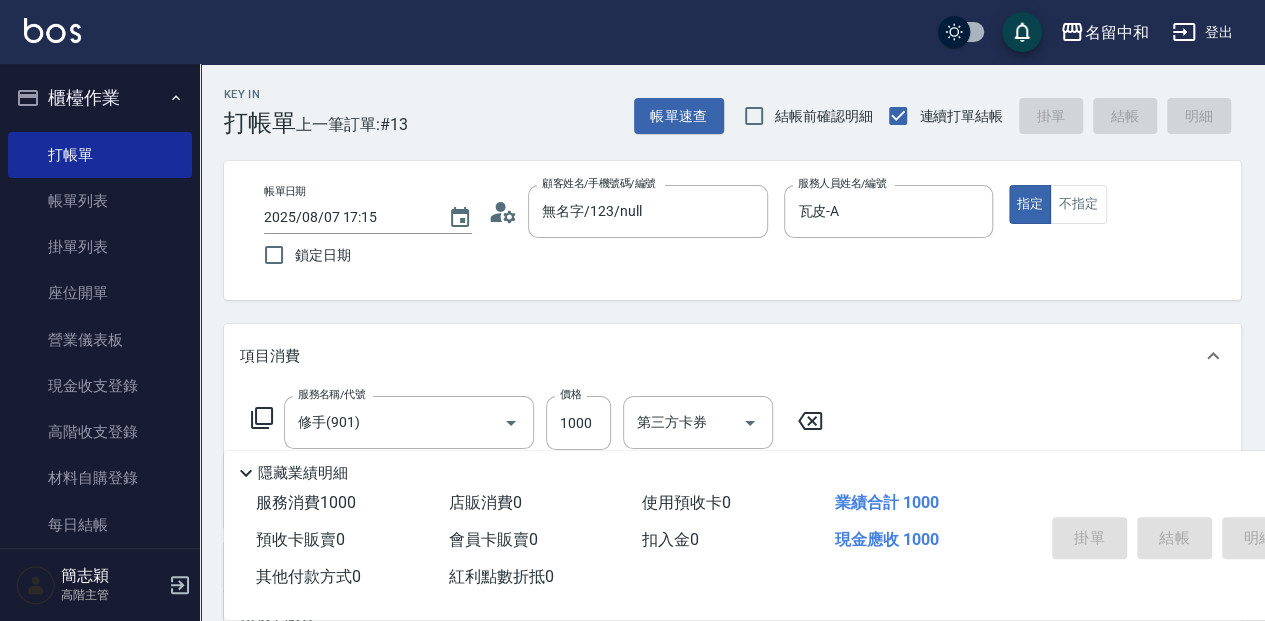 type on "[DATE] [TIME]" 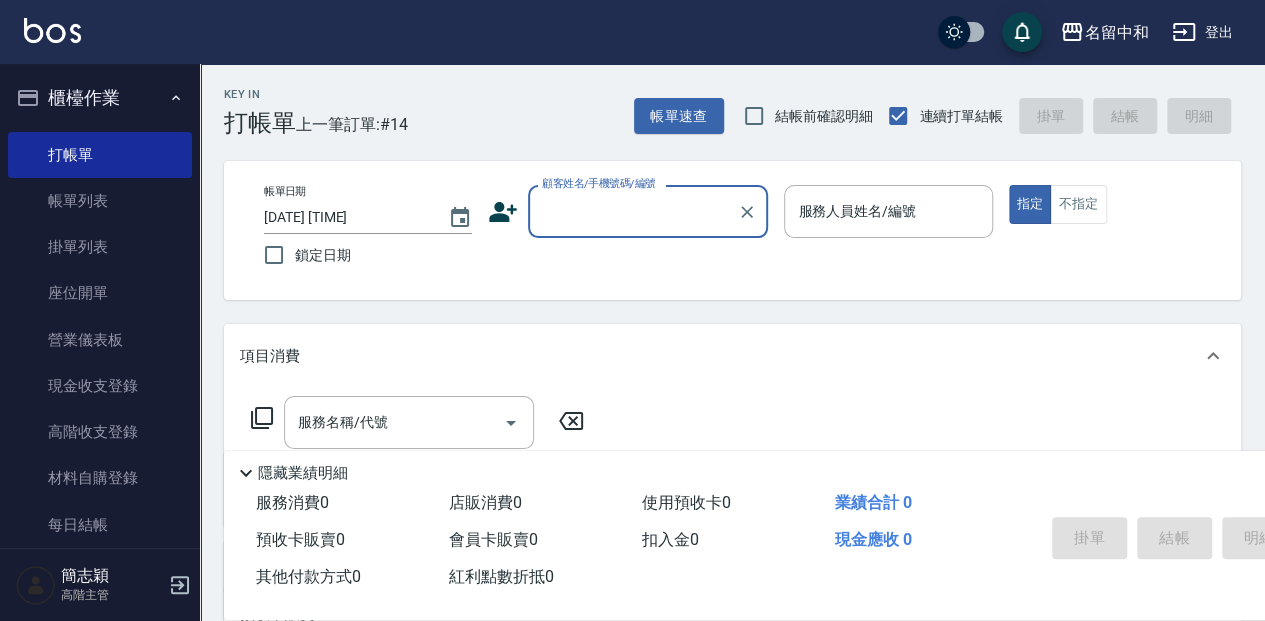 click on "顧客姓名/手機號碼/編號" at bounding box center [648, 211] 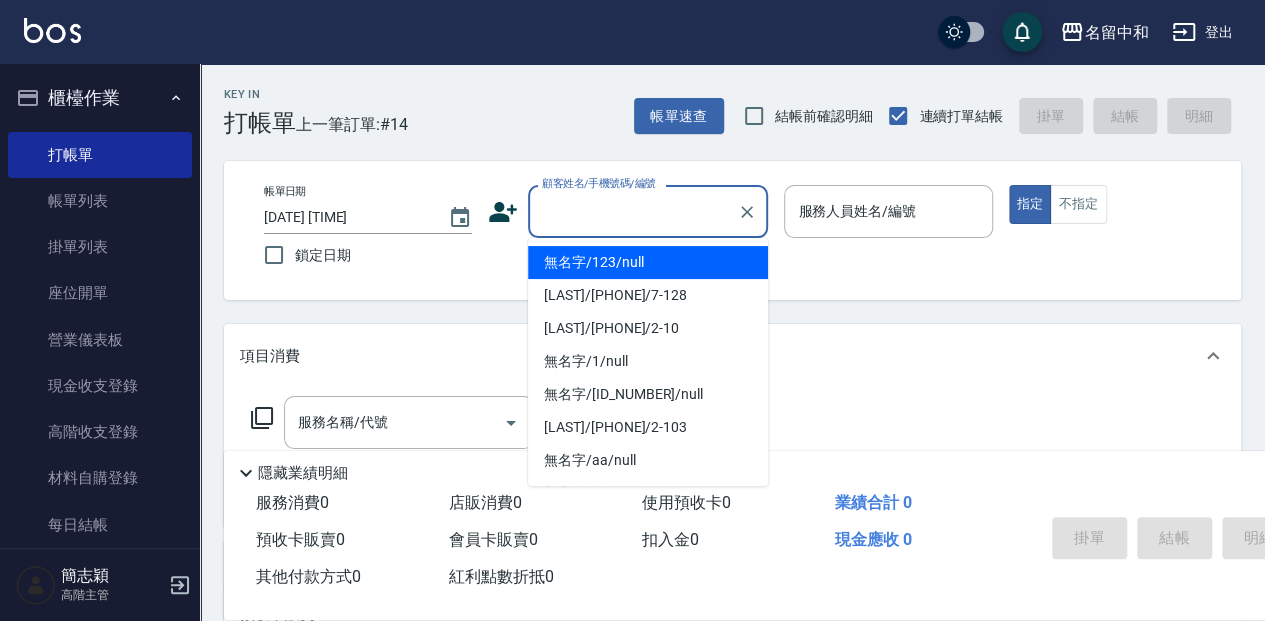 click on "無名字/123/null" at bounding box center [648, 262] 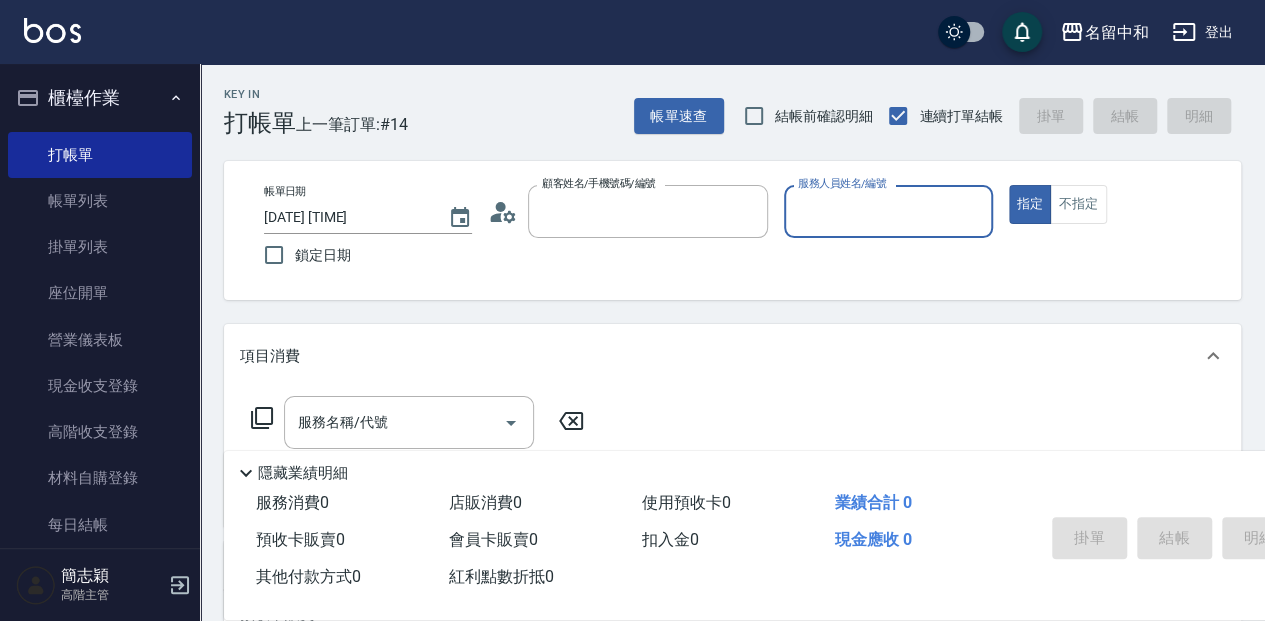 type on "無名字/123/null" 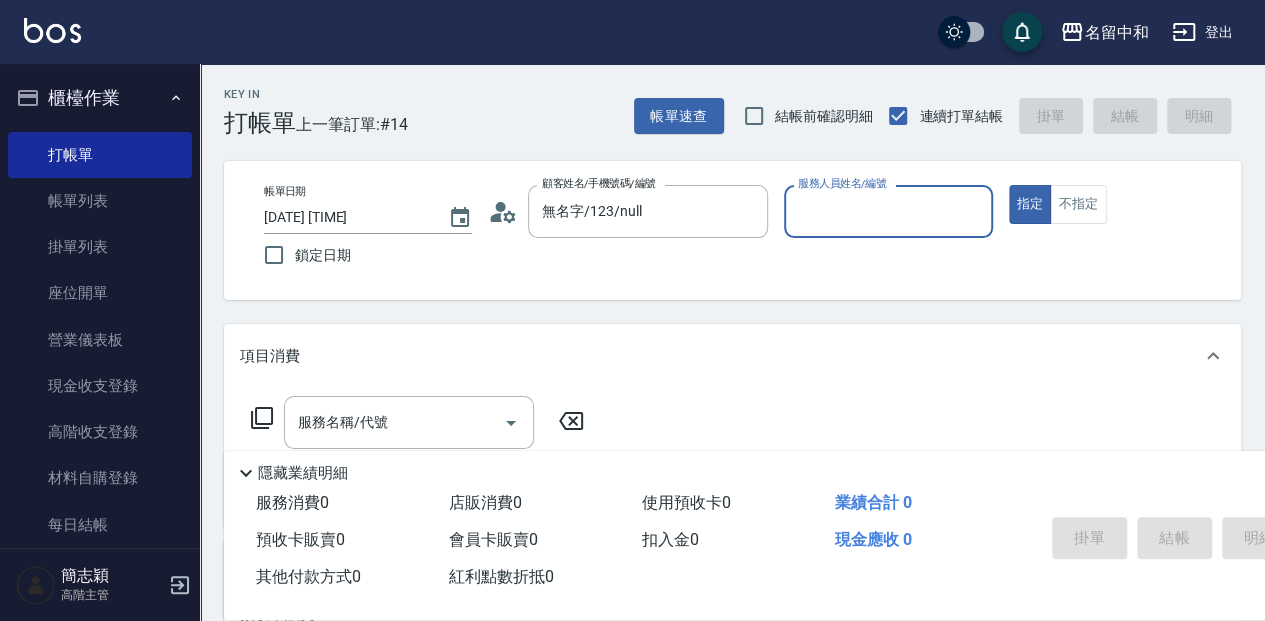 click on "服務人員姓名/編號 服務人員姓名/編號" at bounding box center [888, 211] 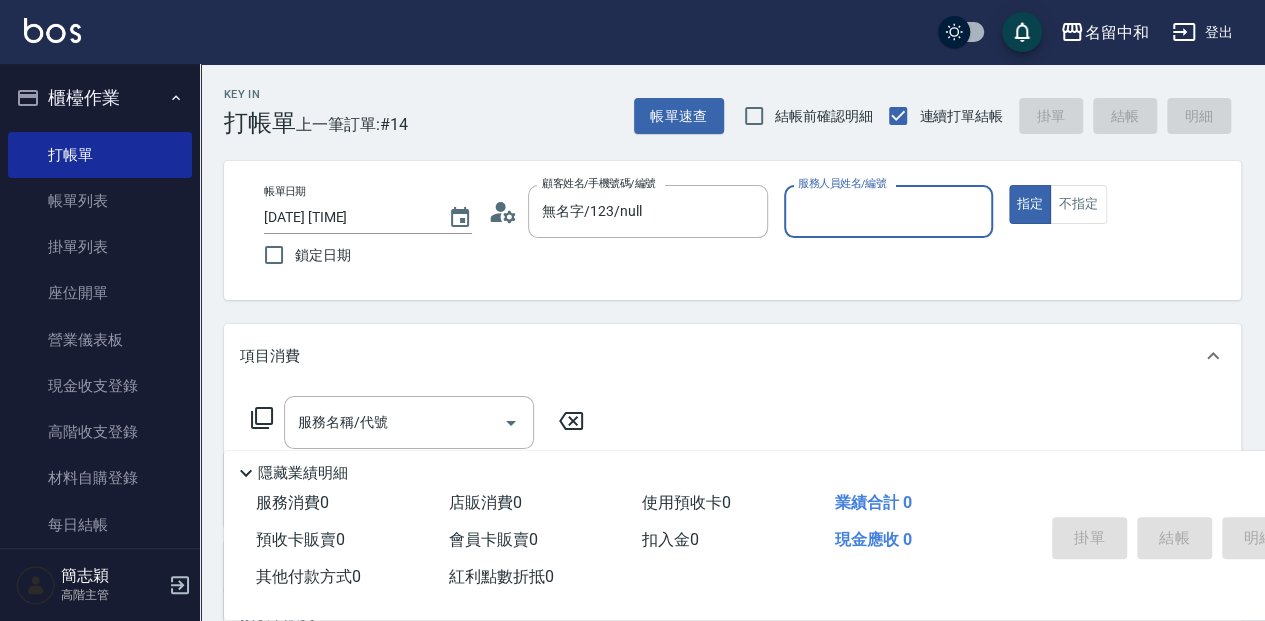 click on "服務人員姓名/編號" at bounding box center (888, 211) 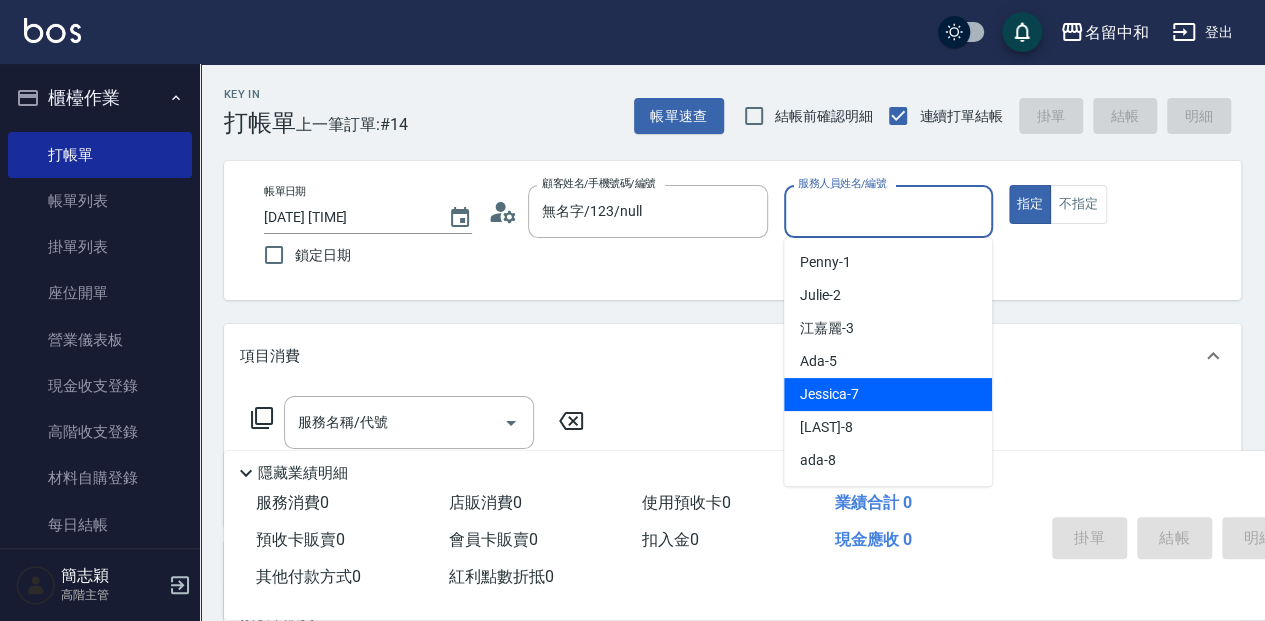 drag, startPoint x: 838, startPoint y: 390, endPoint x: 636, endPoint y: 428, distance: 205.54318 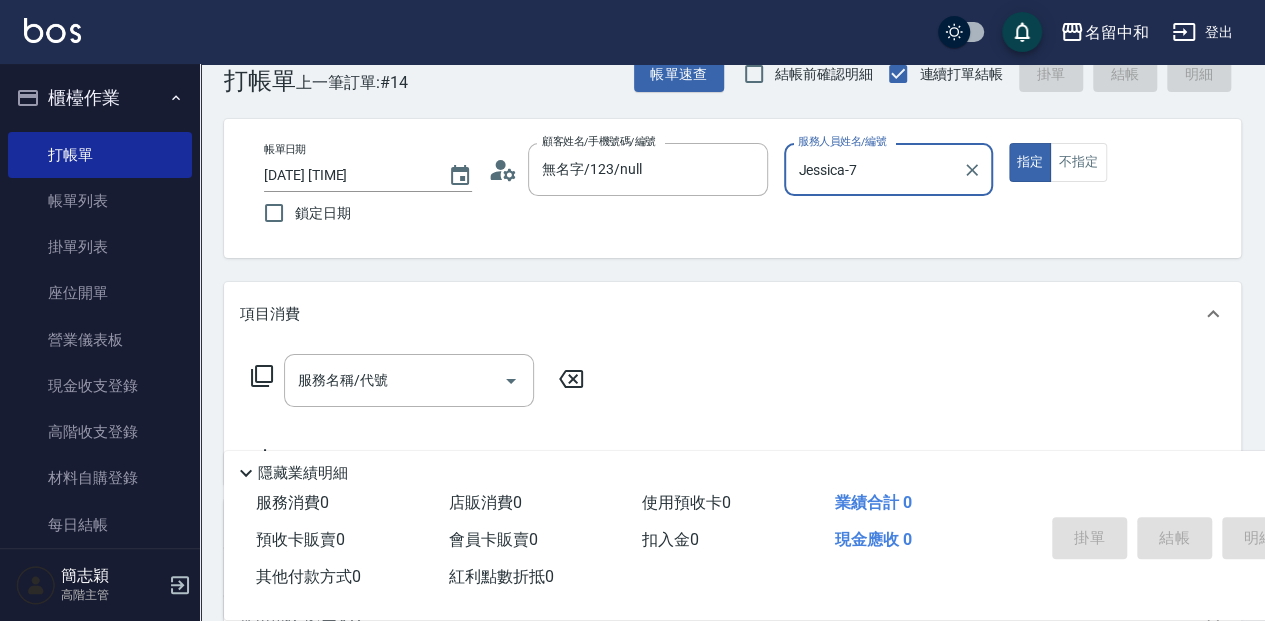 scroll, scrollTop: 66, scrollLeft: 0, axis: vertical 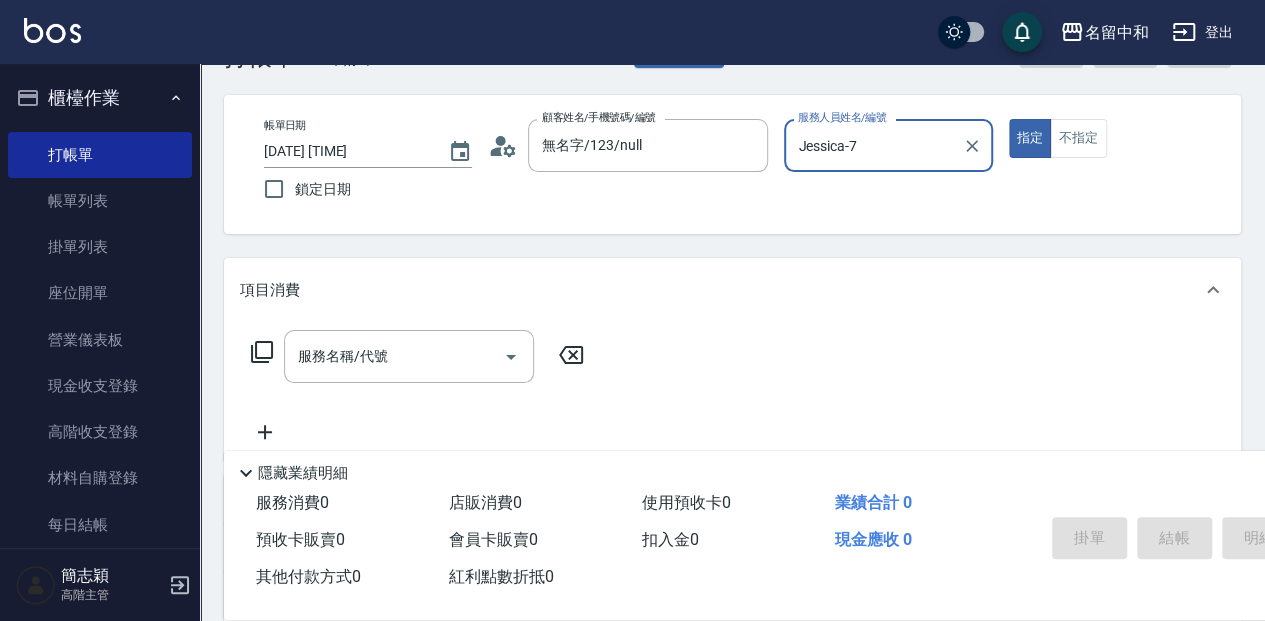 click on "服務名稱/代號 服務名稱/代號" at bounding box center (409, 356) 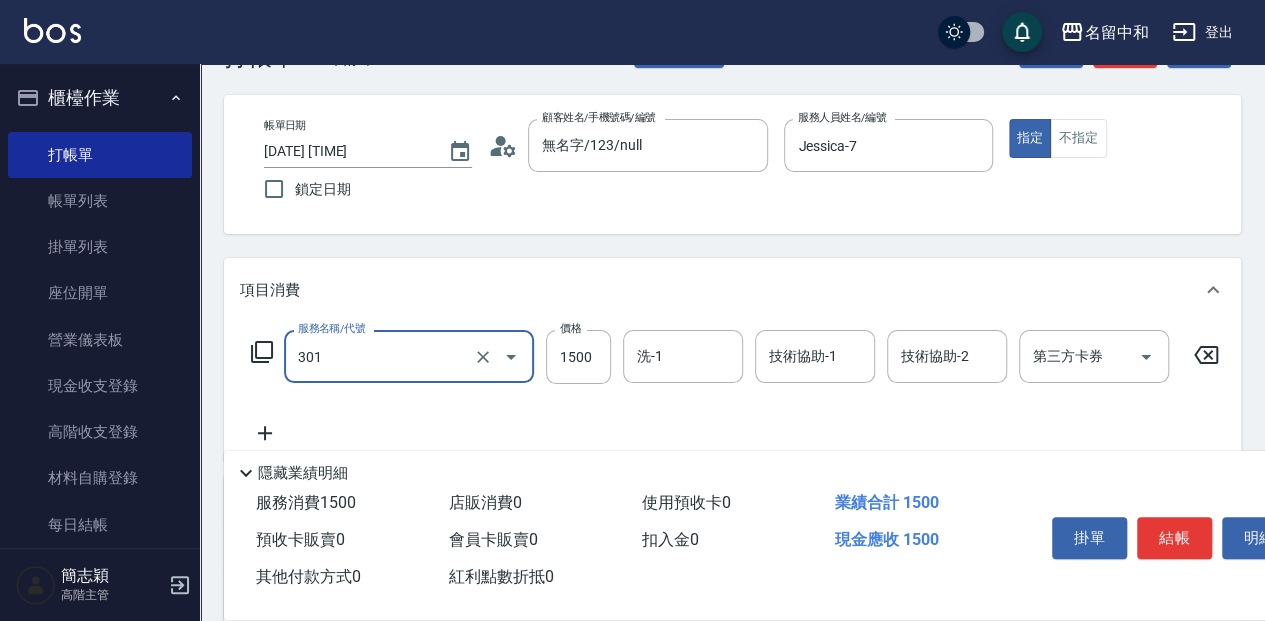 type on "燙髮(1500](301)" 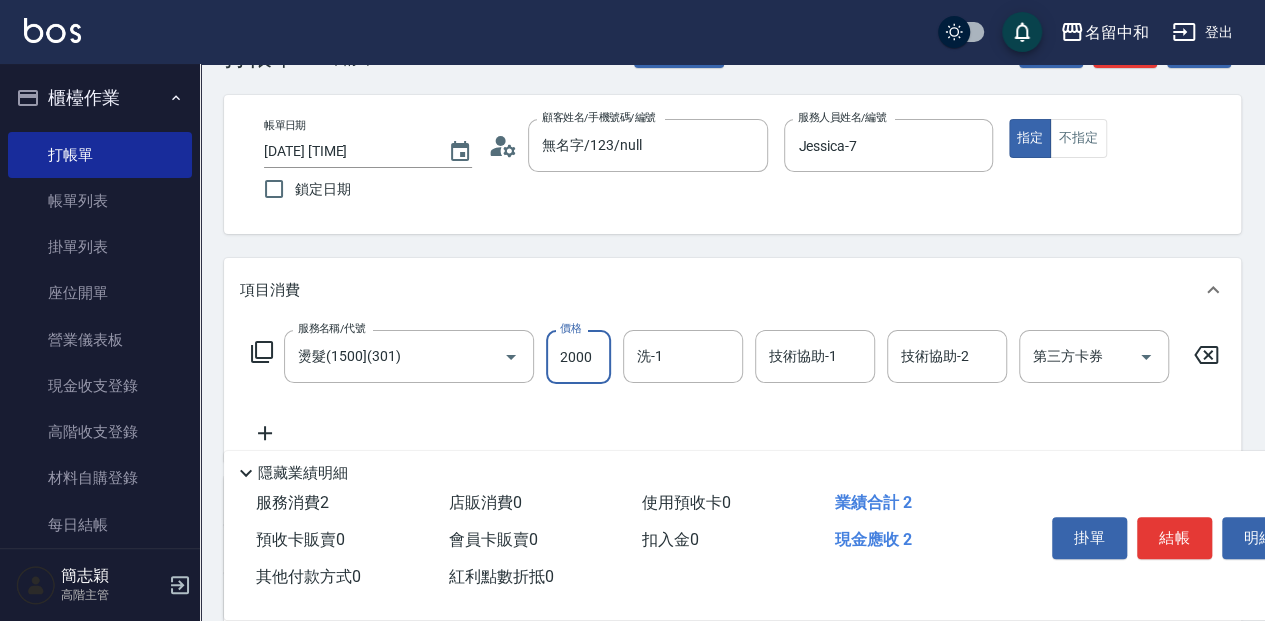 type on "2000" 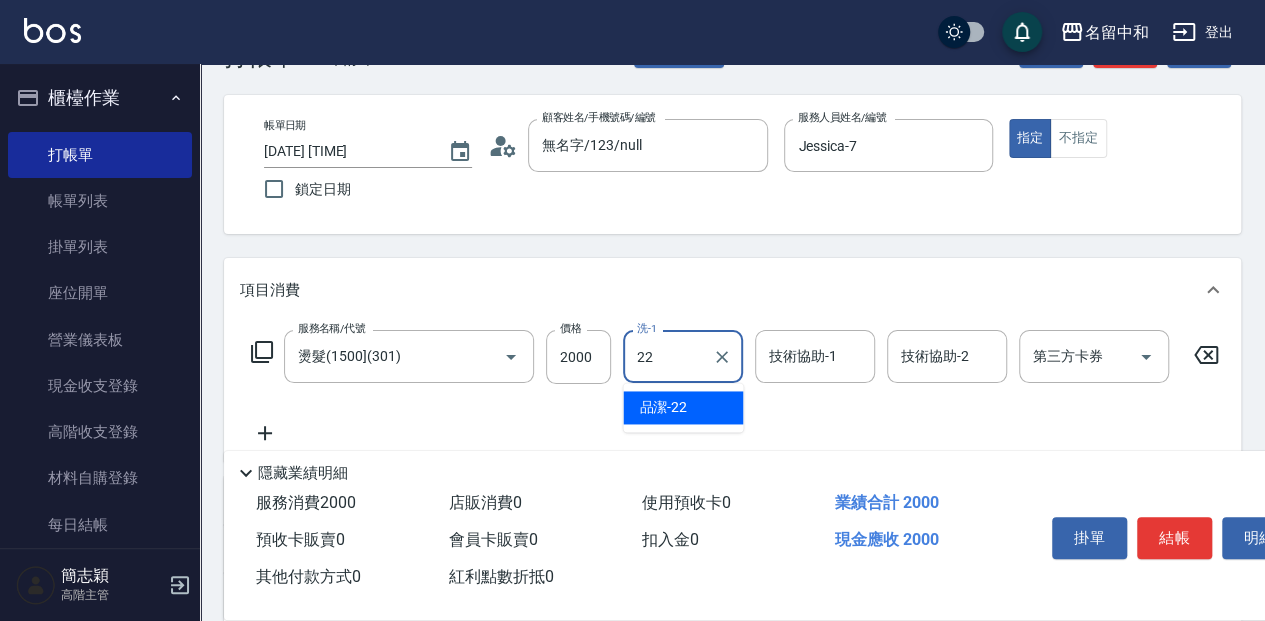 type on "品潔-22" 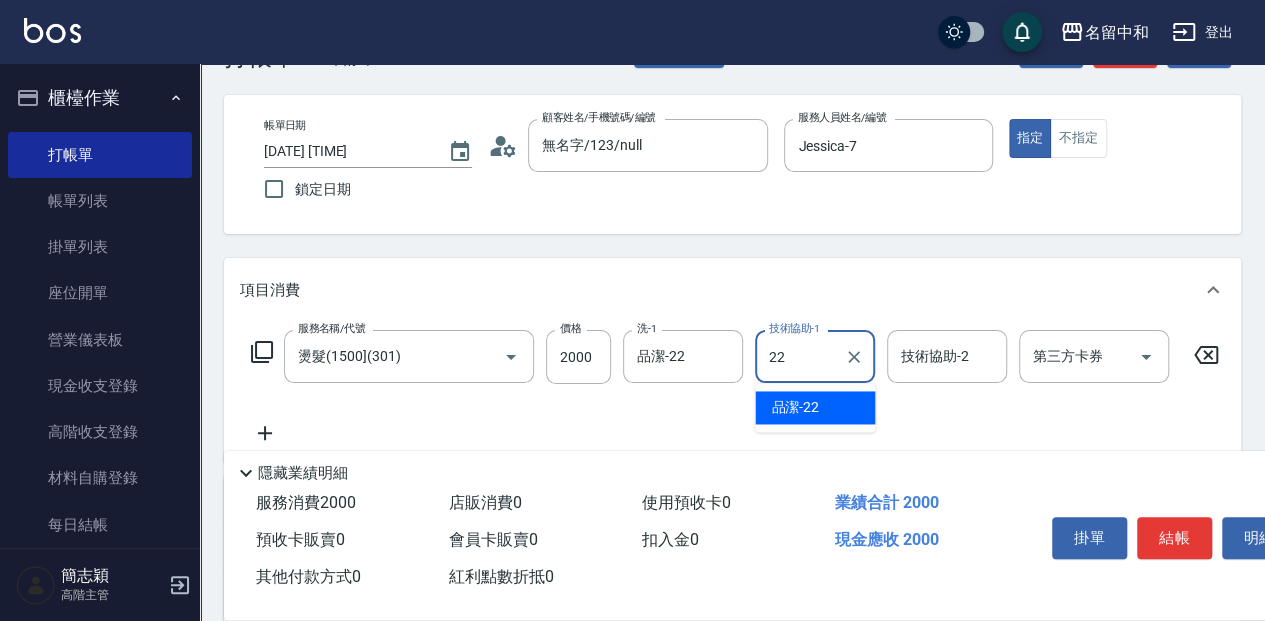 type on "品潔-22" 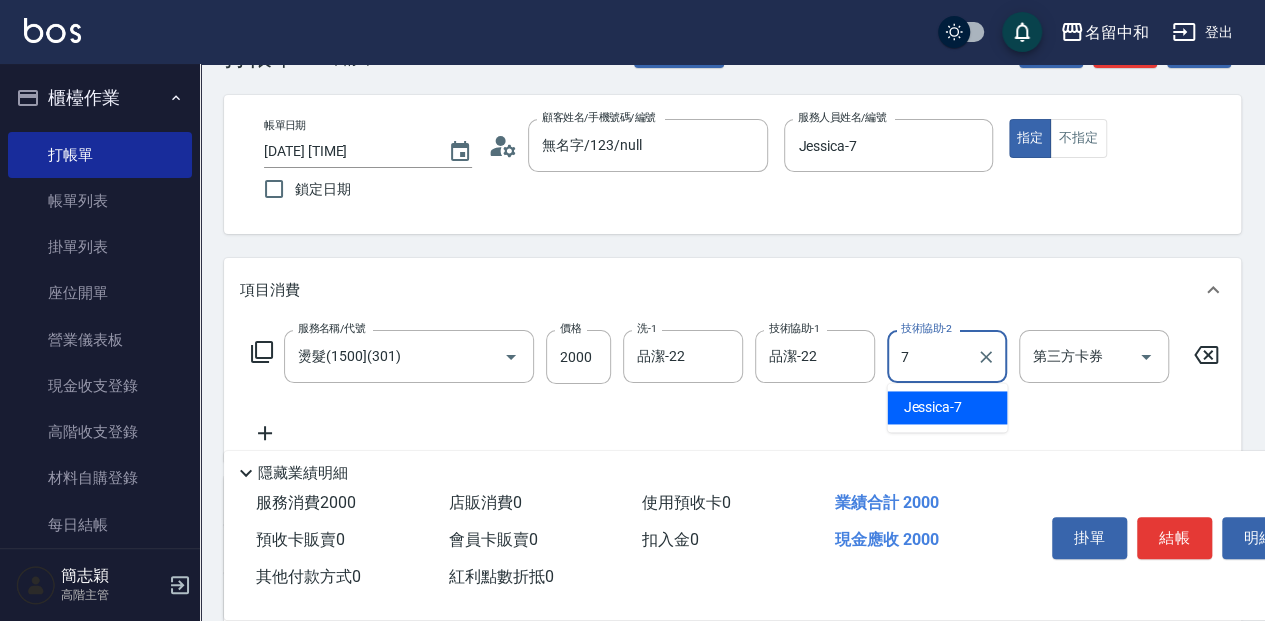 type on "Jessica-7" 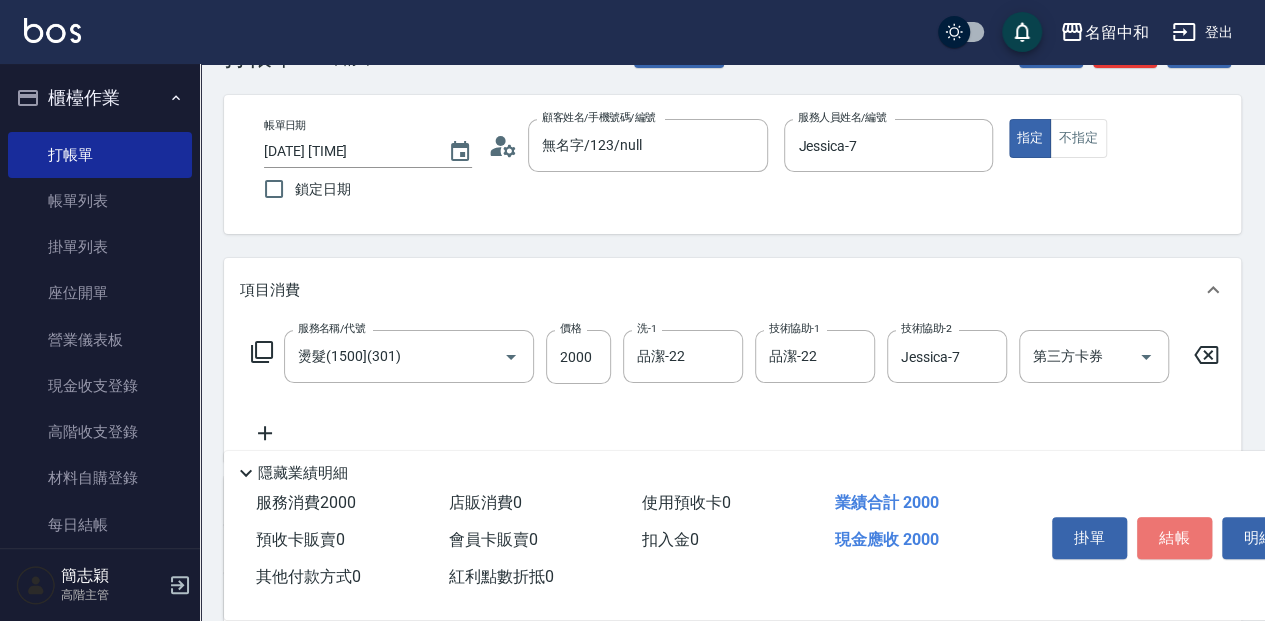 click on "結帳" at bounding box center [1174, 538] 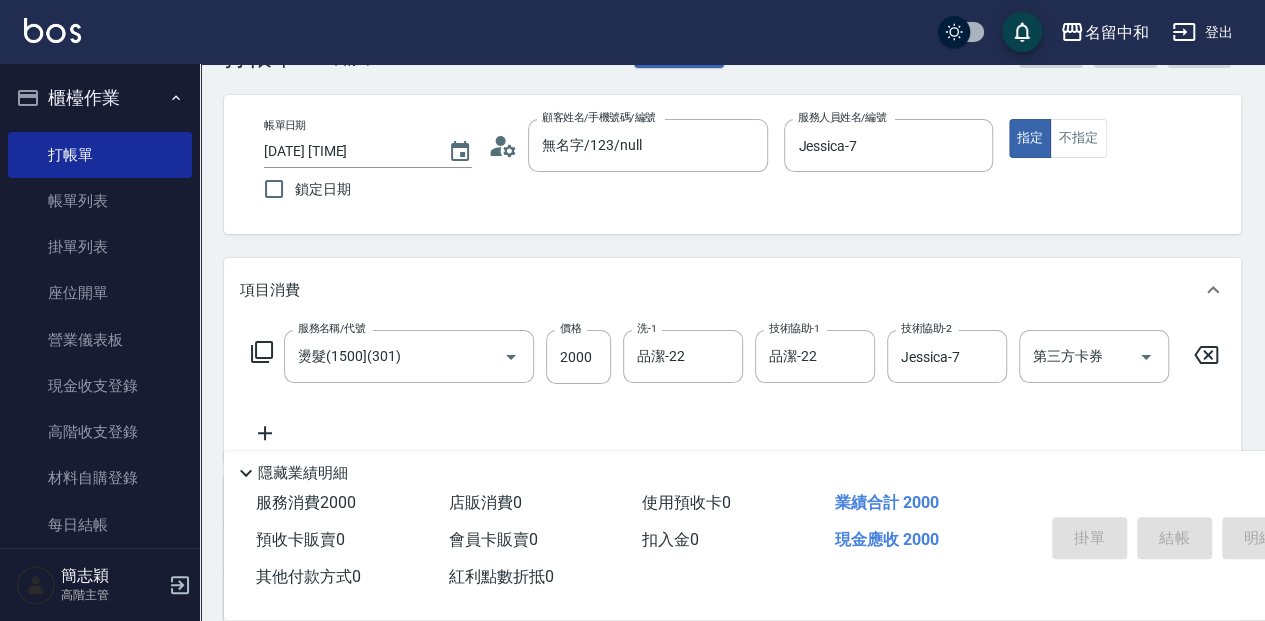 scroll, scrollTop: 0, scrollLeft: 0, axis: both 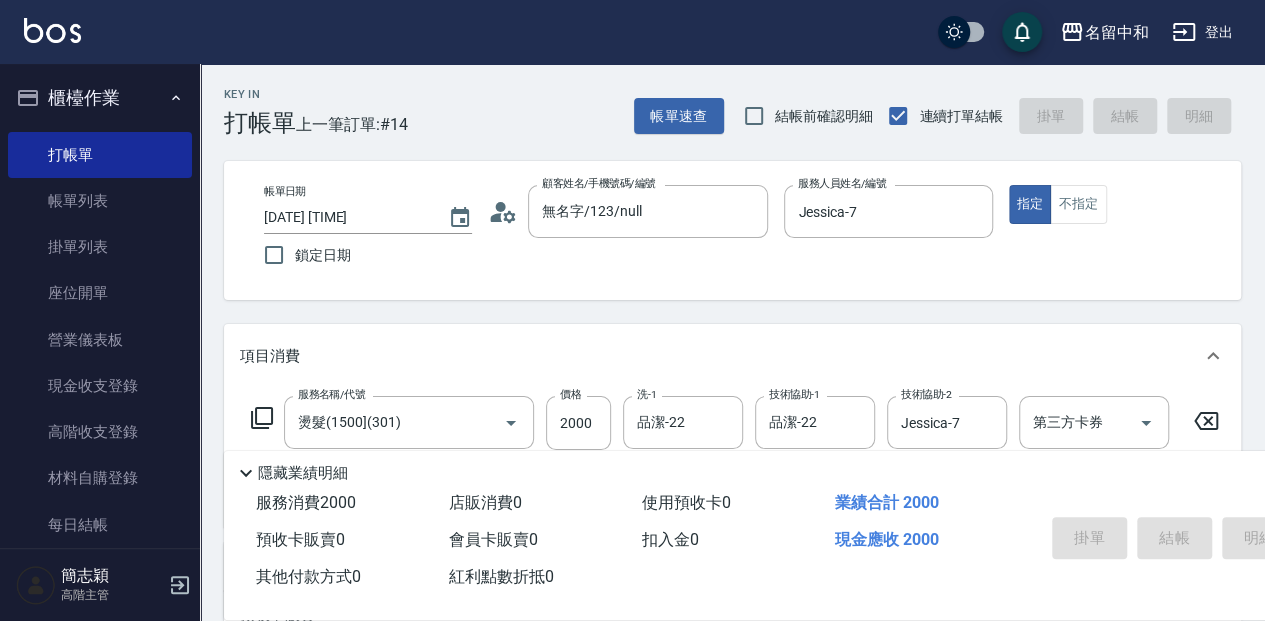 type on "[DATE] [TIME]" 